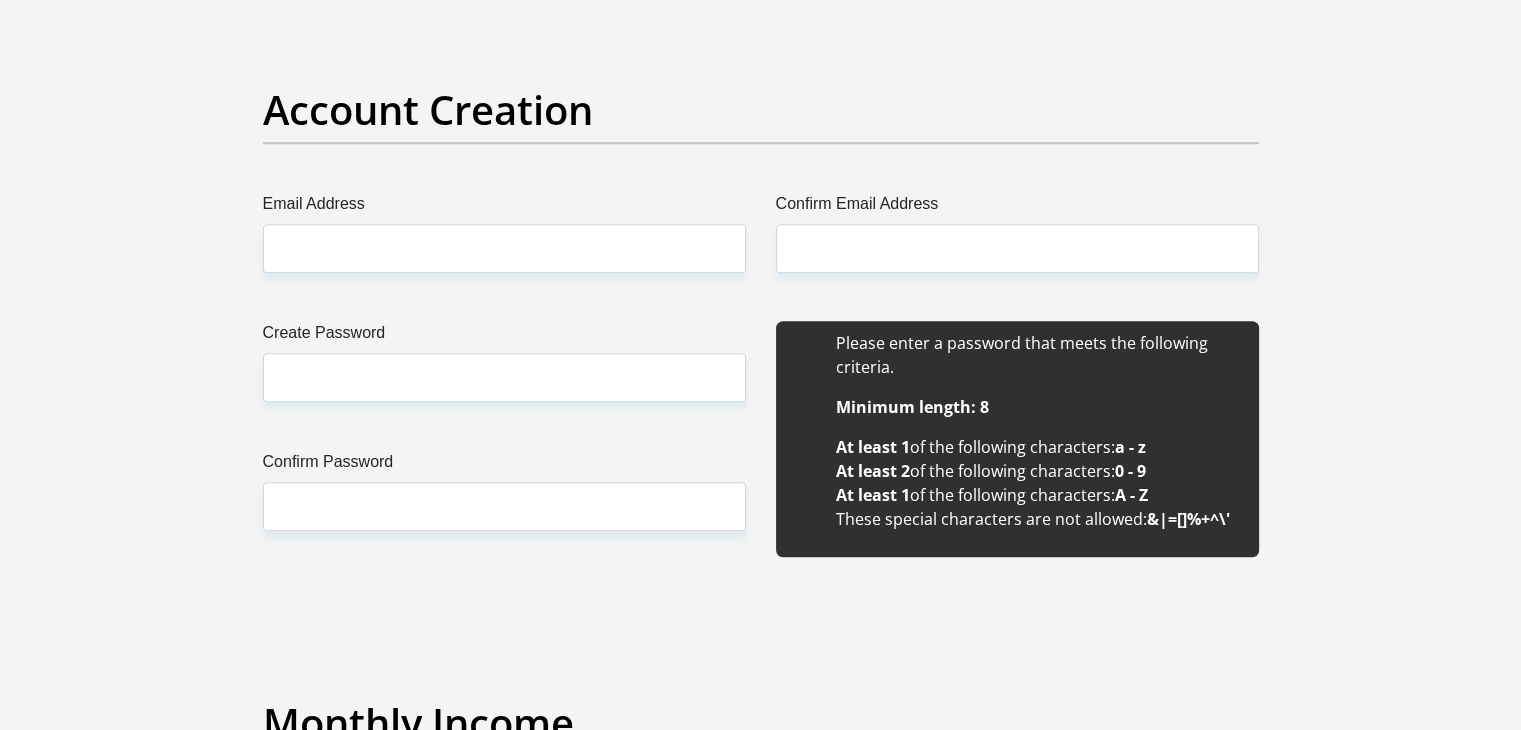 scroll, scrollTop: 1641, scrollLeft: 0, axis: vertical 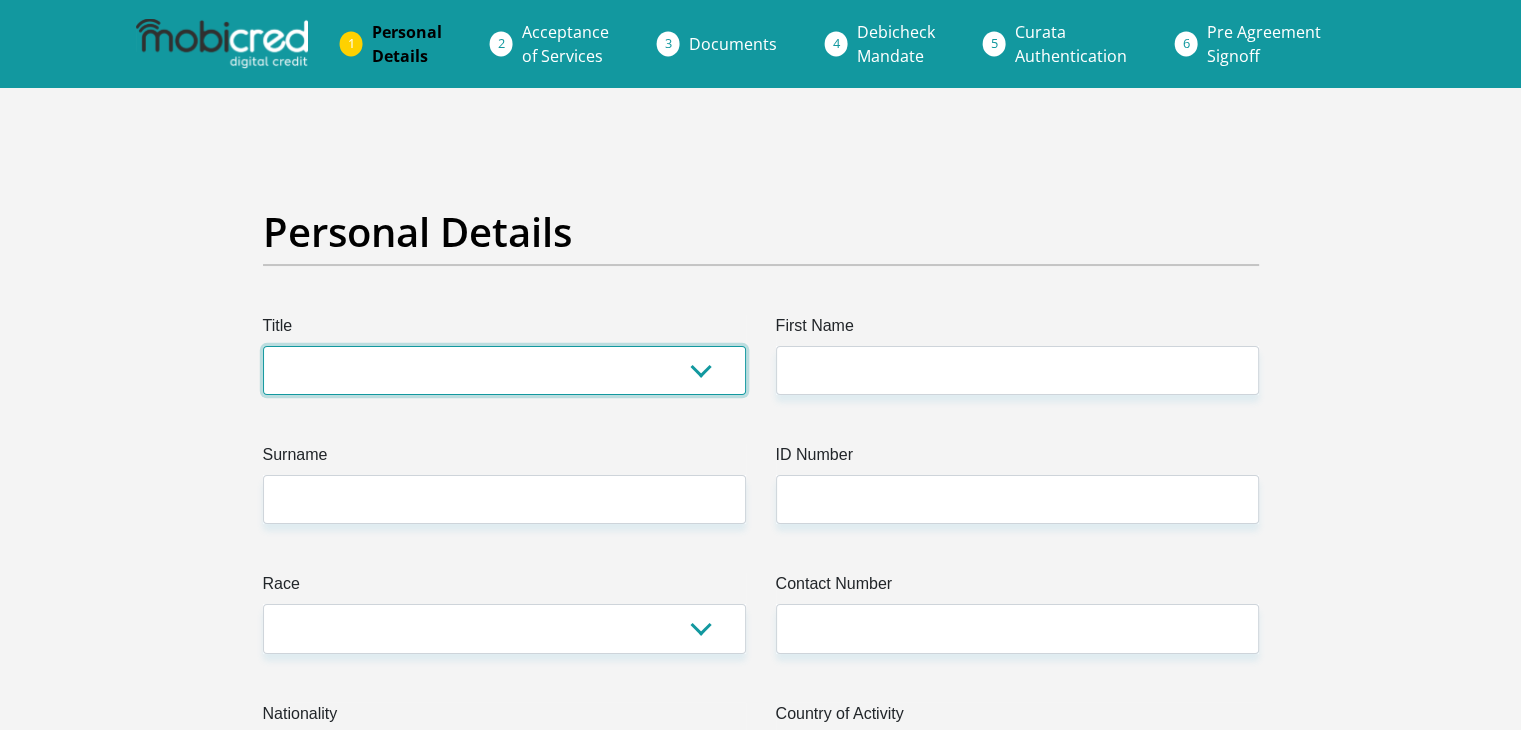 click on "Mr
Ms
Mrs
Dr
Other" at bounding box center [504, 370] 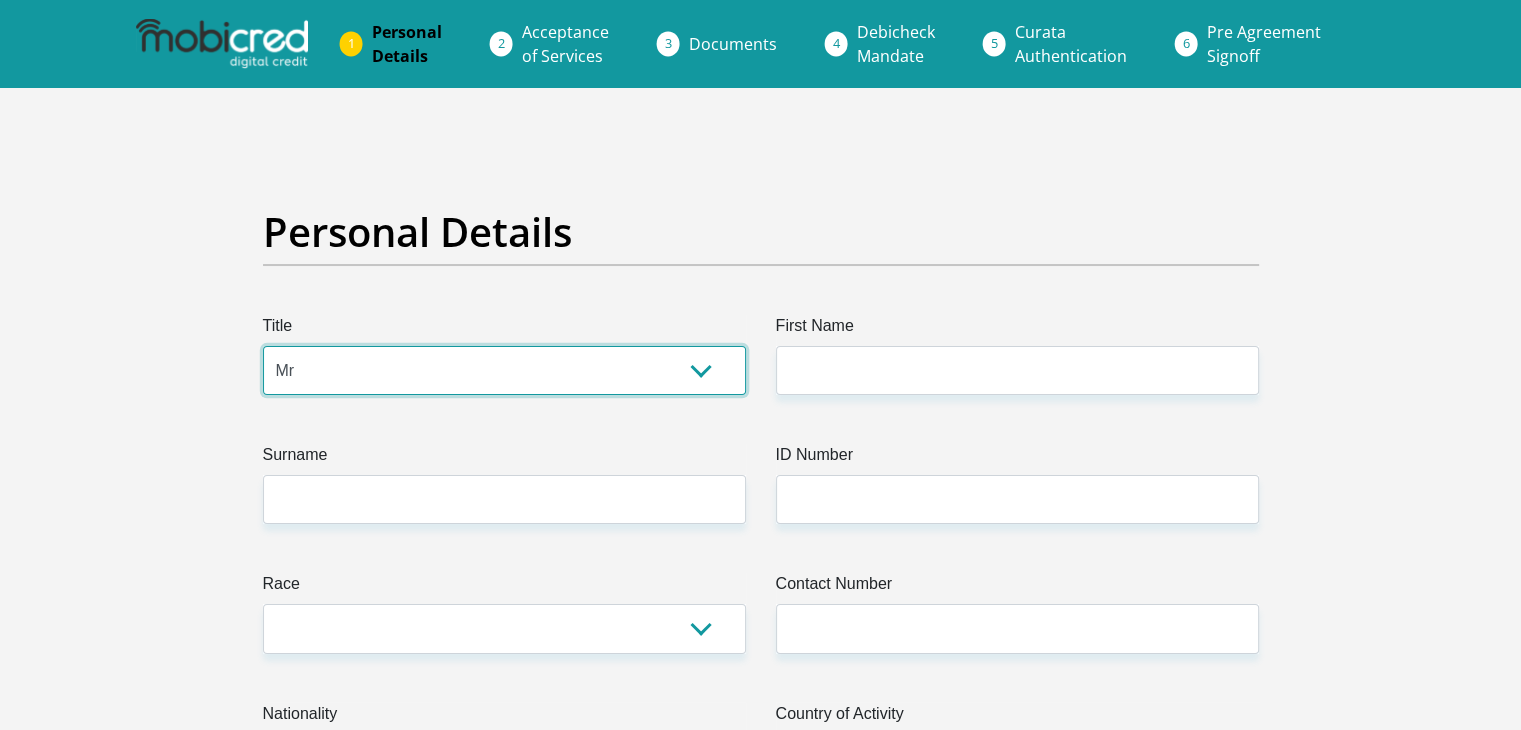 click on "Mr
Ms
Mrs
Dr
Other" at bounding box center [504, 370] 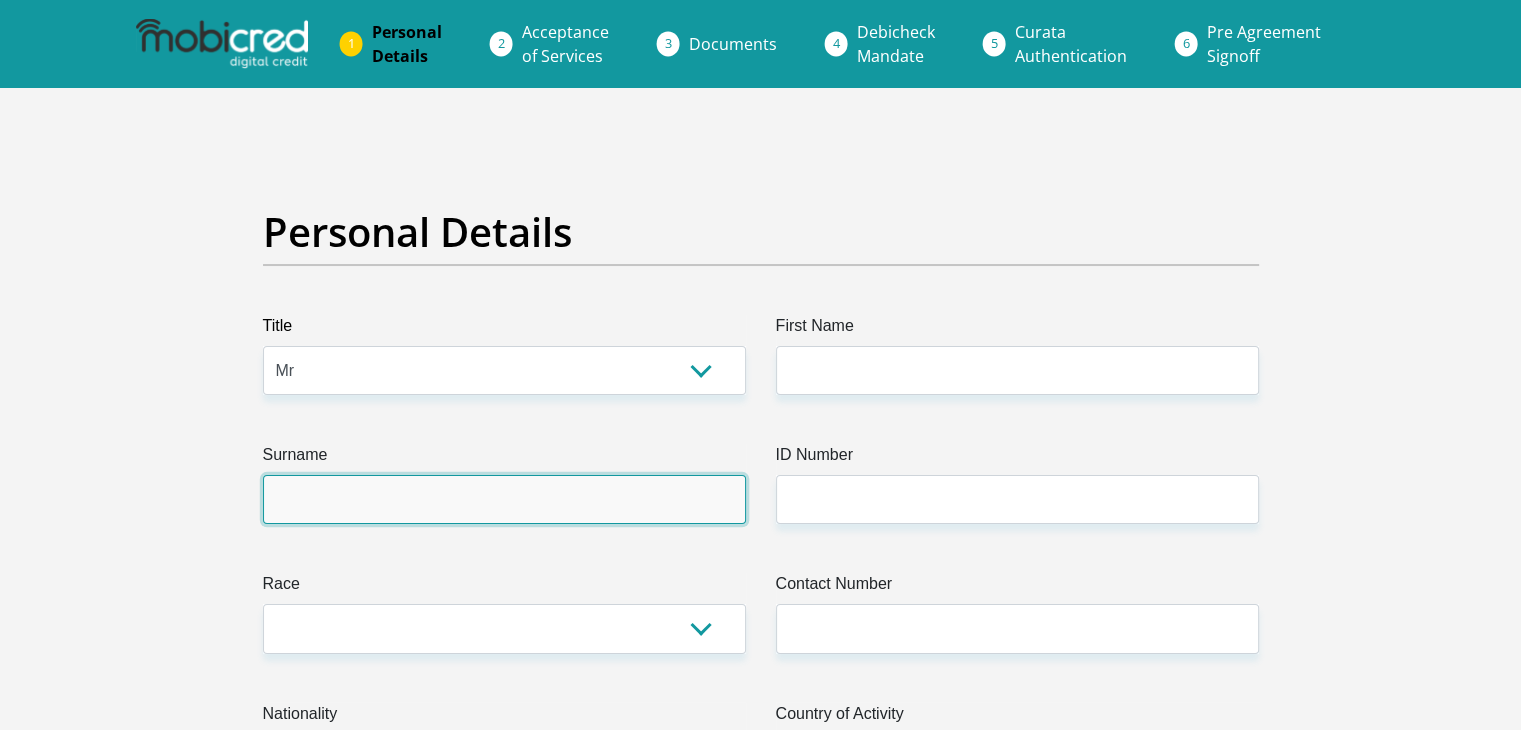click on "Surname" at bounding box center [504, 499] 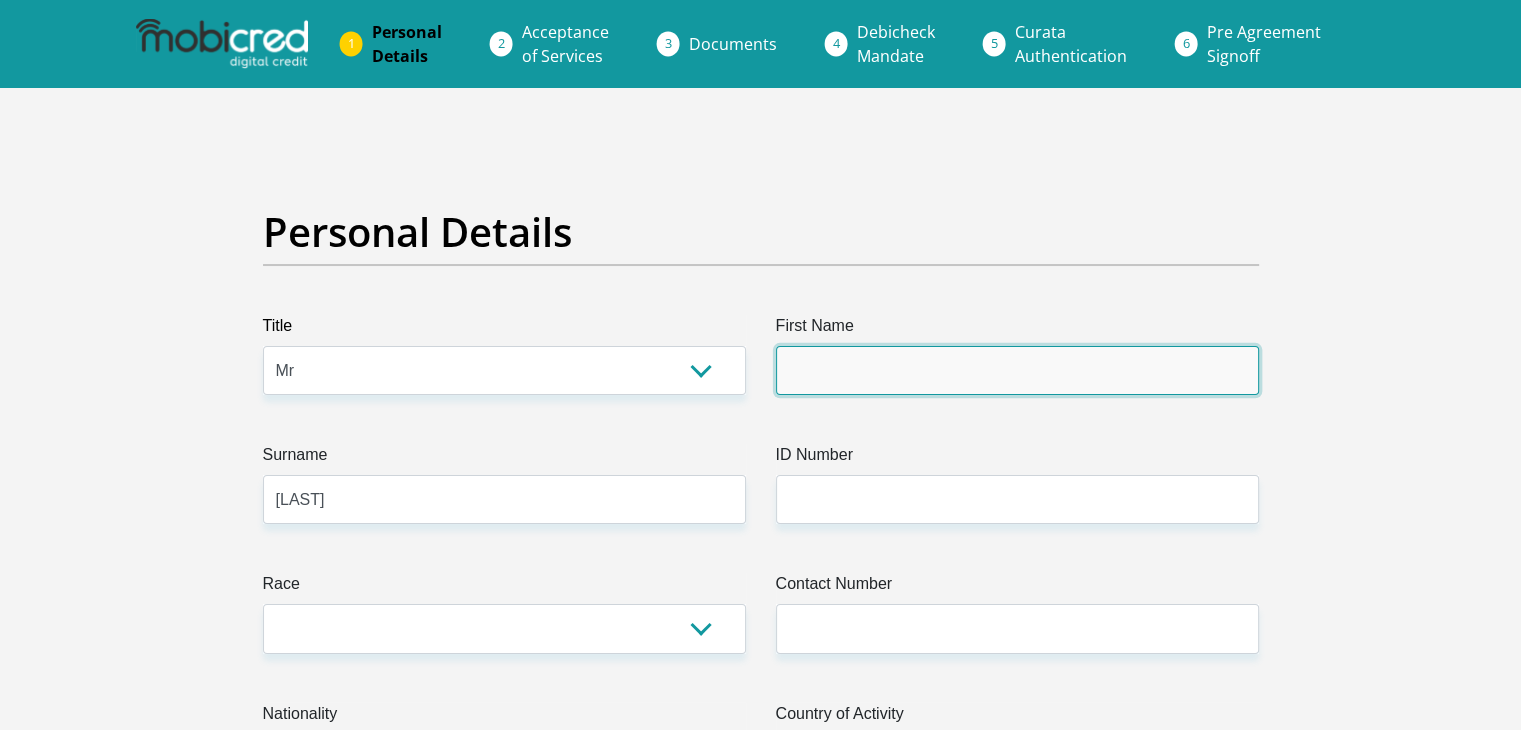 type on "Hendrik" 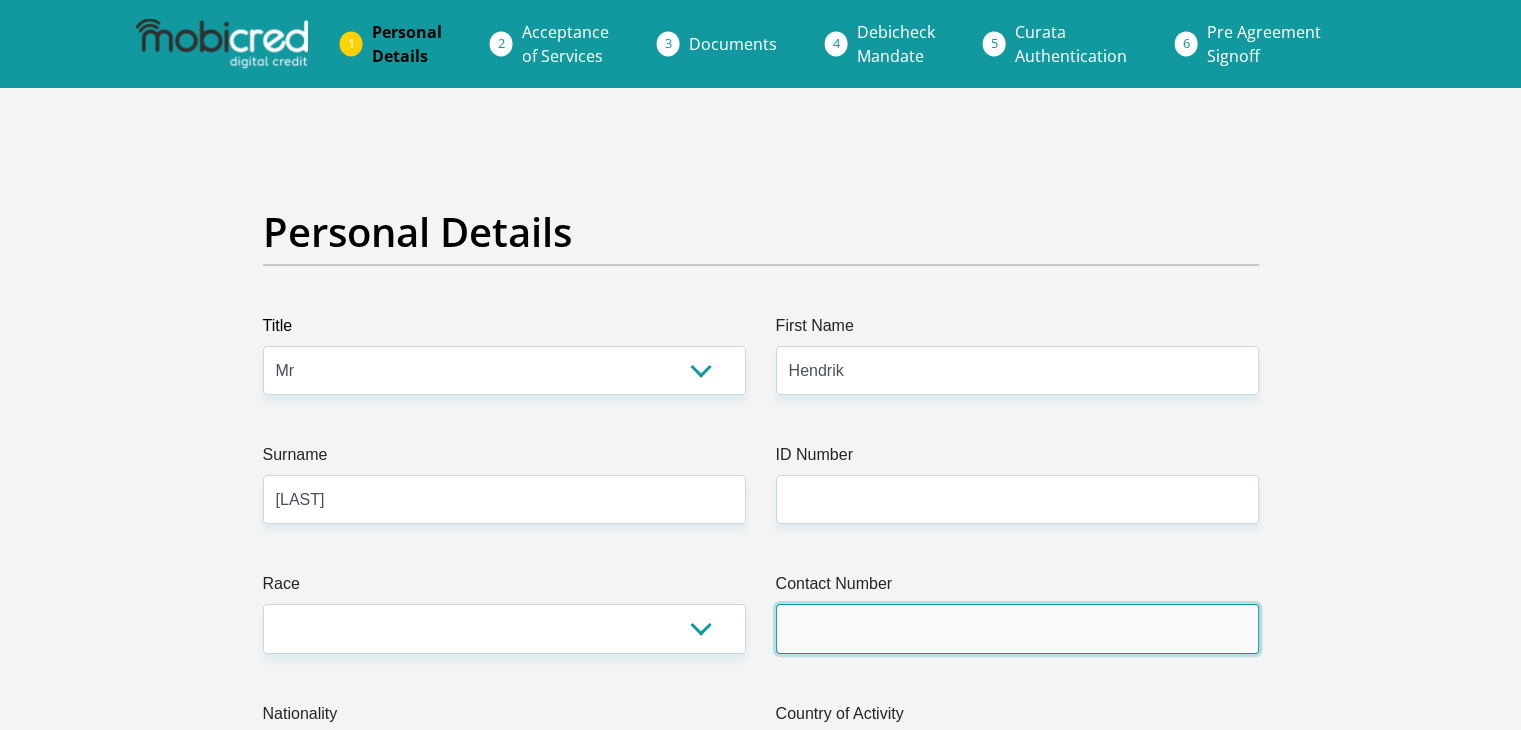 type on "0825751450" 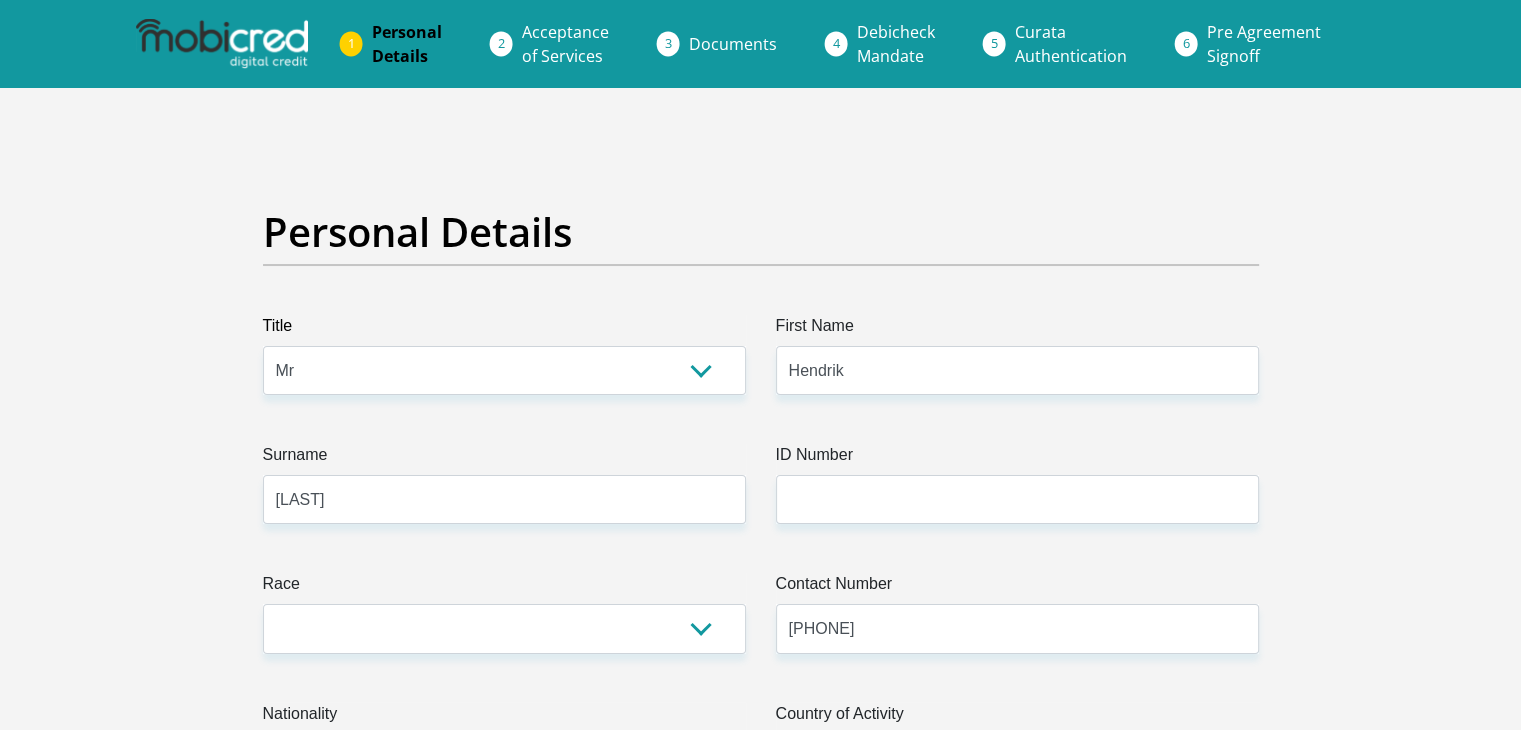 select on "ZAF" 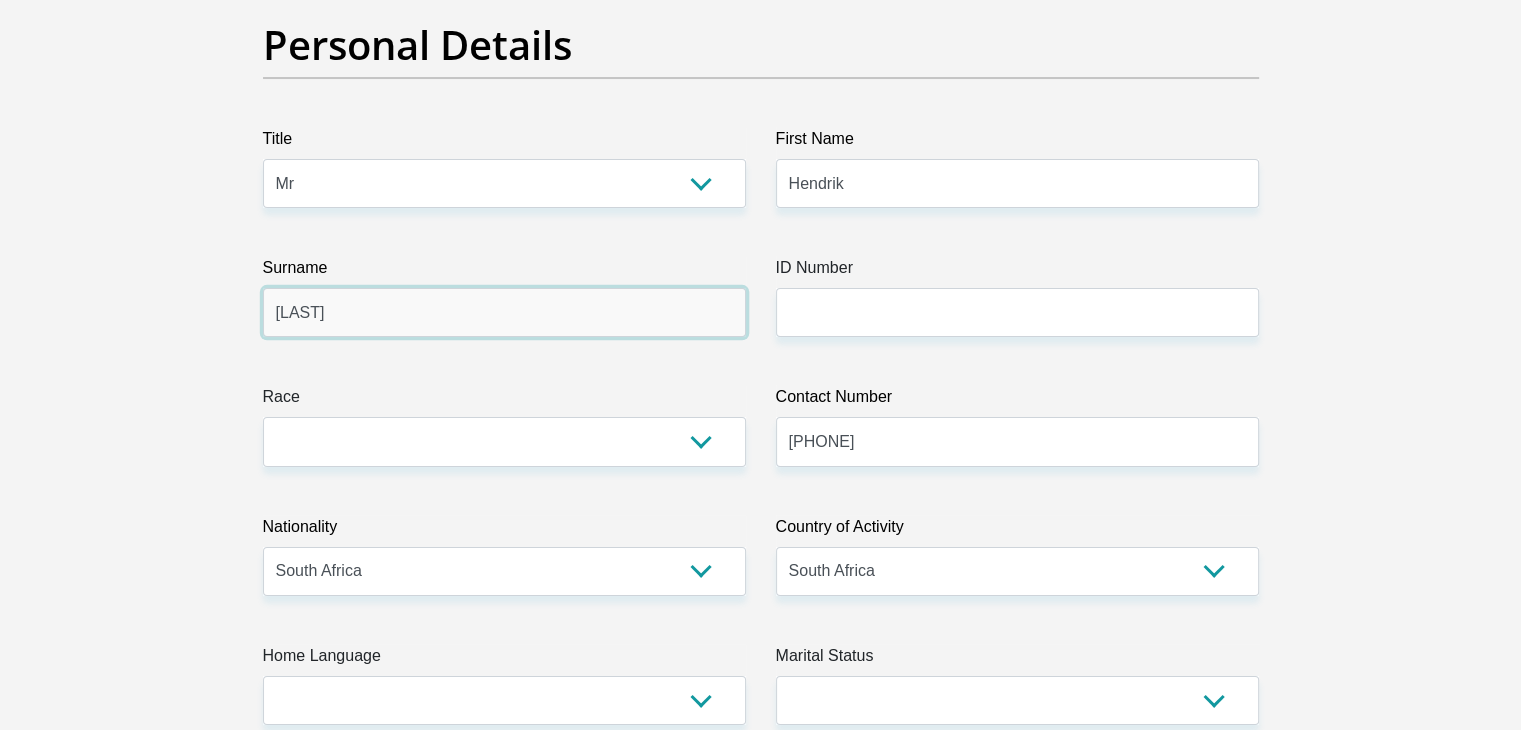 scroll, scrollTop: 200, scrollLeft: 0, axis: vertical 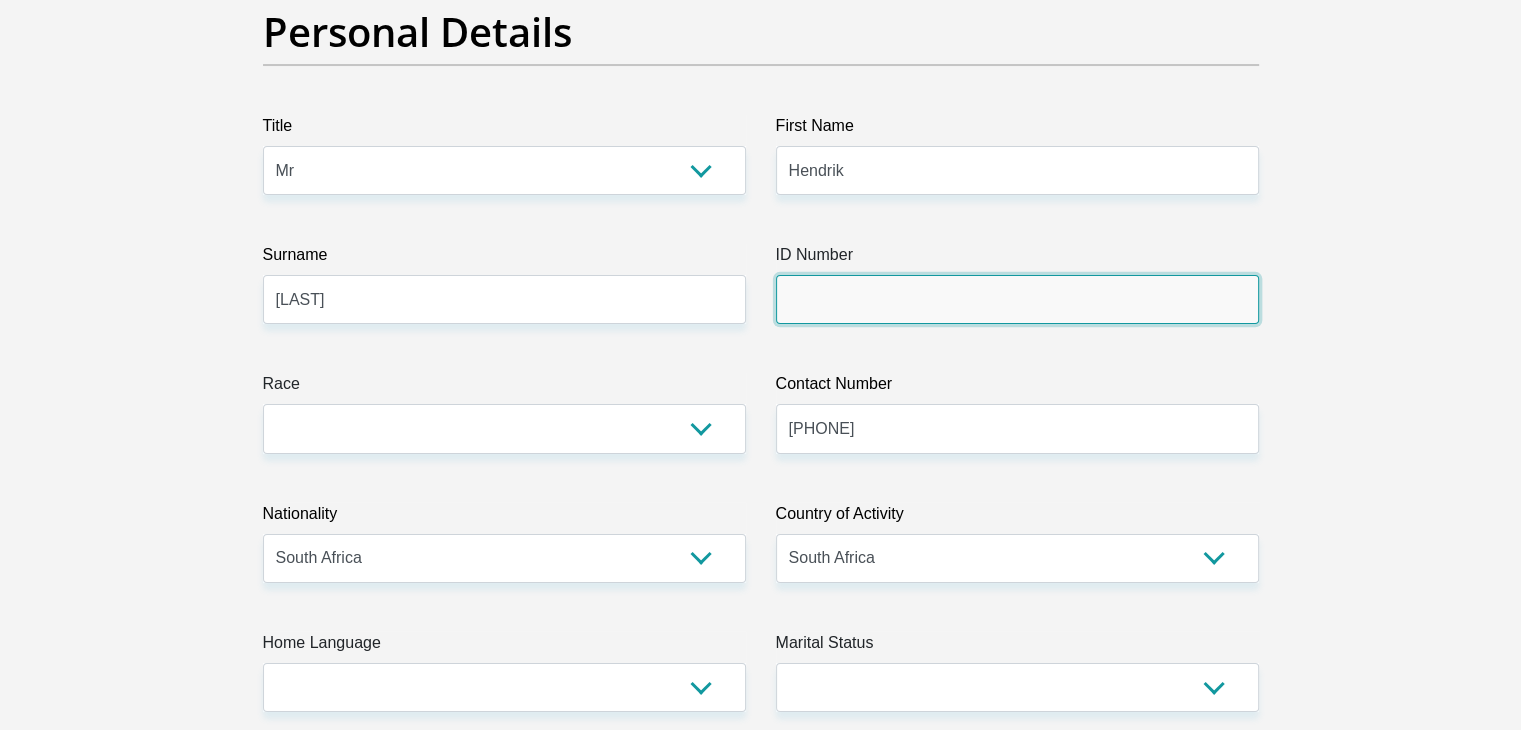 click on "ID Number" at bounding box center [1017, 299] 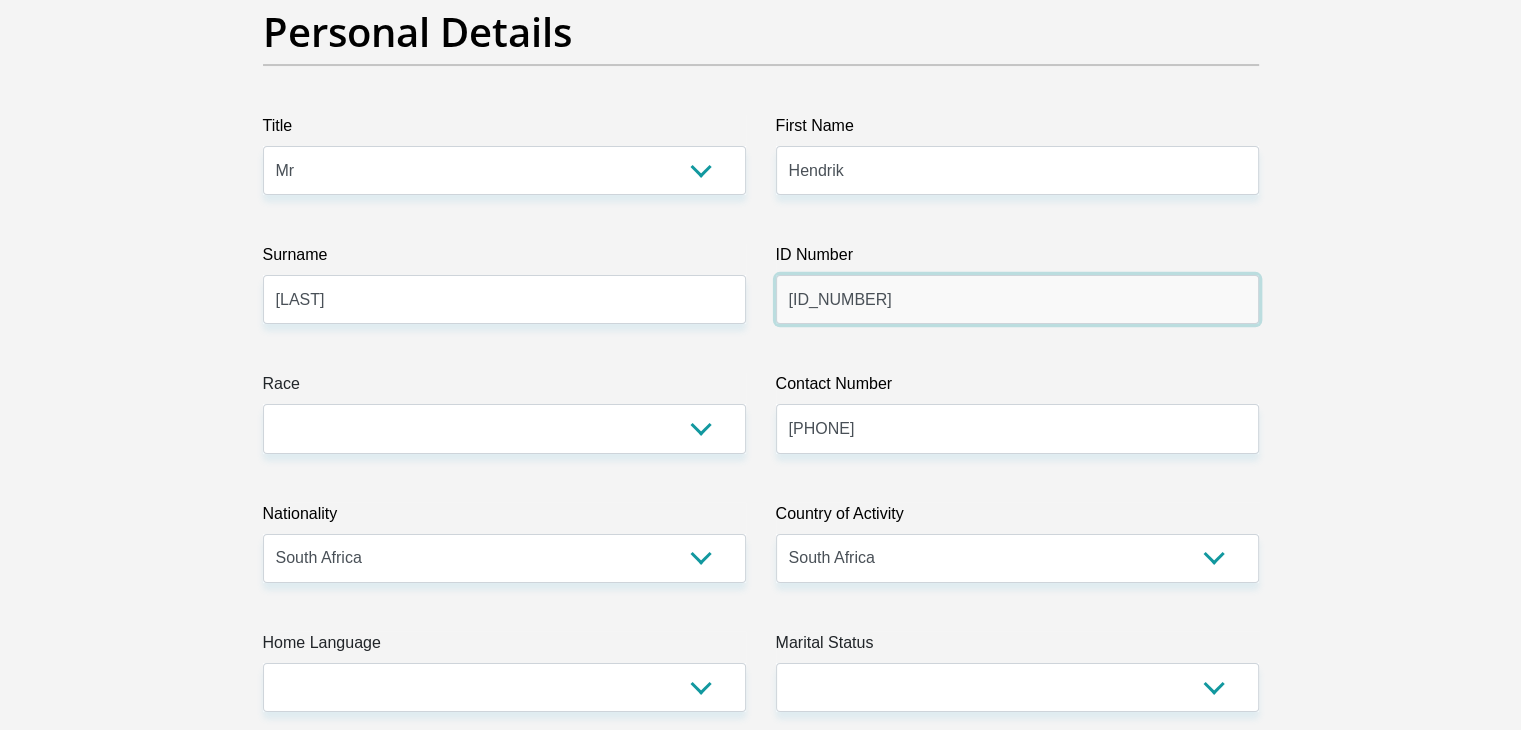type on "6901245030088" 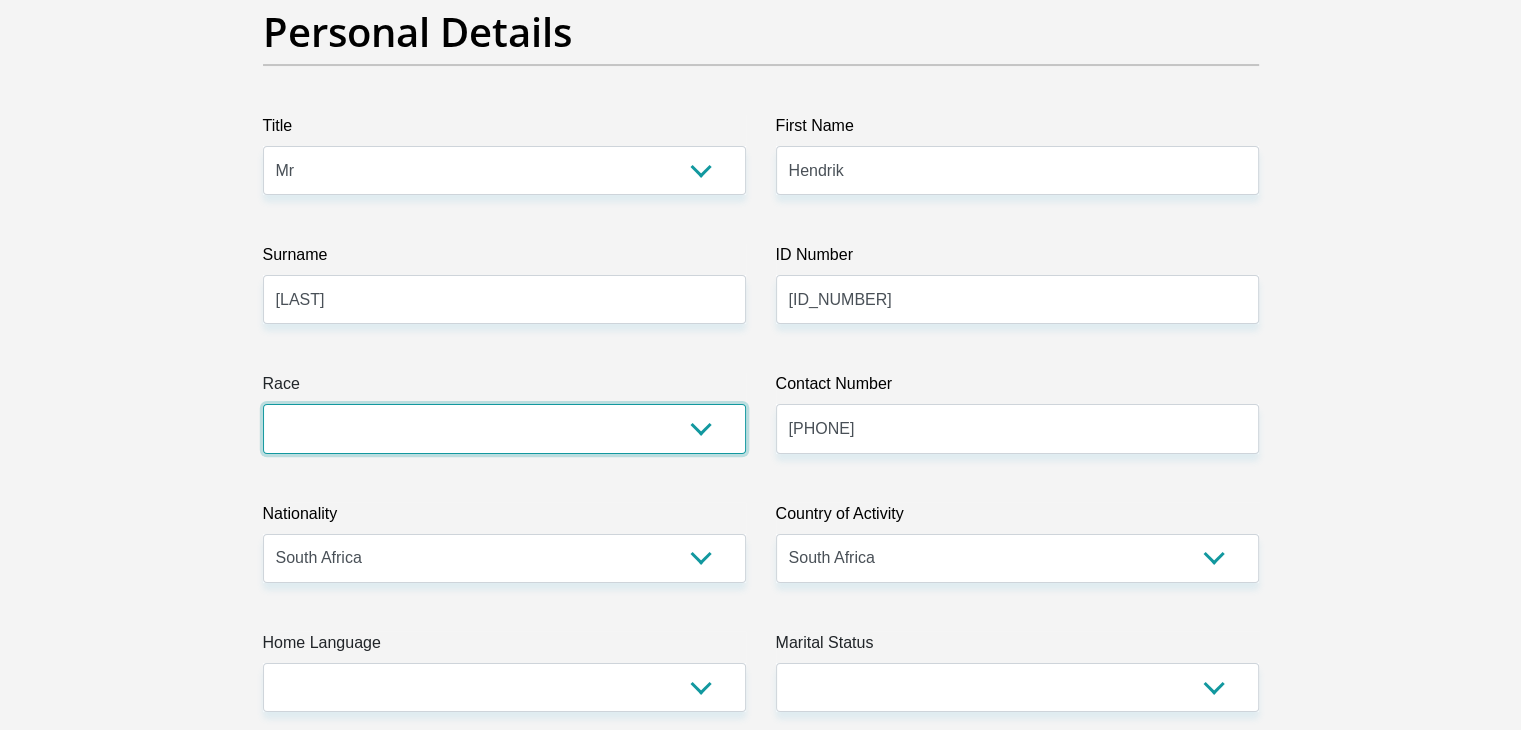 click on "Black
Coloured
Indian
White
Other" at bounding box center (504, 428) 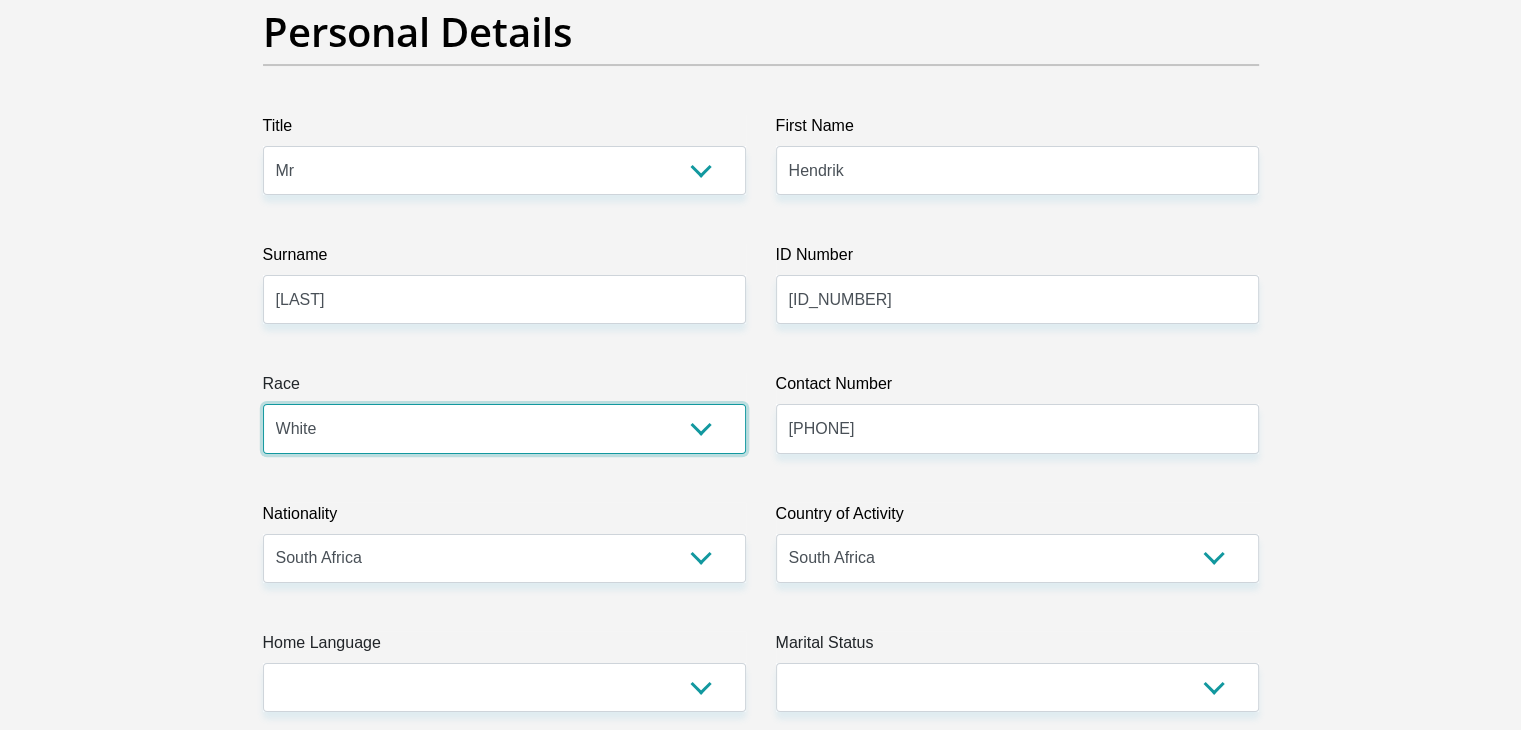 click on "Black
Coloured
Indian
White
Other" at bounding box center (504, 428) 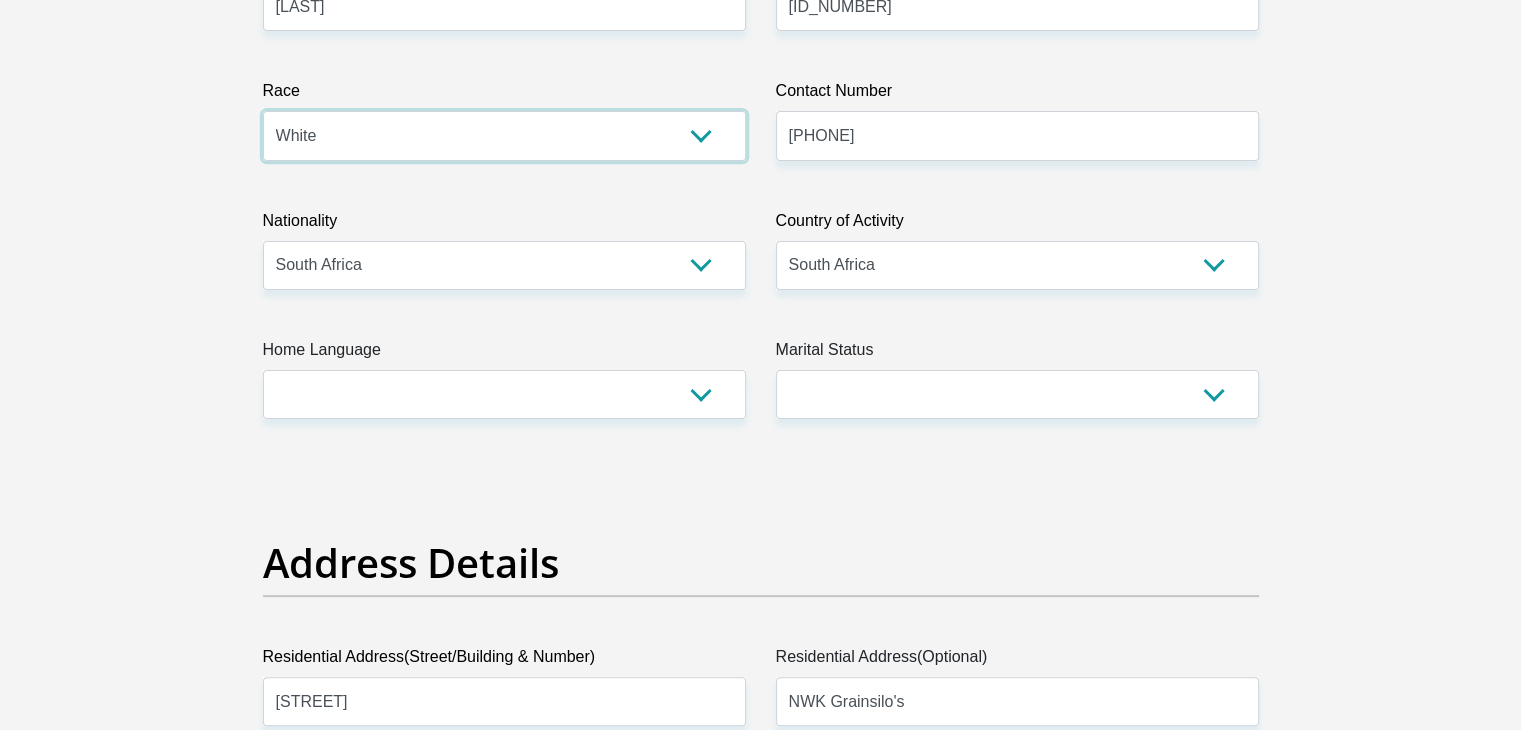 scroll, scrollTop: 500, scrollLeft: 0, axis: vertical 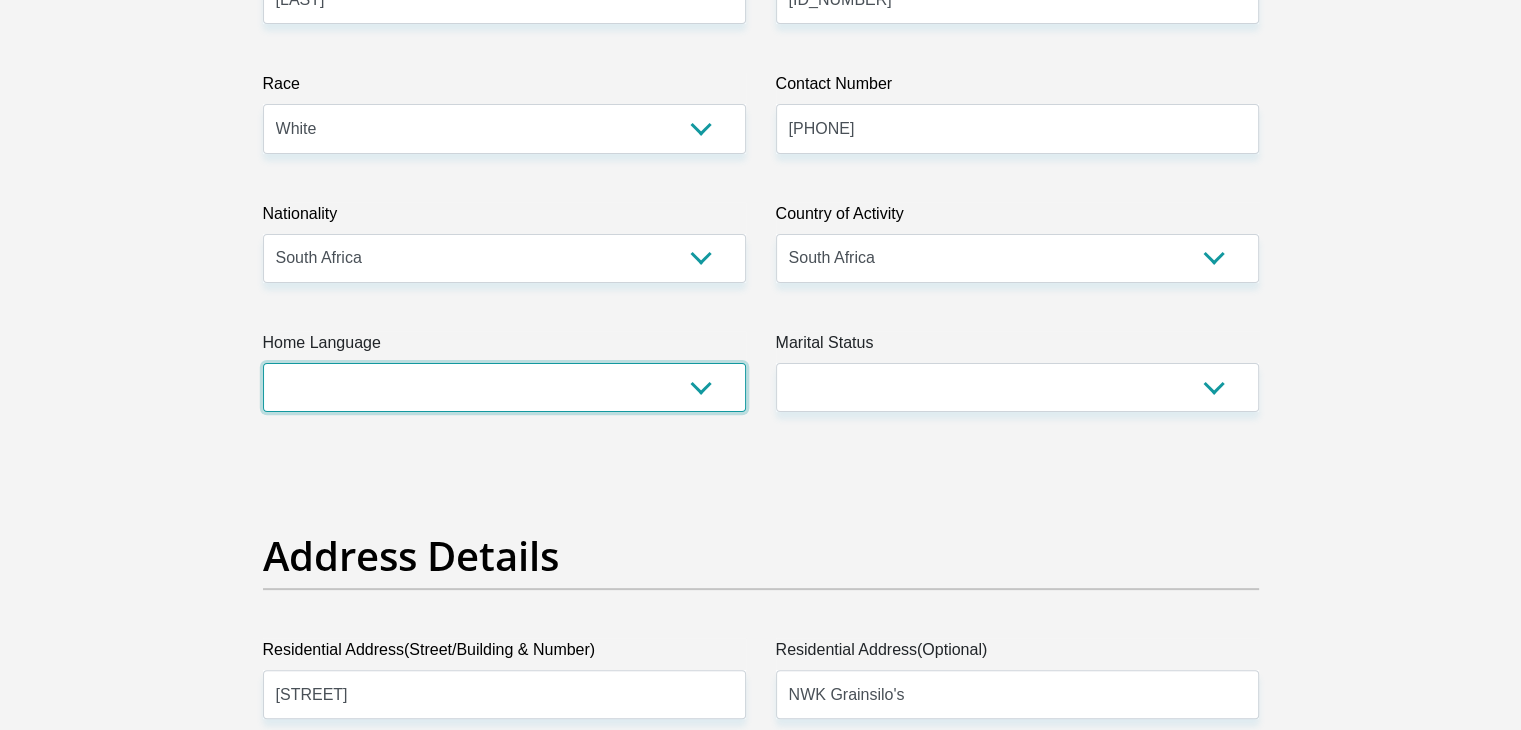 click on "Afrikaans
English
Sepedi
South Ndebele
Southern Sotho
Swati
Tsonga
Tswana
Venda
Xhosa
Zulu
Other" at bounding box center [504, 387] 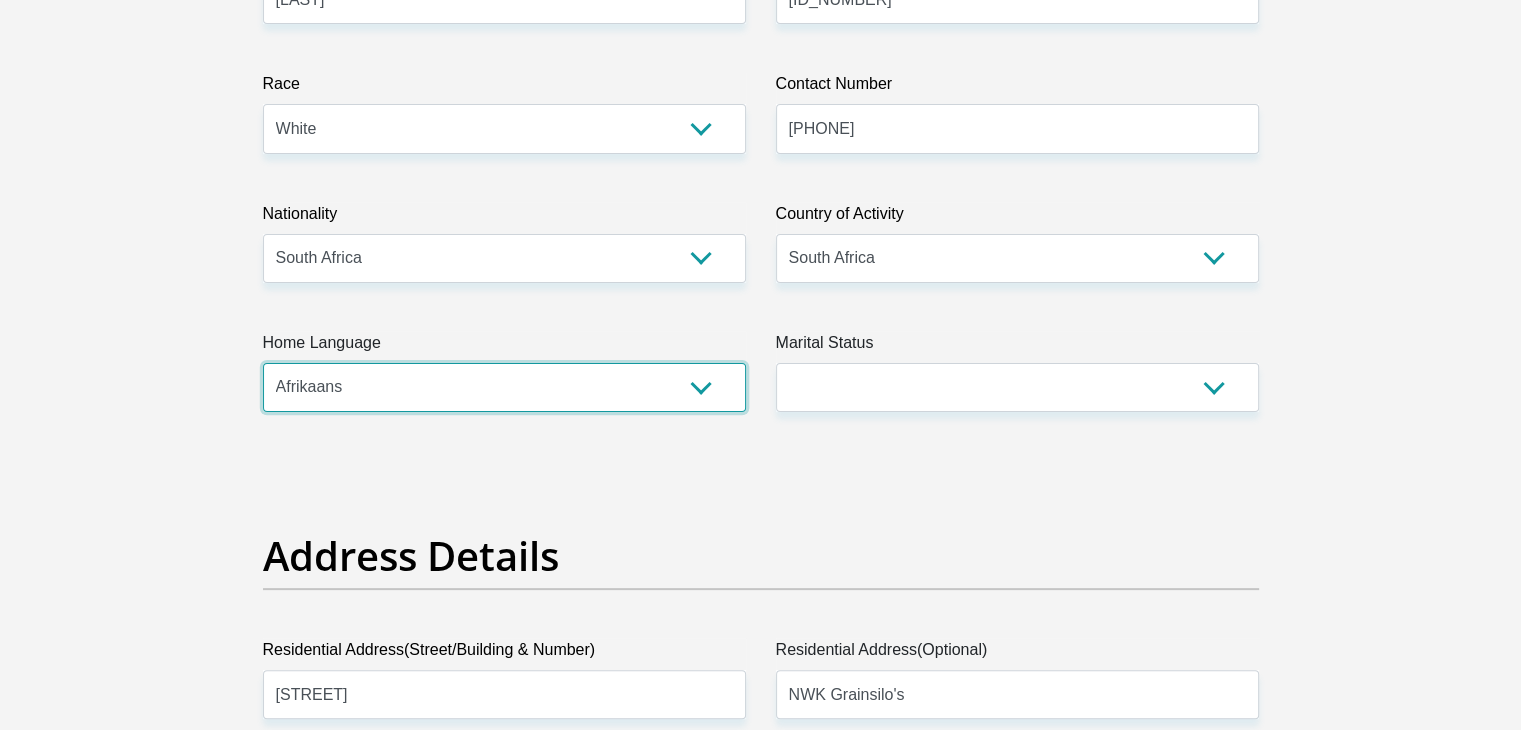 click on "Afrikaans
English
Sepedi
South Ndebele
Southern Sotho
Swati
Tsonga
Tswana
Venda
Xhosa
Zulu
Other" at bounding box center [504, 387] 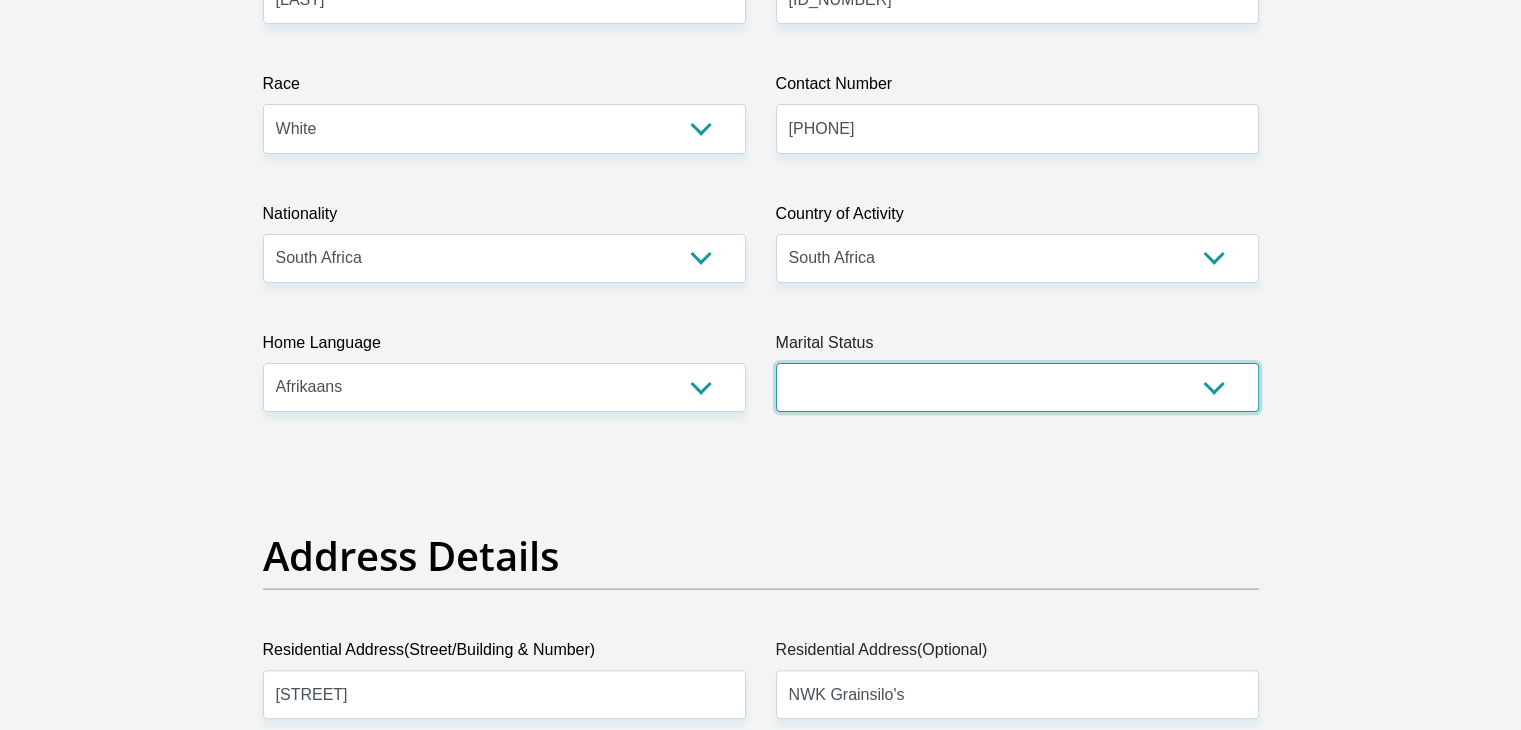 click on "Married ANC
Single
Divorced
Widowed
Married COP or Customary Law" at bounding box center (1017, 387) 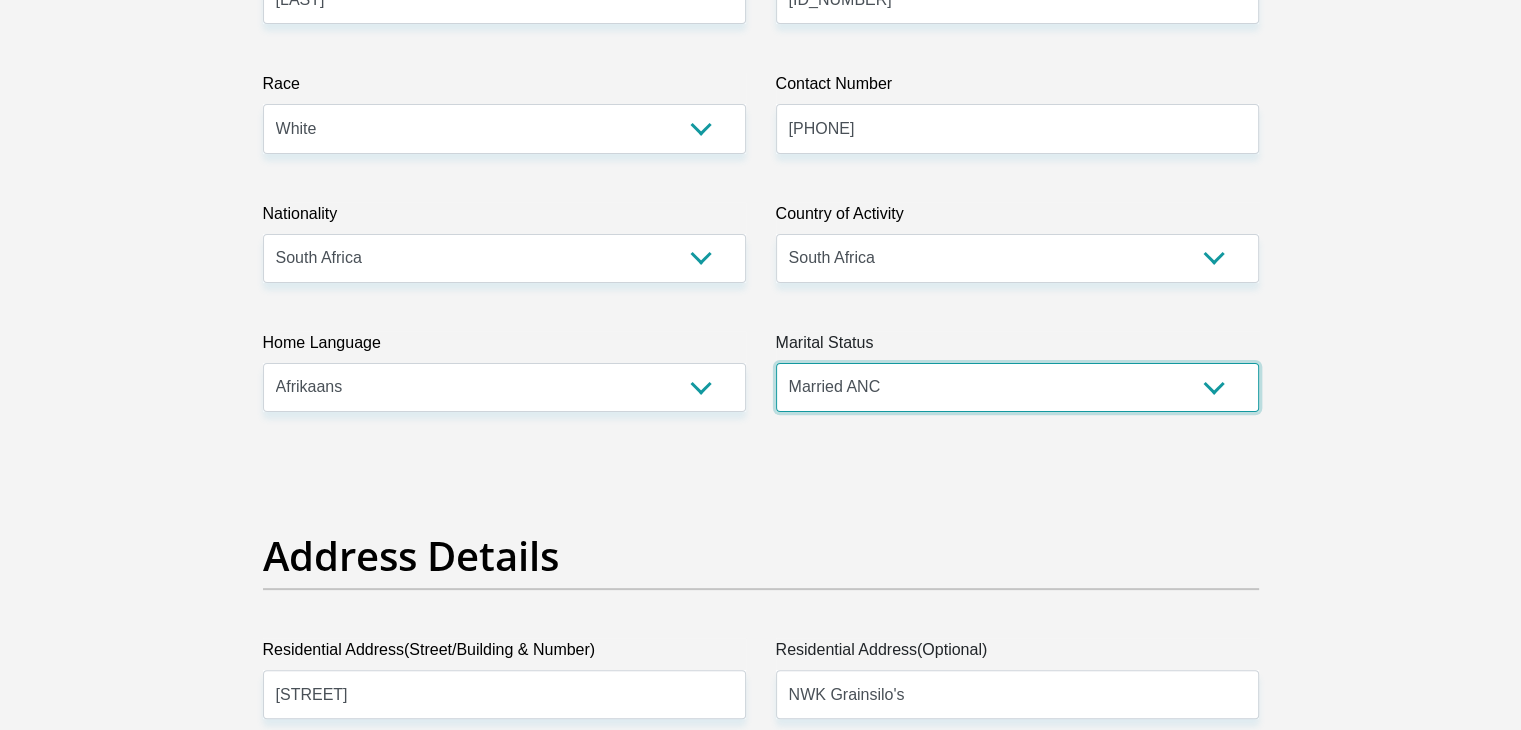 click on "Married ANC
Single
Divorced
Widowed
Married COP or Customary Law" at bounding box center (1017, 387) 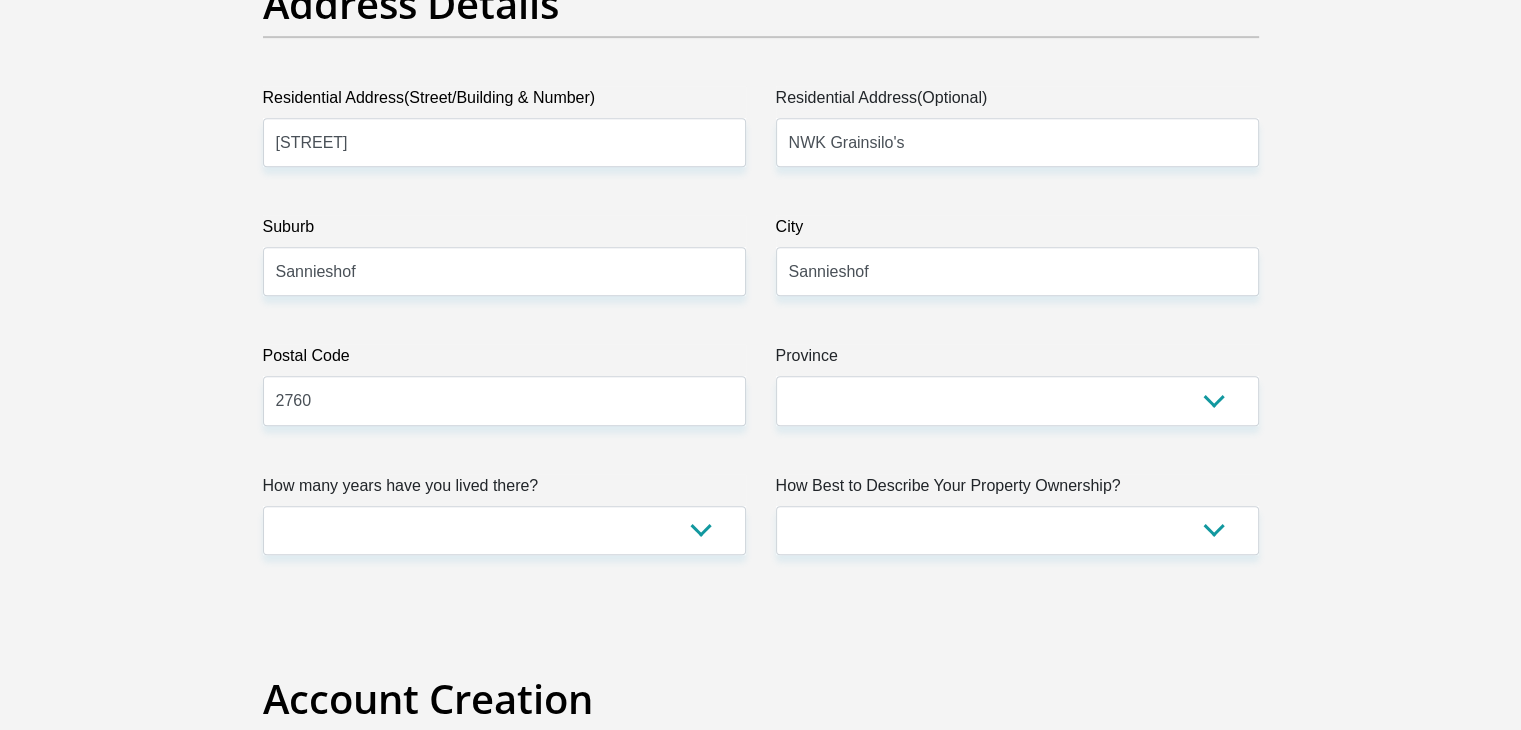 scroll, scrollTop: 1100, scrollLeft: 0, axis: vertical 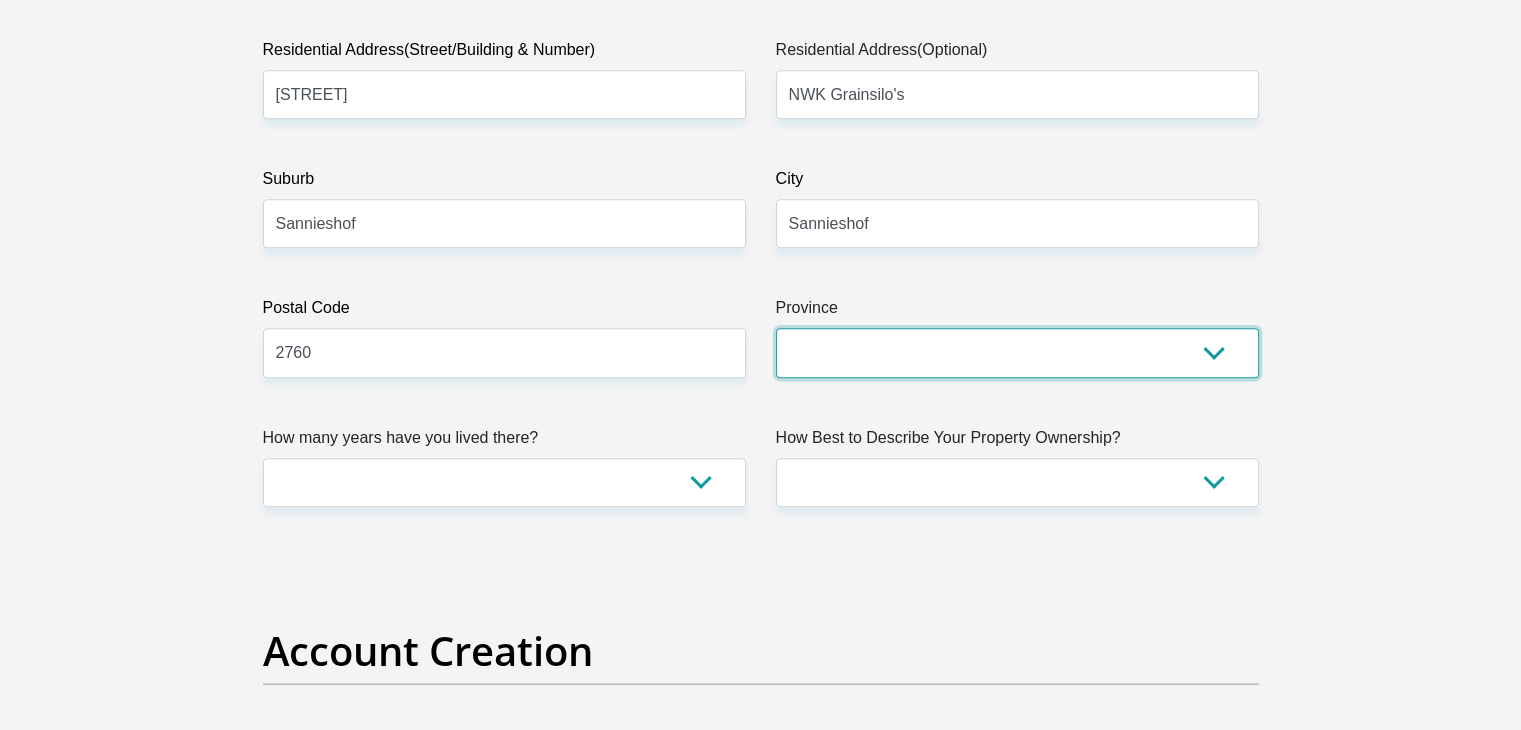 click on "Eastern Cape
Free State
Gauteng
KwaZulu-Natal
Limpopo
Mpumalanga
Northern Cape
North West
Western Cape" at bounding box center (1017, 352) 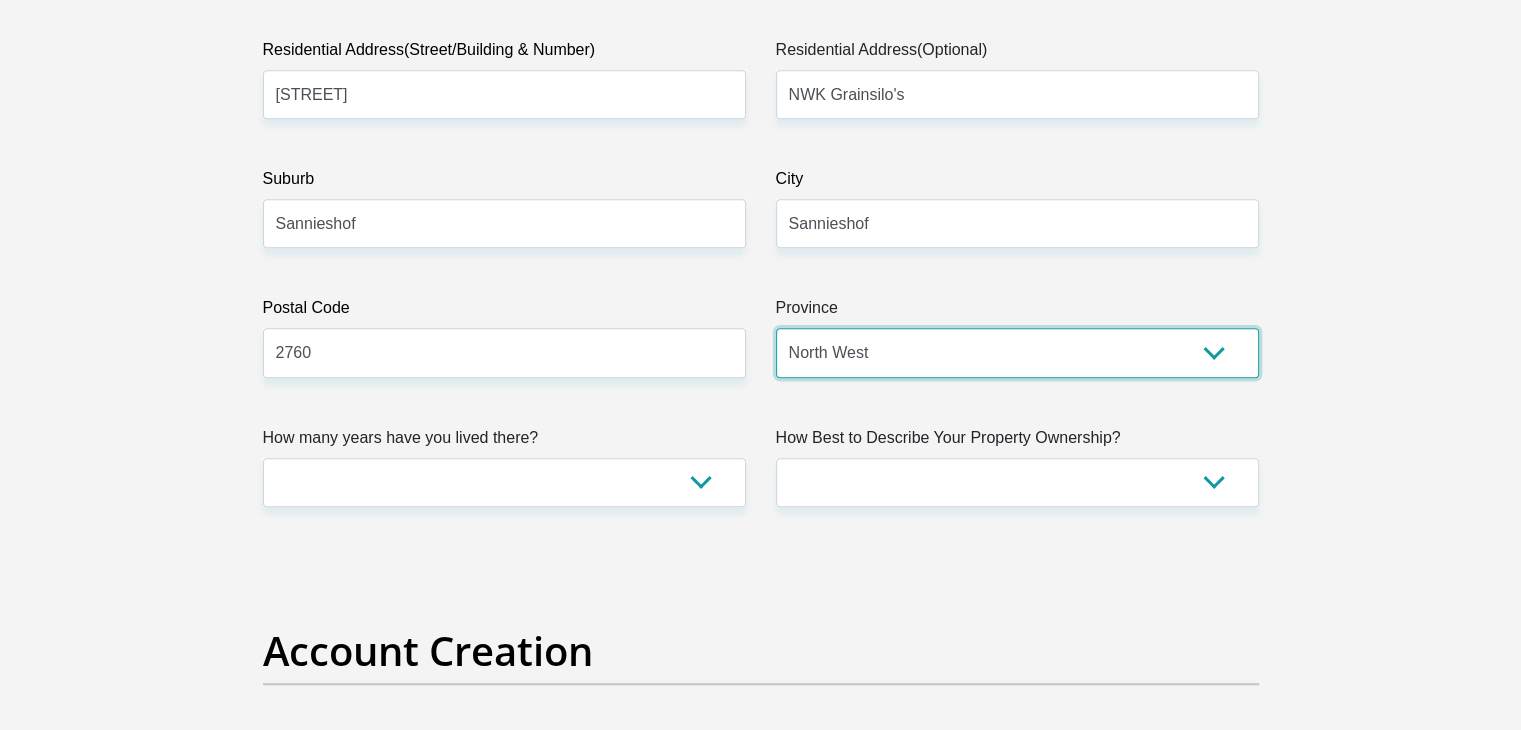 click on "Eastern Cape
Free State
Gauteng
KwaZulu-Natal
Limpopo
Mpumalanga
Northern Cape
North West
Western Cape" at bounding box center (1017, 352) 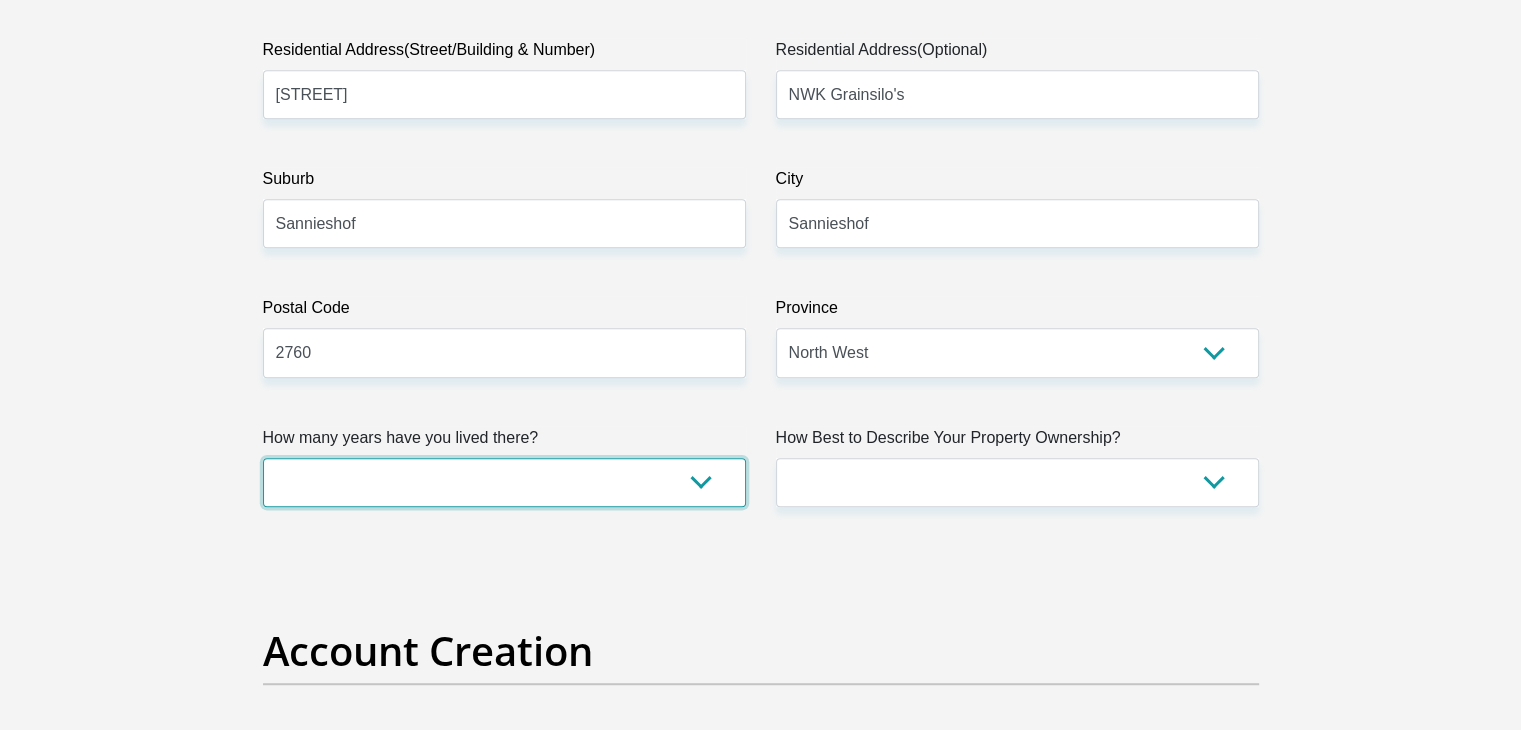 click on "less than 1 year
1-3 years
3-5 years
5+ years" at bounding box center (504, 482) 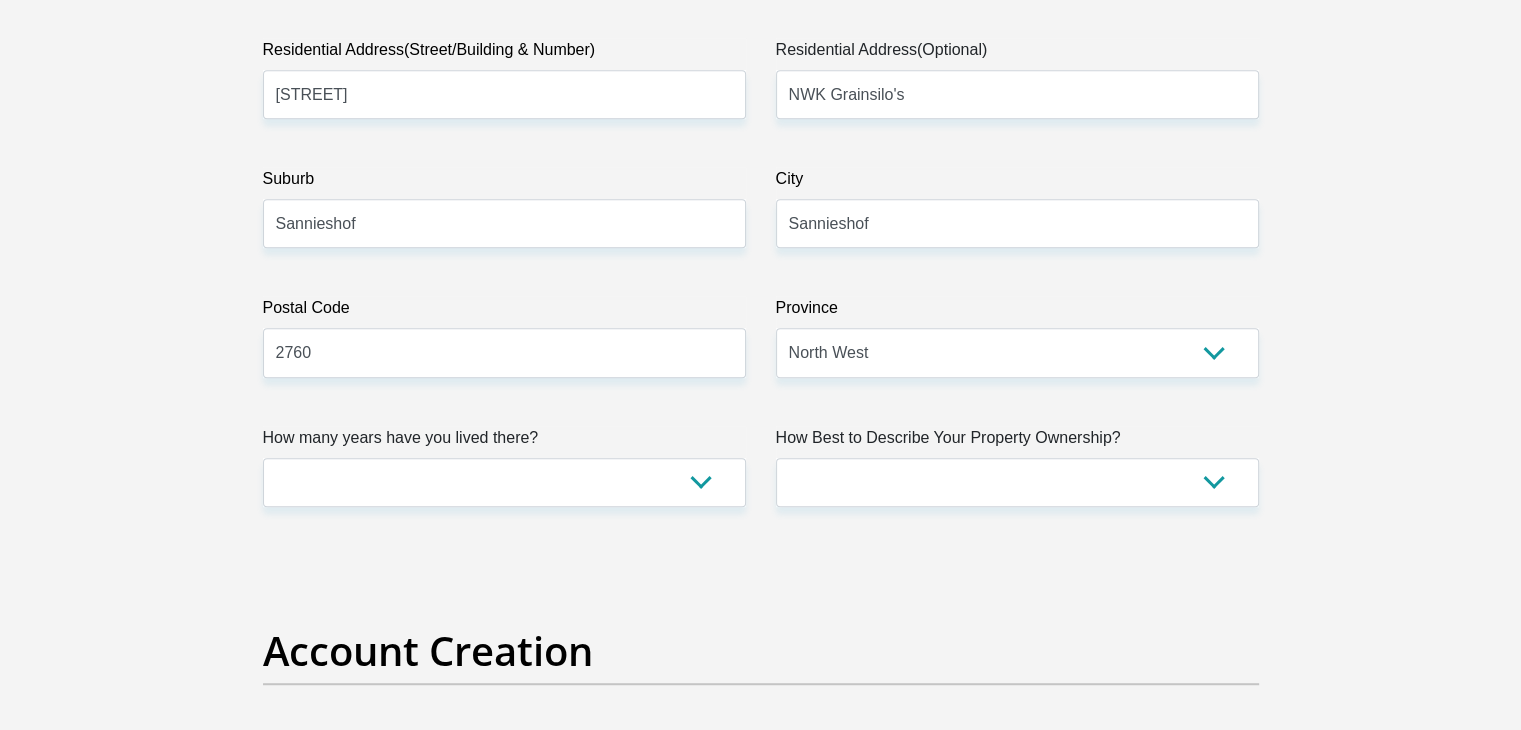 click on "Account Creation" at bounding box center (761, 651) 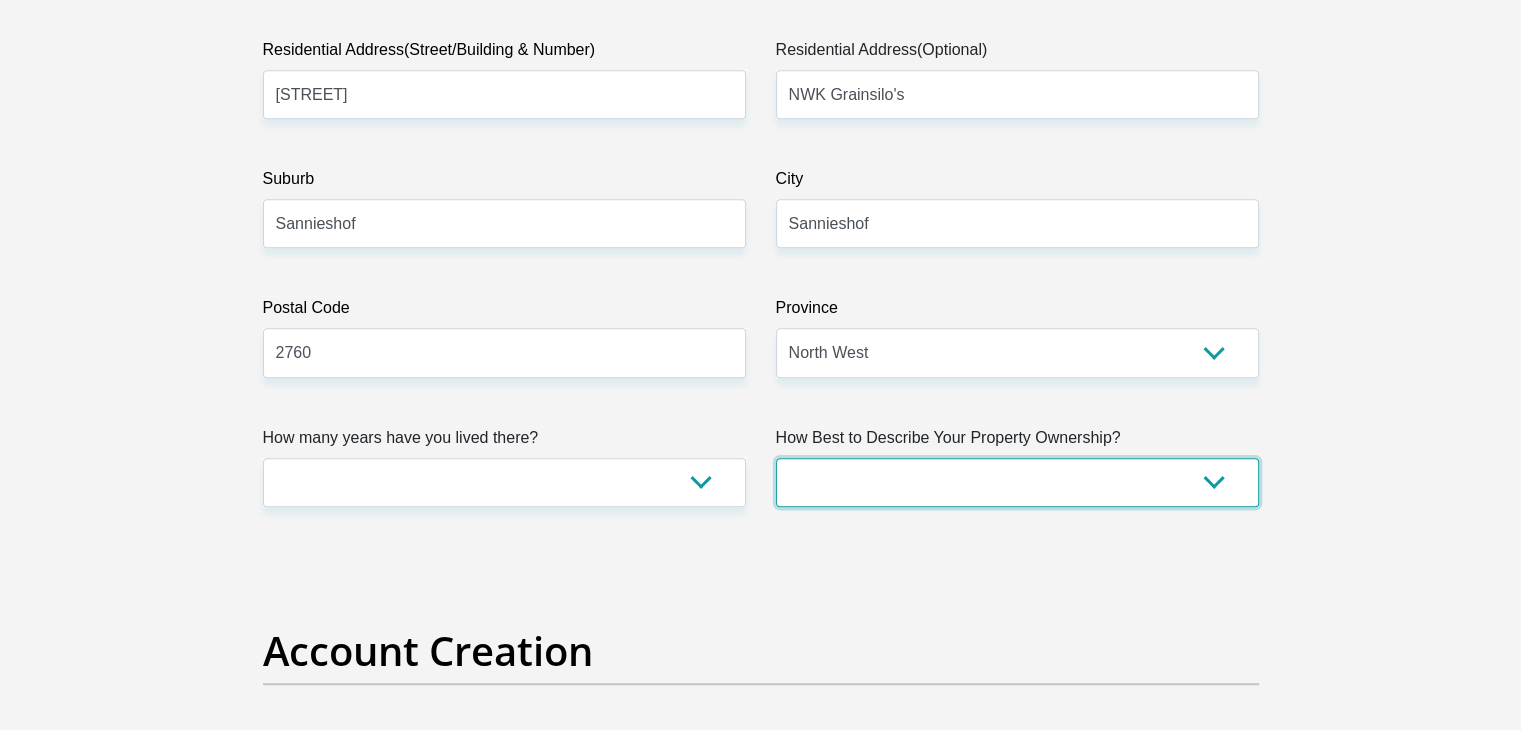 click on "Owned
Rented
Family Owned
Company Dwelling" at bounding box center [1017, 482] 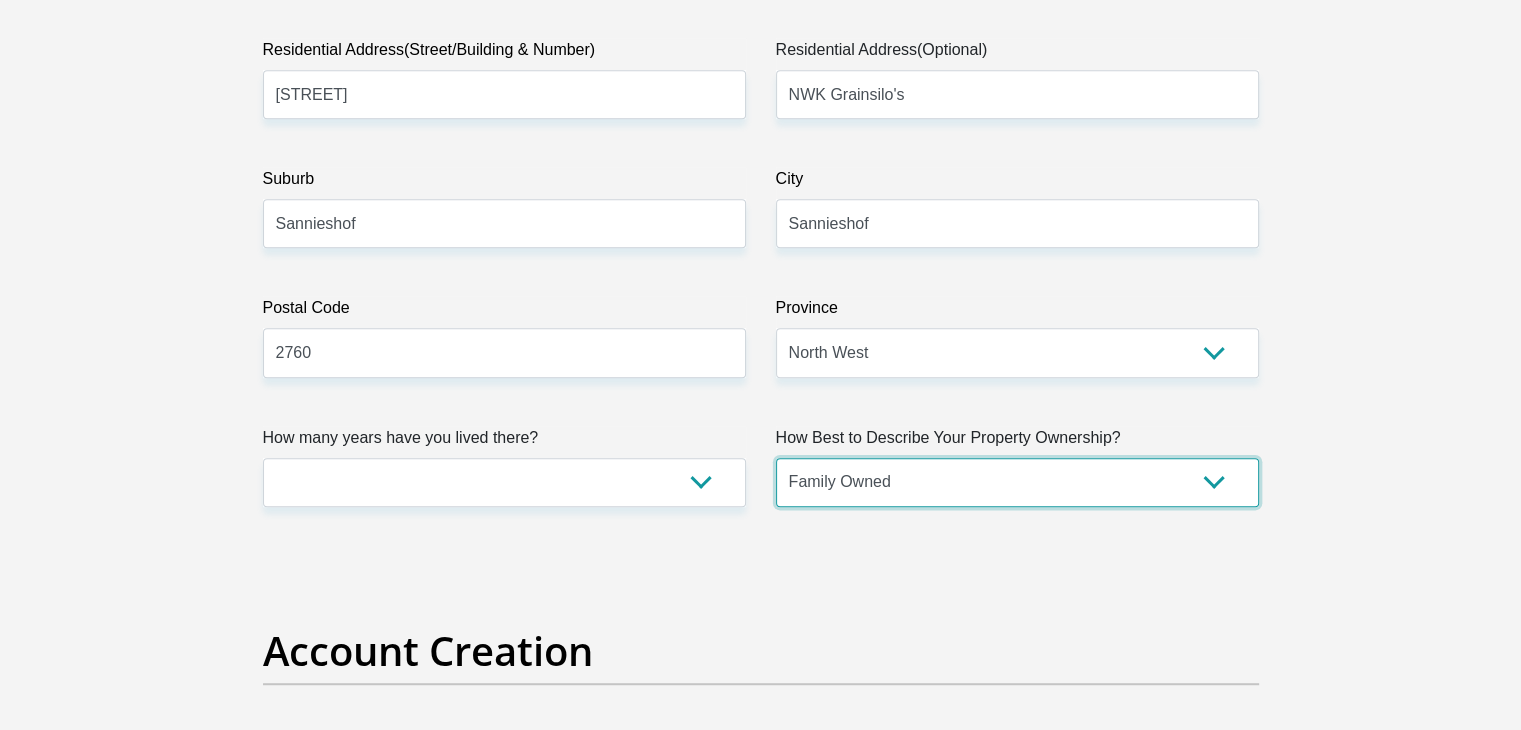 click on "Owned
Rented
Family Owned
Company Dwelling" at bounding box center [1017, 482] 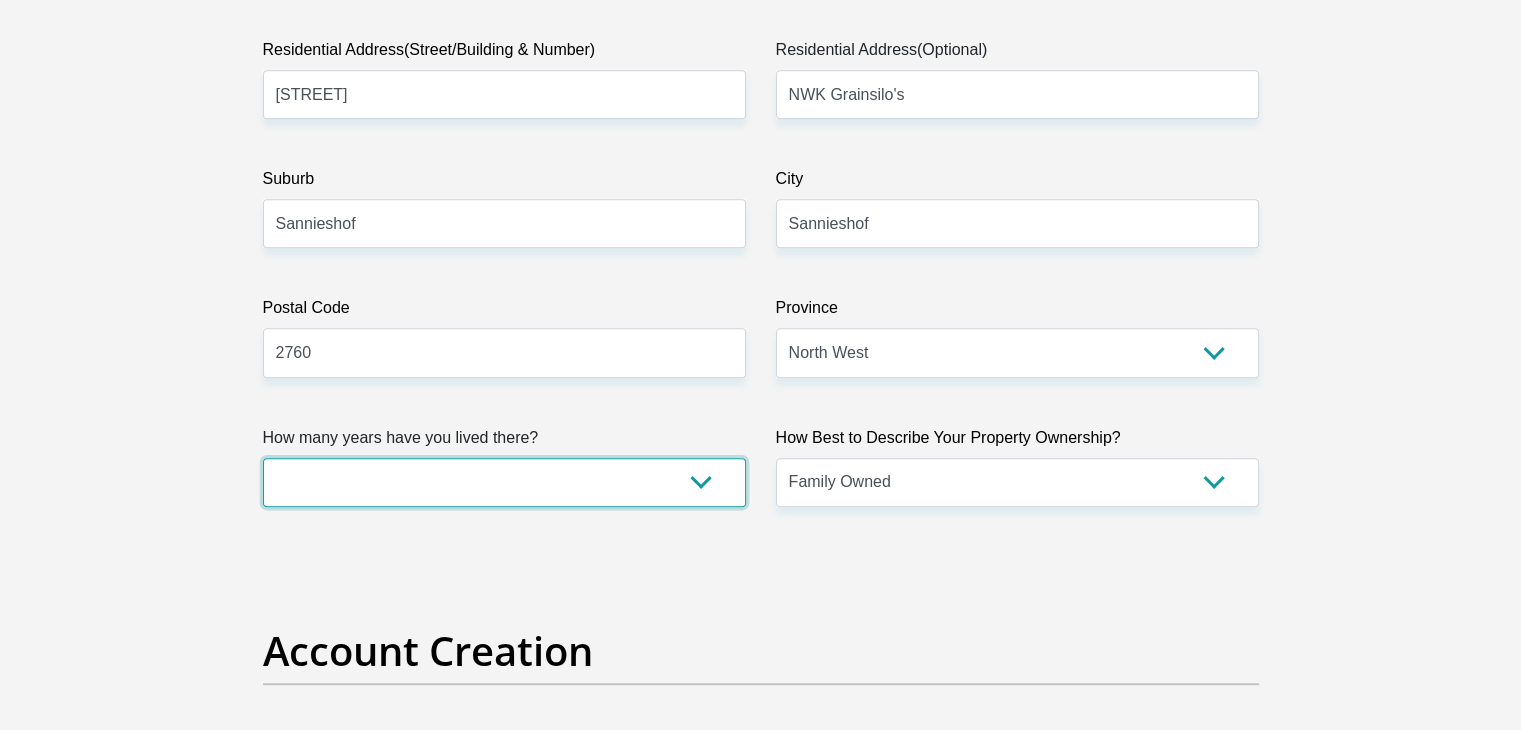 click on "less than 1 year
1-3 years
3-5 years
5+ years" at bounding box center [504, 482] 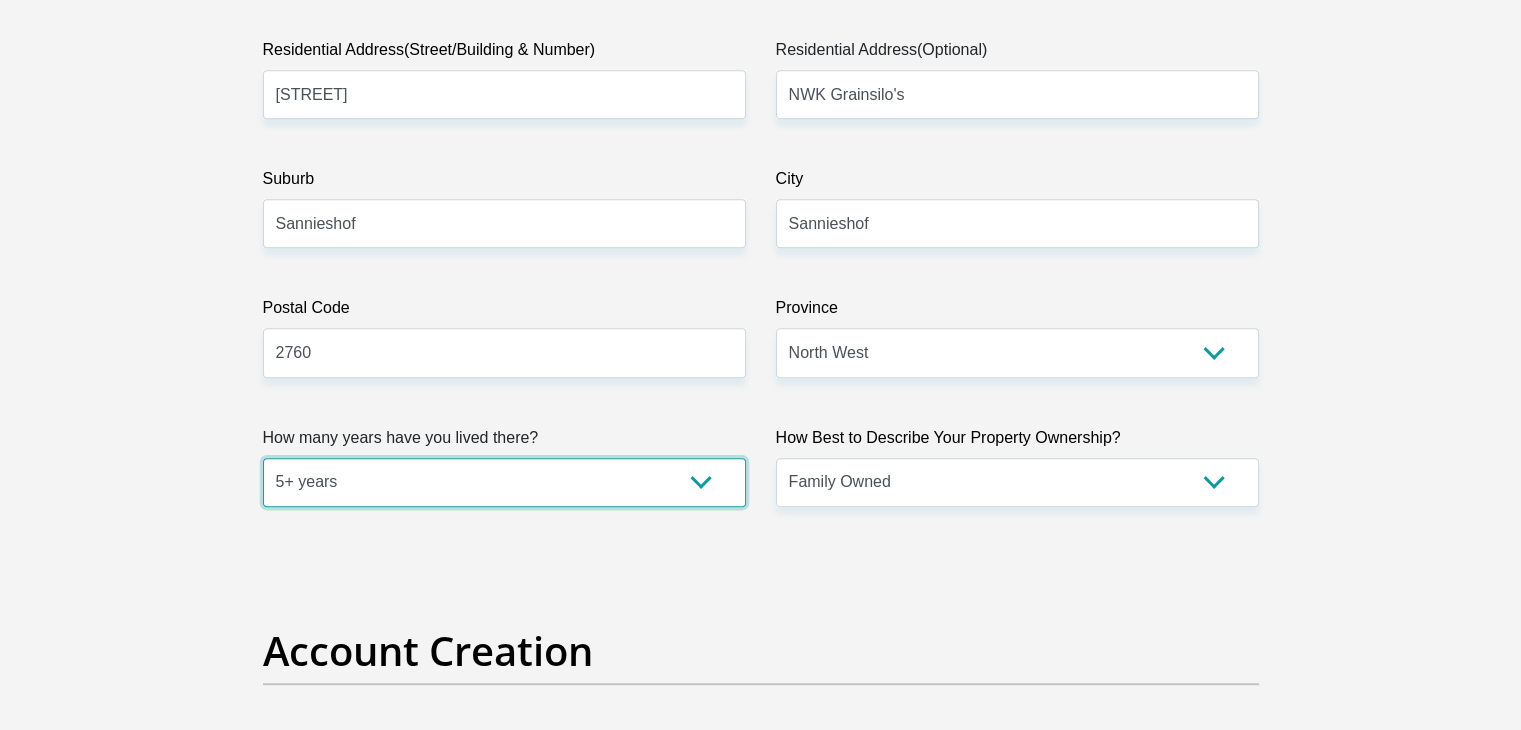 click on "less than 1 year
1-3 years
3-5 years
5+ years" at bounding box center [504, 482] 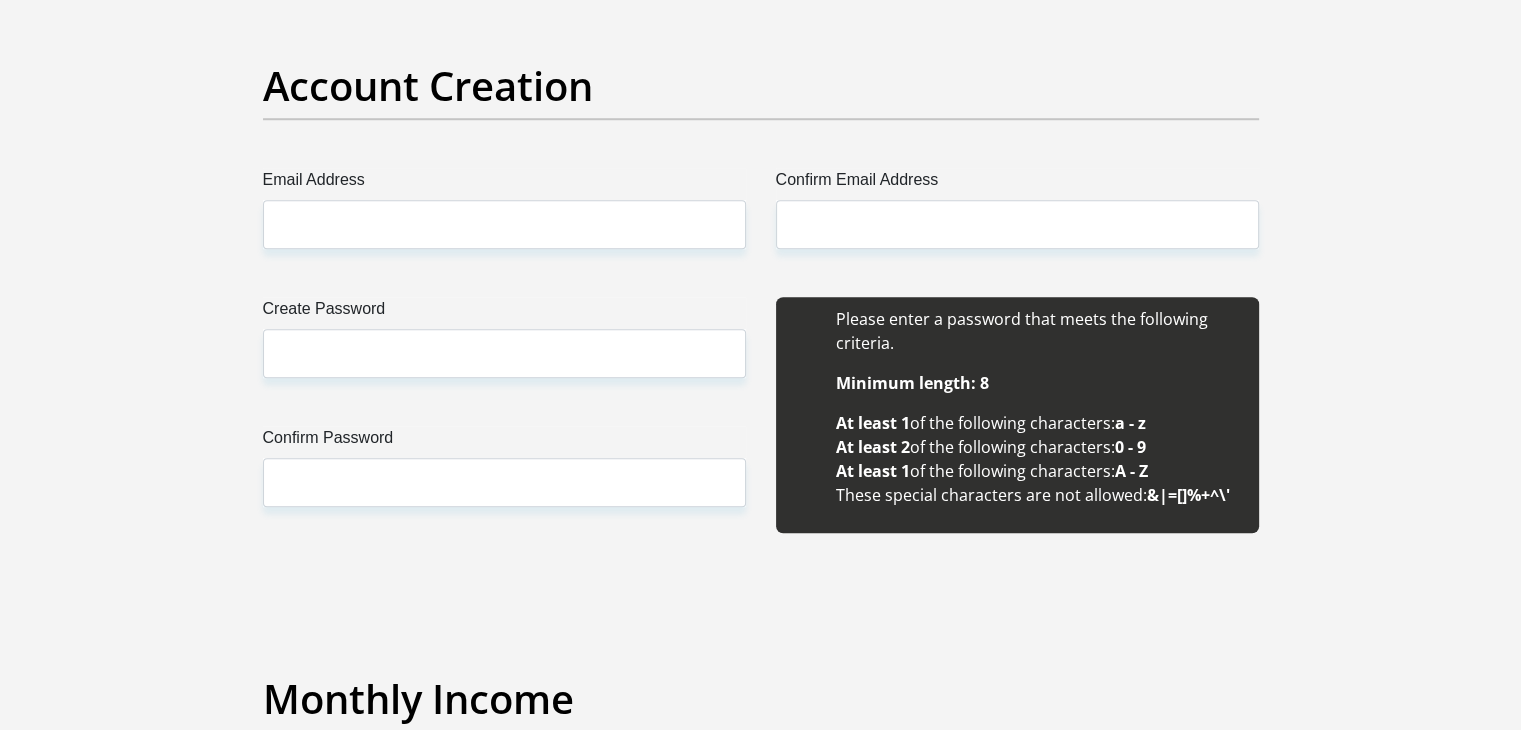 scroll, scrollTop: 1700, scrollLeft: 0, axis: vertical 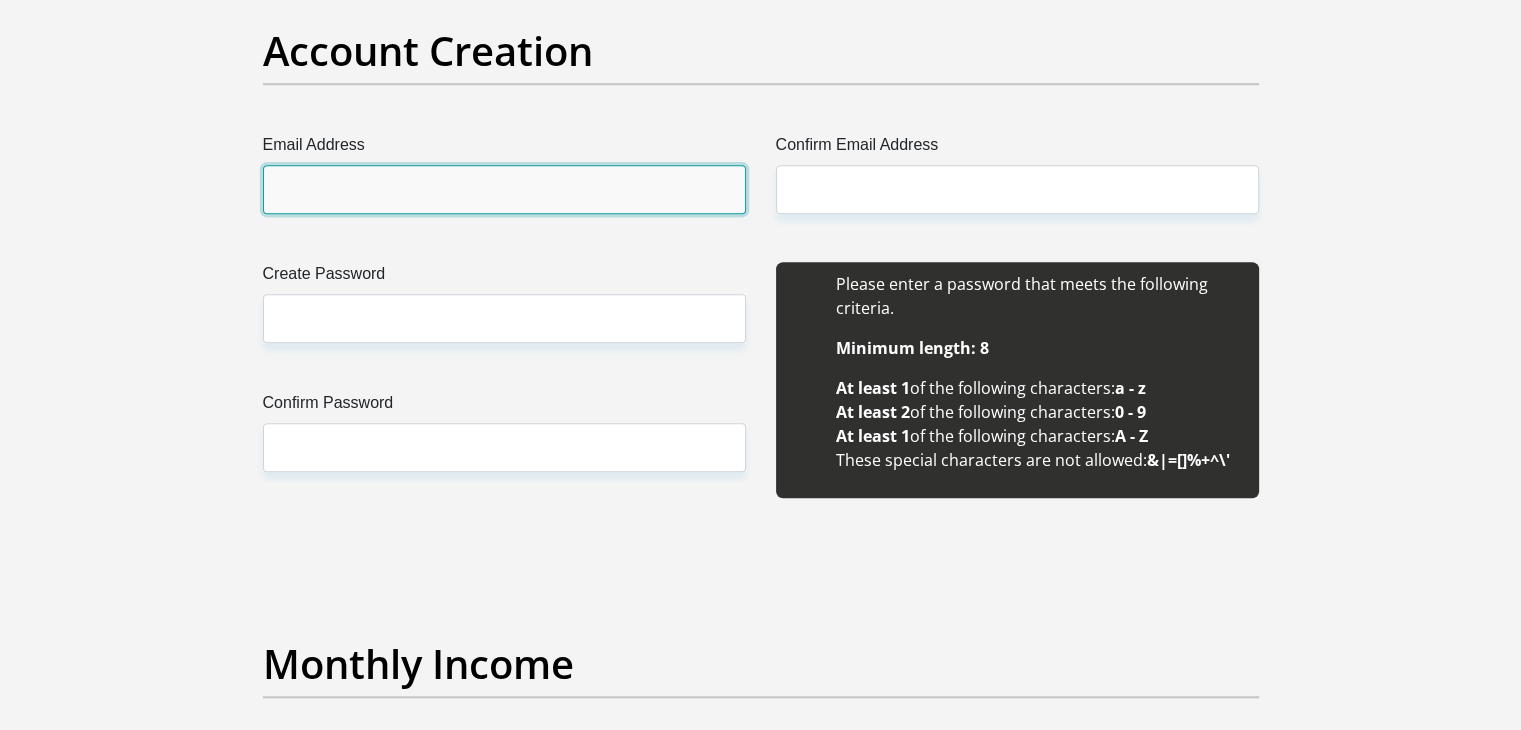 click on "Email Address" at bounding box center (504, 189) 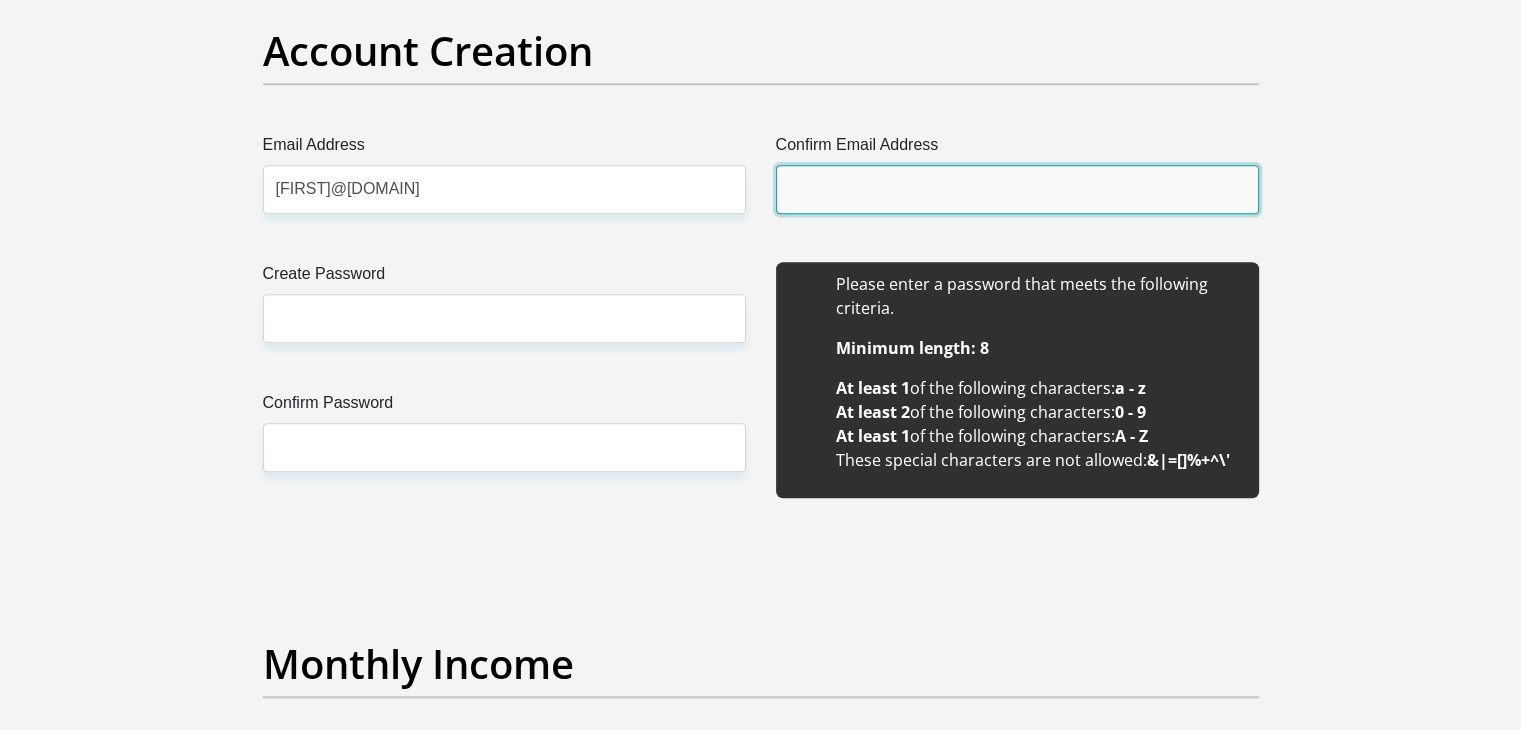 type on "hendrikgagiano@gmail.com" 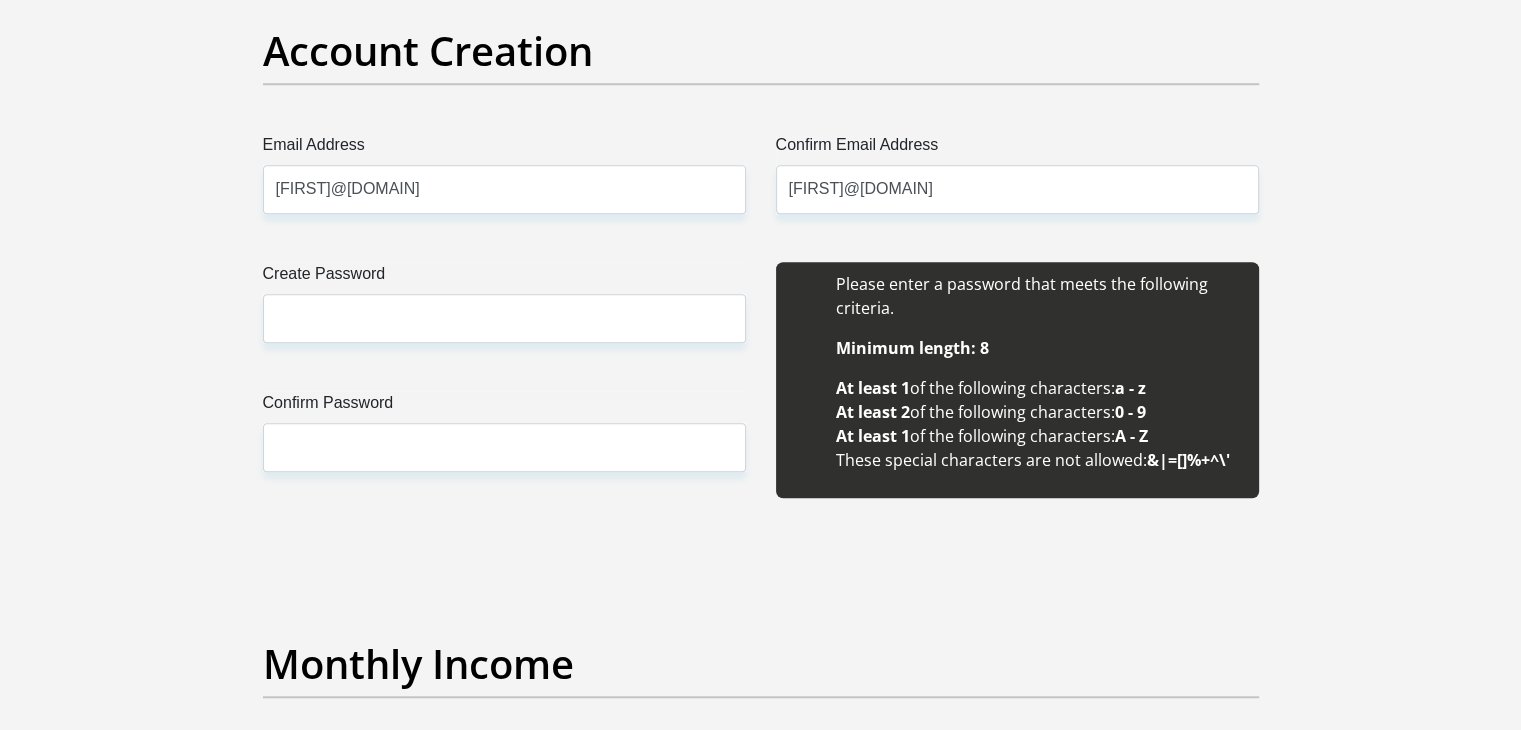 type 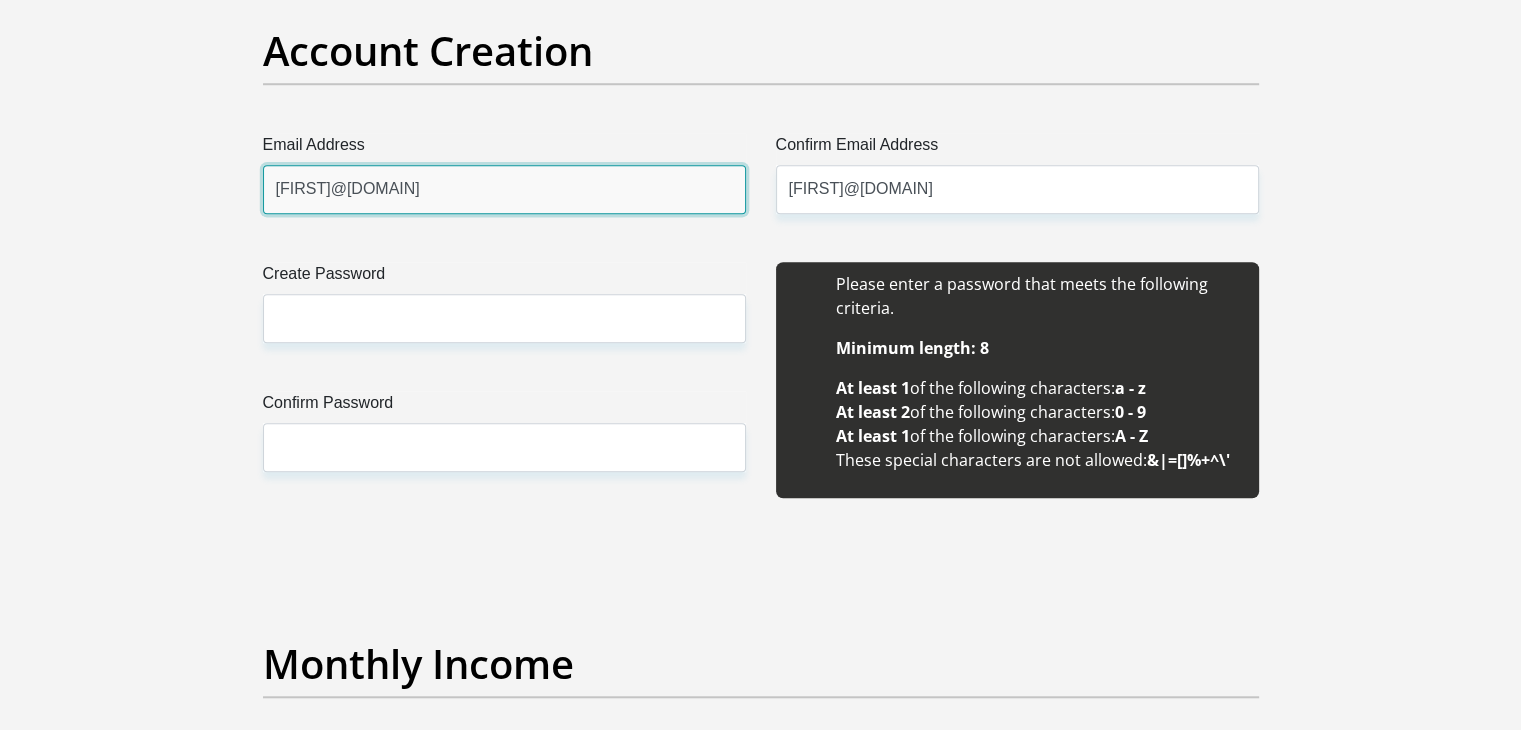 type 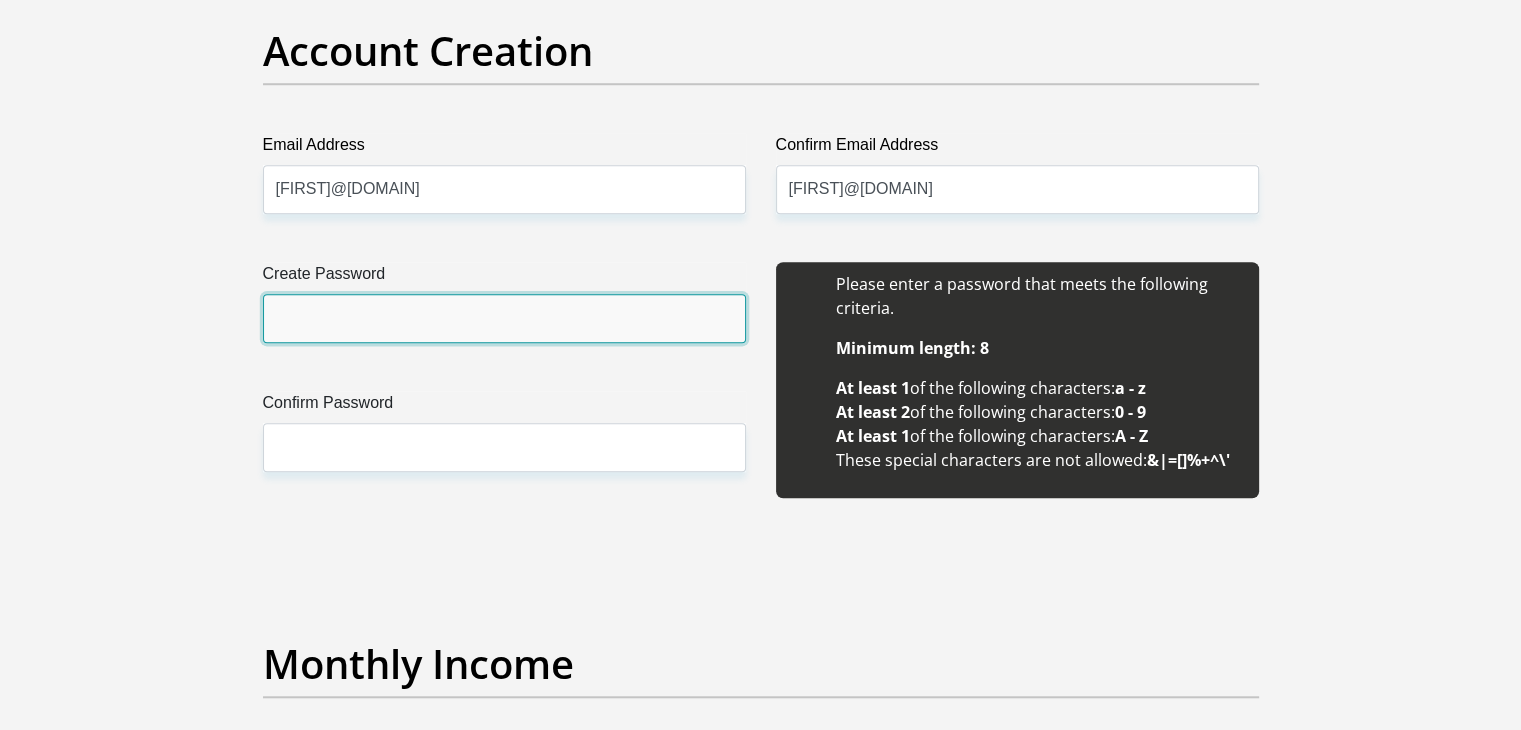 click on "Create Password" at bounding box center [504, 318] 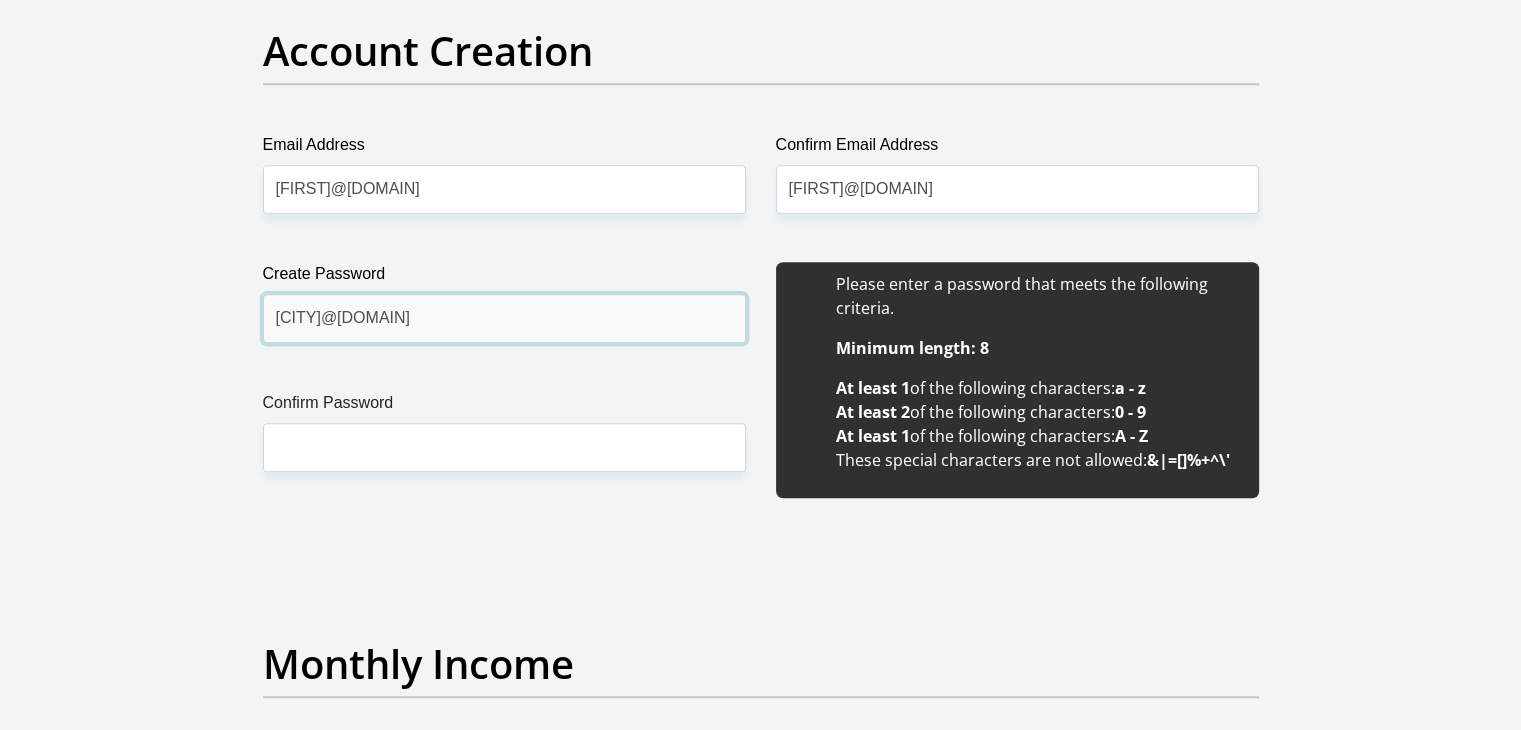 type on "Potchefstroom1@2" 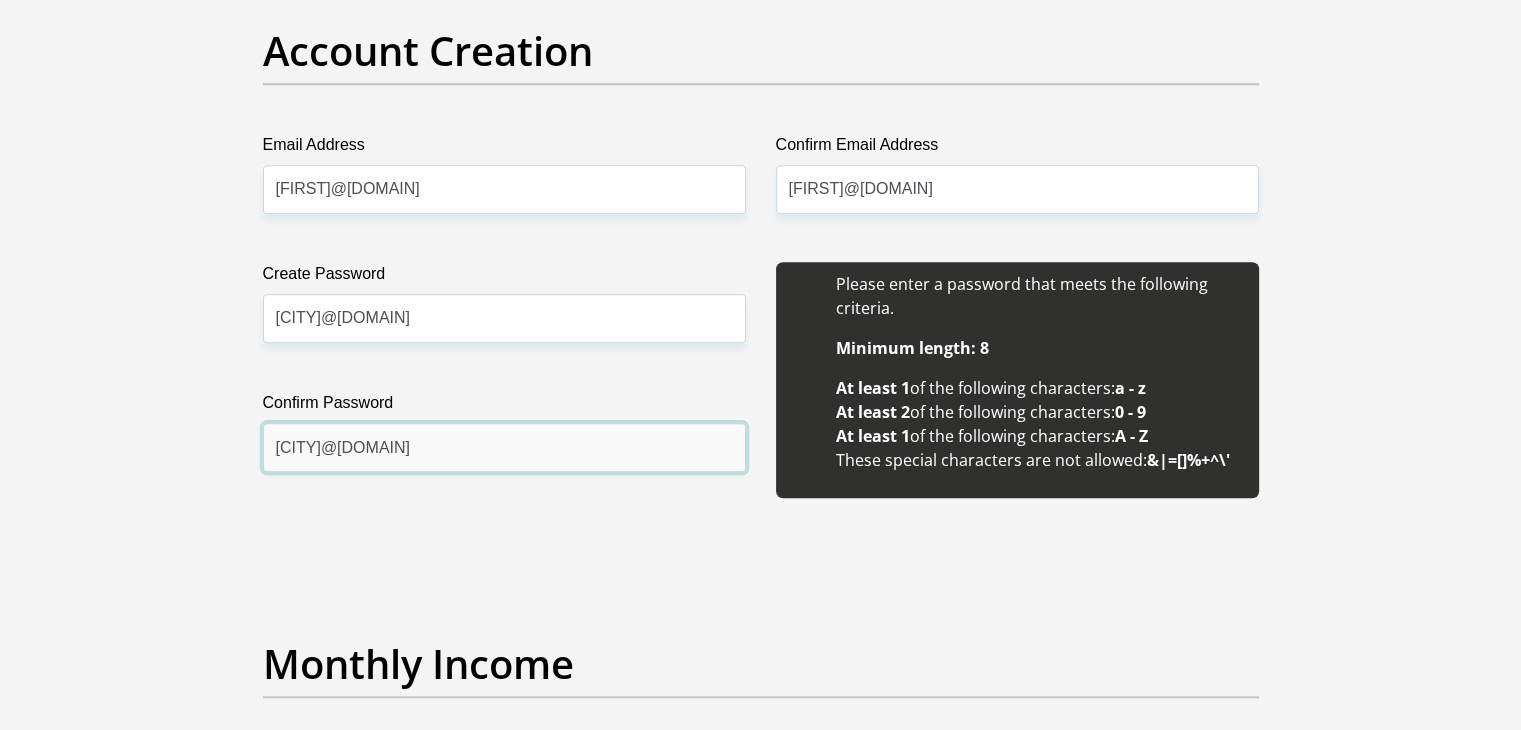 type on "Potchefstroom1@2" 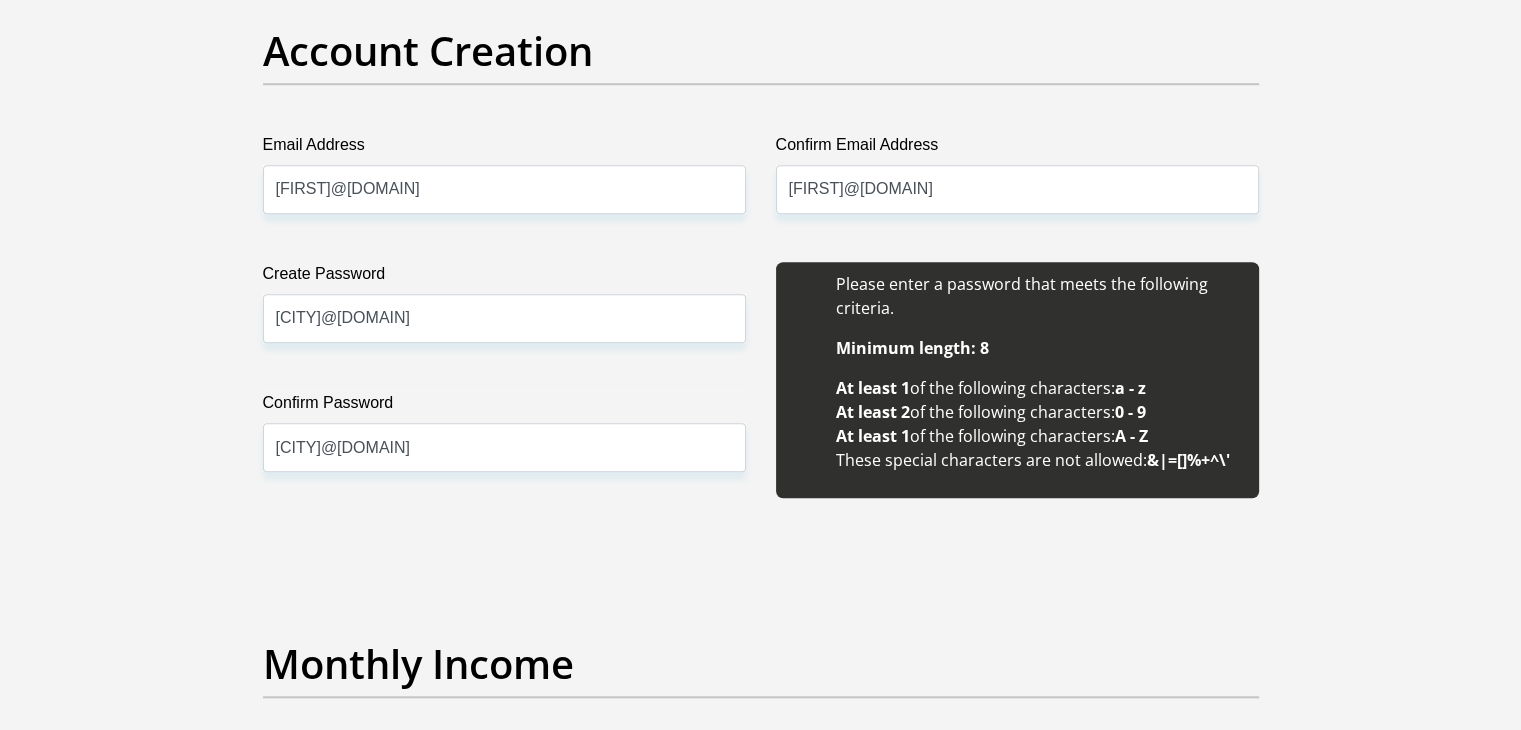 click on "Title
Mr
Ms
Mrs
Dr
Other
First Name
Hendrik
Surname
Gagiano
ID Number
6901245030088
Please input valid ID number
Race
Black
Coloured
Indian
White
Other
Contact Number
0825751450
Please input valid contact number
Nationality
South Africa
Afghanistan
Aland Islands  Albania  Algeria" at bounding box center (761, 1879) 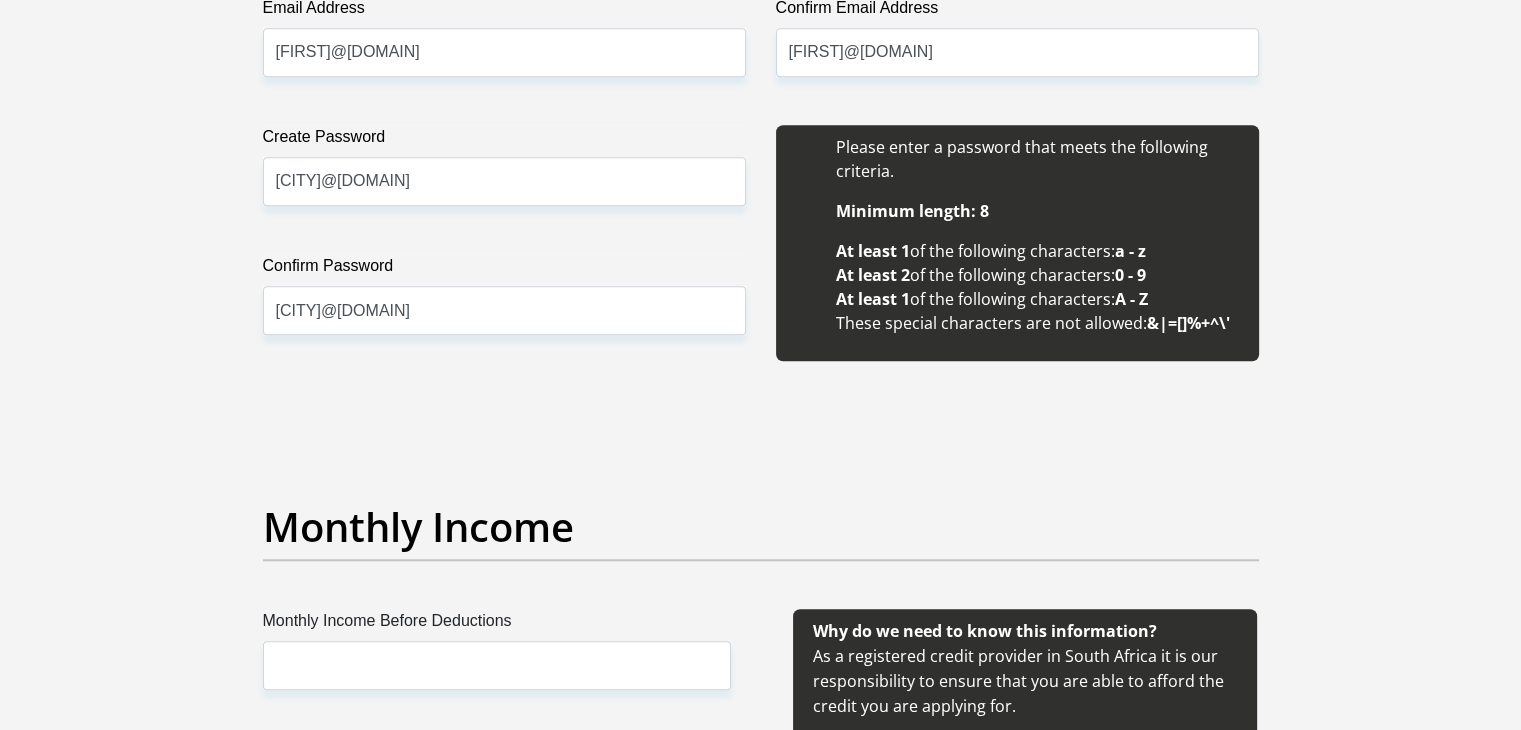 scroll, scrollTop: 2100, scrollLeft: 0, axis: vertical 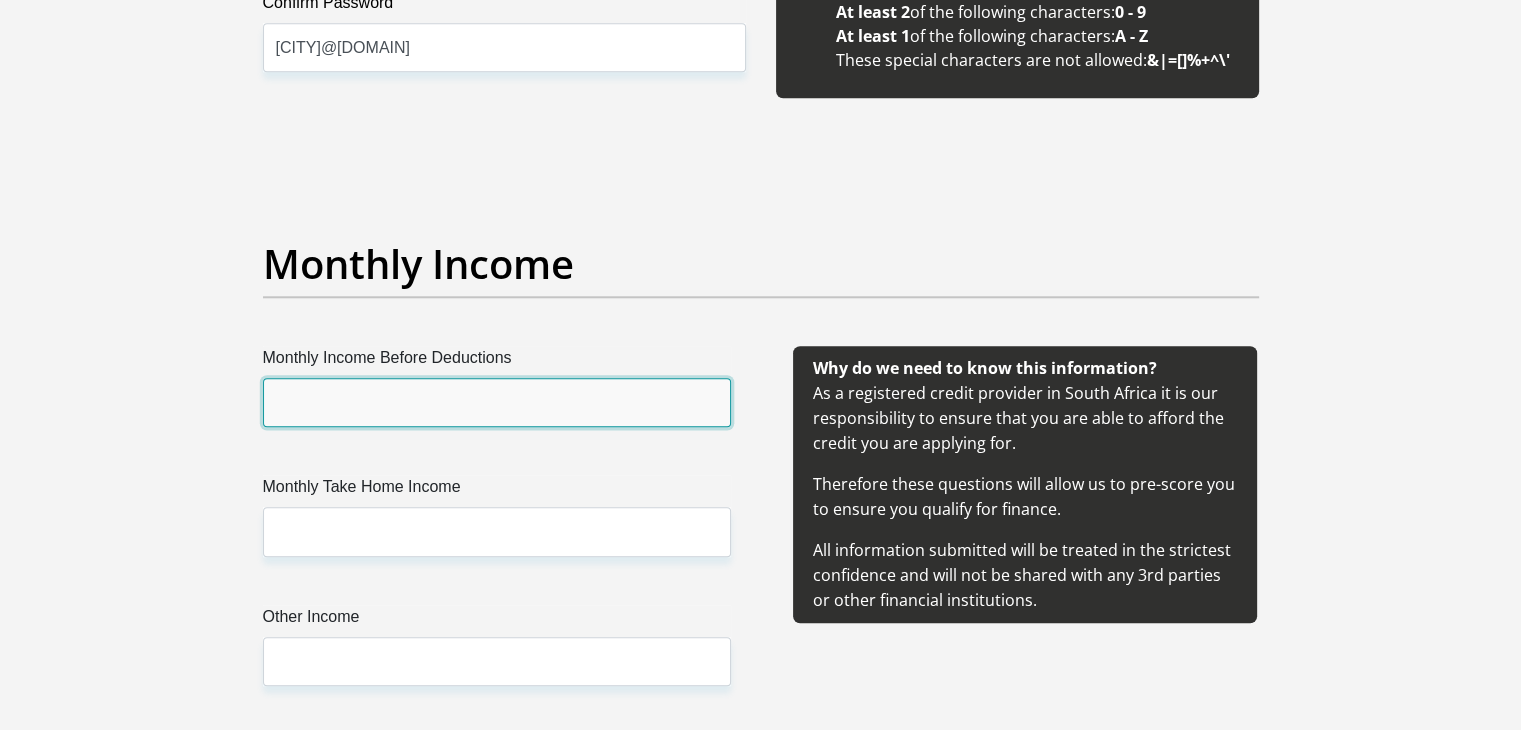 click on "Monthly Income Before Deductions" at bounding box center (497, 402) 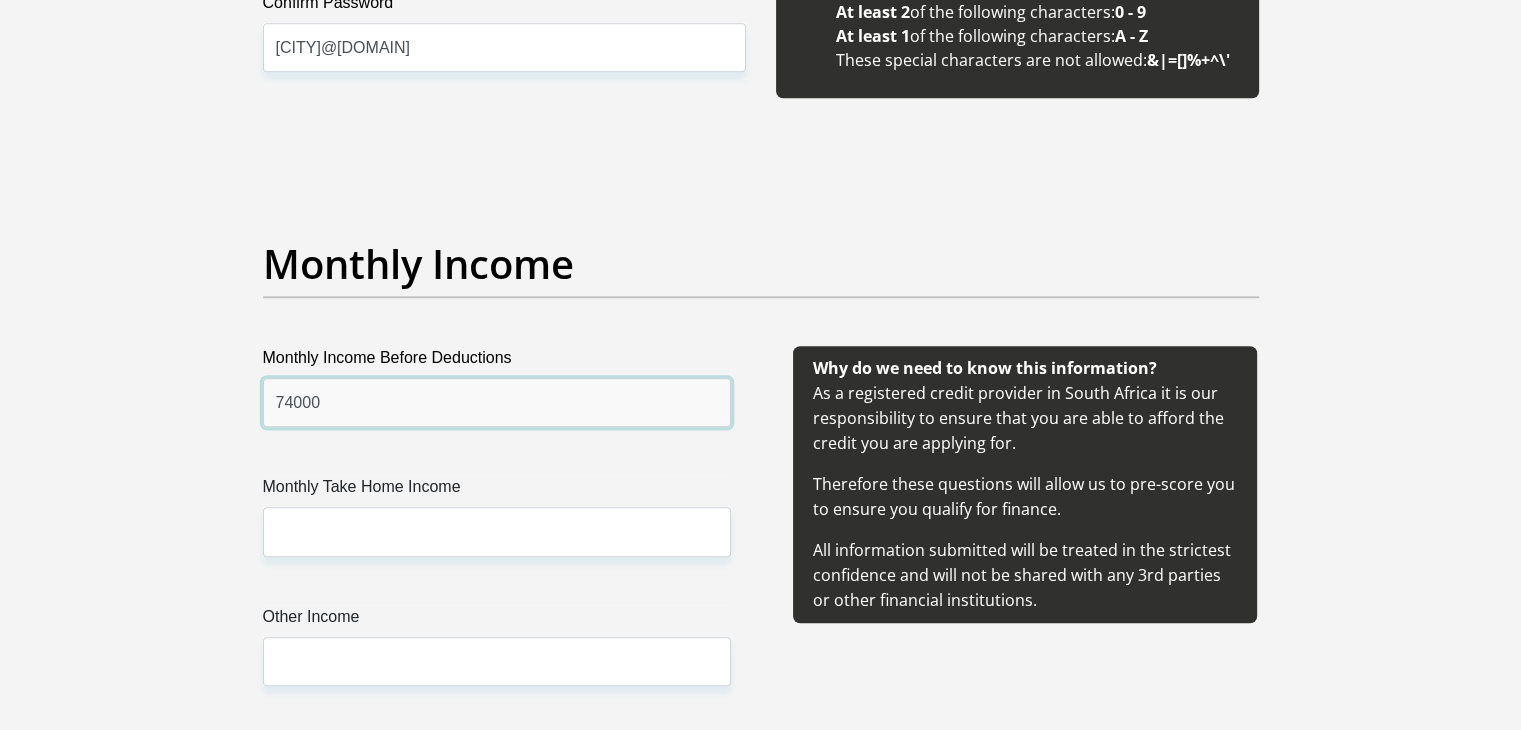 type on "74000" 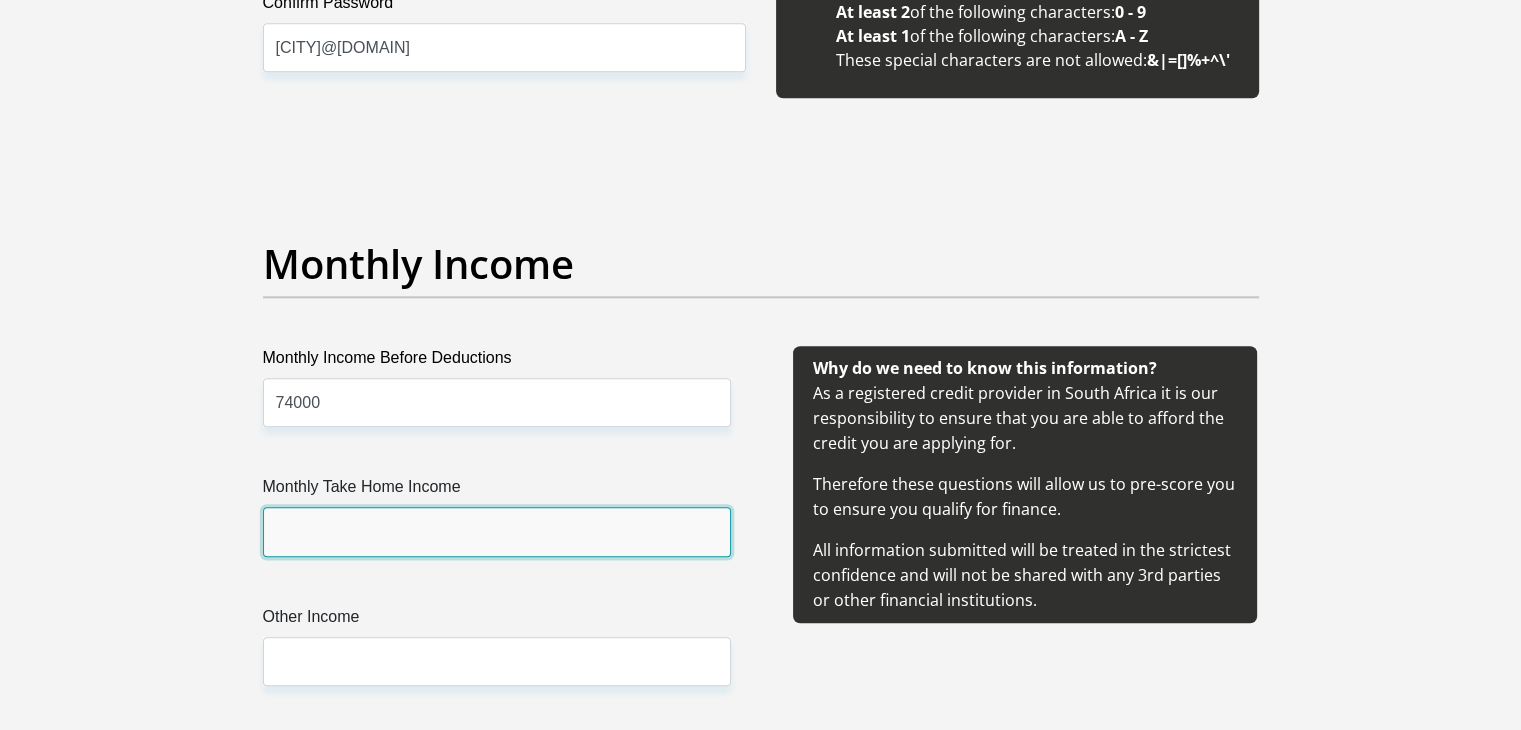 click on "Monthly Take Home Income" at bounding box center (497, 531) 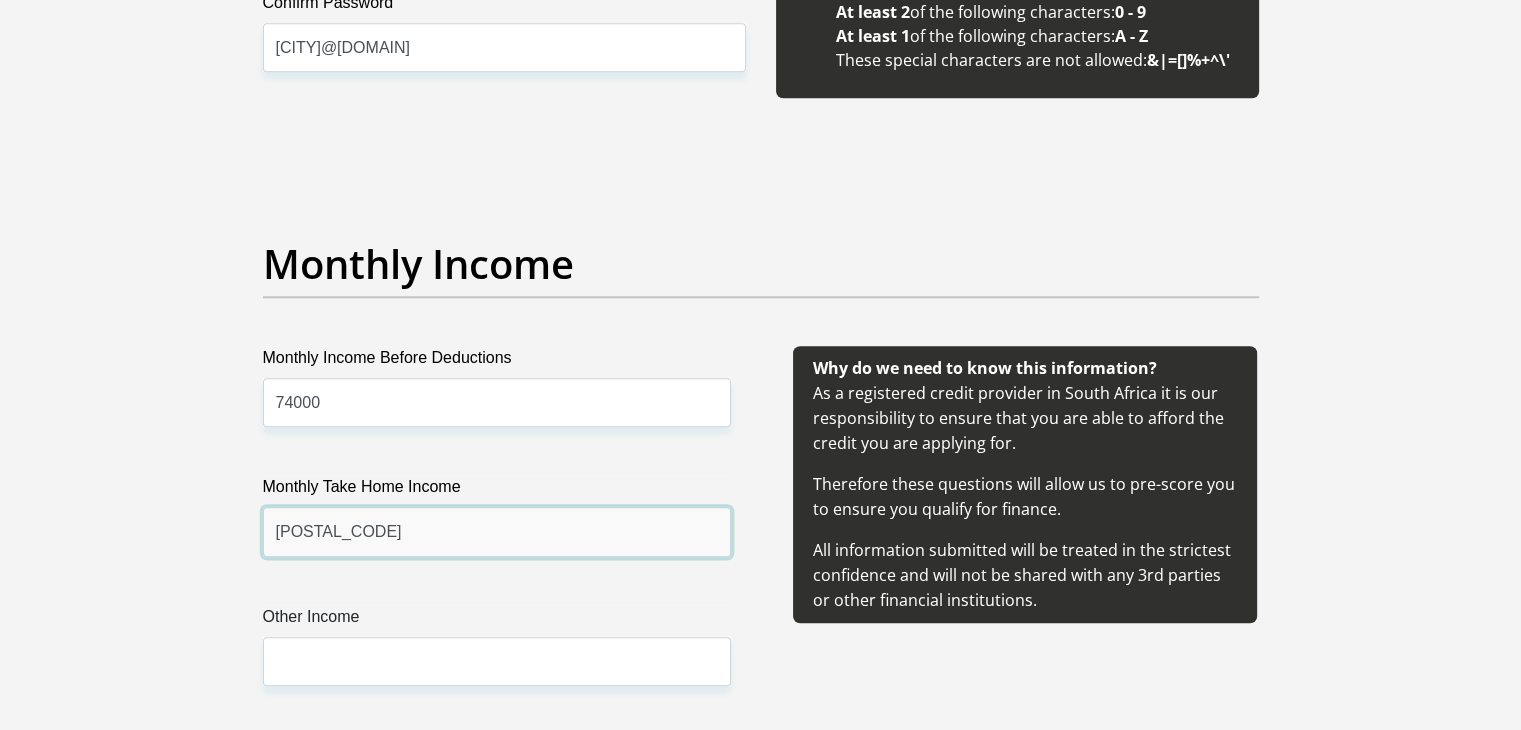 type on "46700" 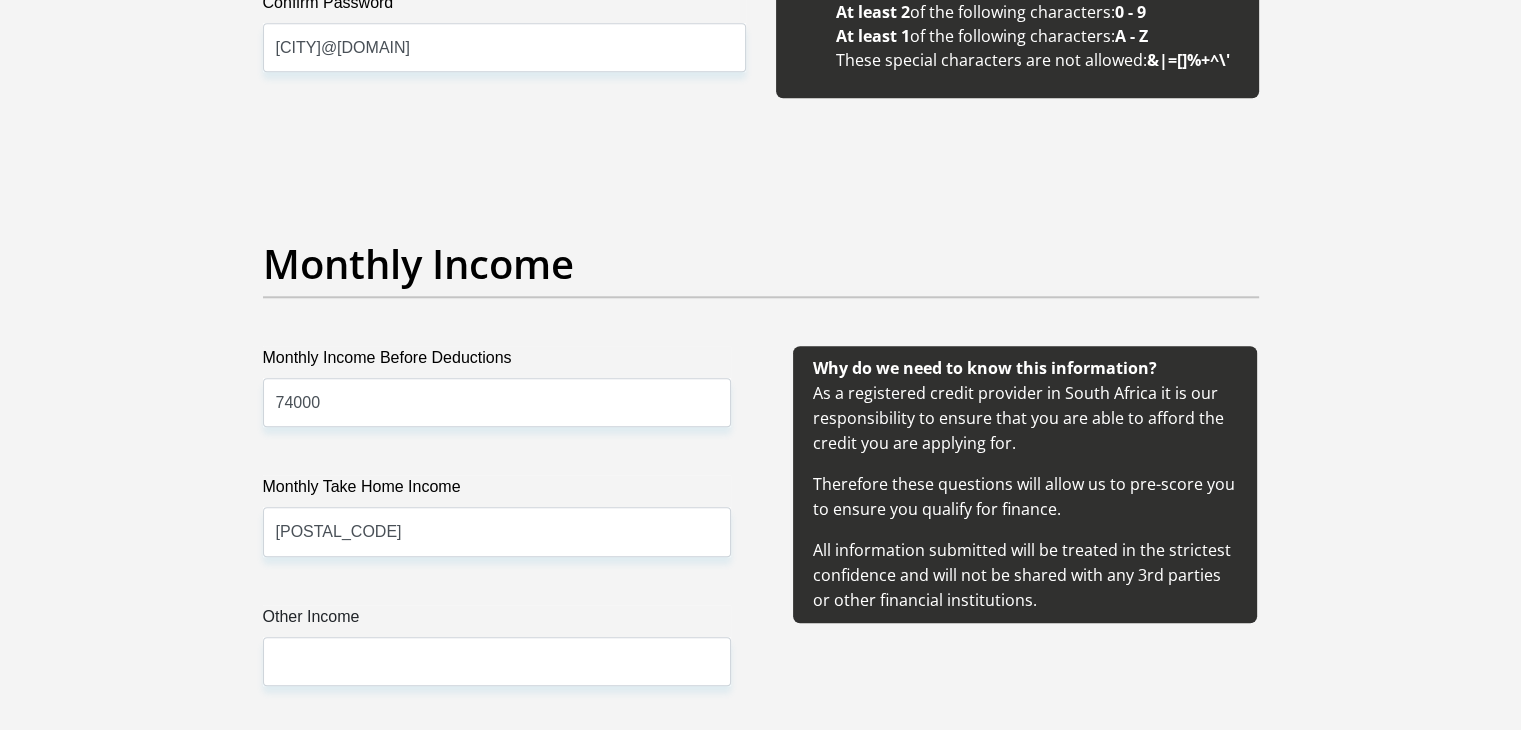 click on "Why do we need to know this information?
As a registered credit provider in South Africa it is our responsibility
to ensure that you are able to afford the credit you are applying for.
Therefore these questions will allow us to pre-score you to ensure you qualify for finance.
All information submitted will be treated in the strictest confidence
and will not be shared with any 3rd parties or other financial institutions." at bounding box center [1025, 540] 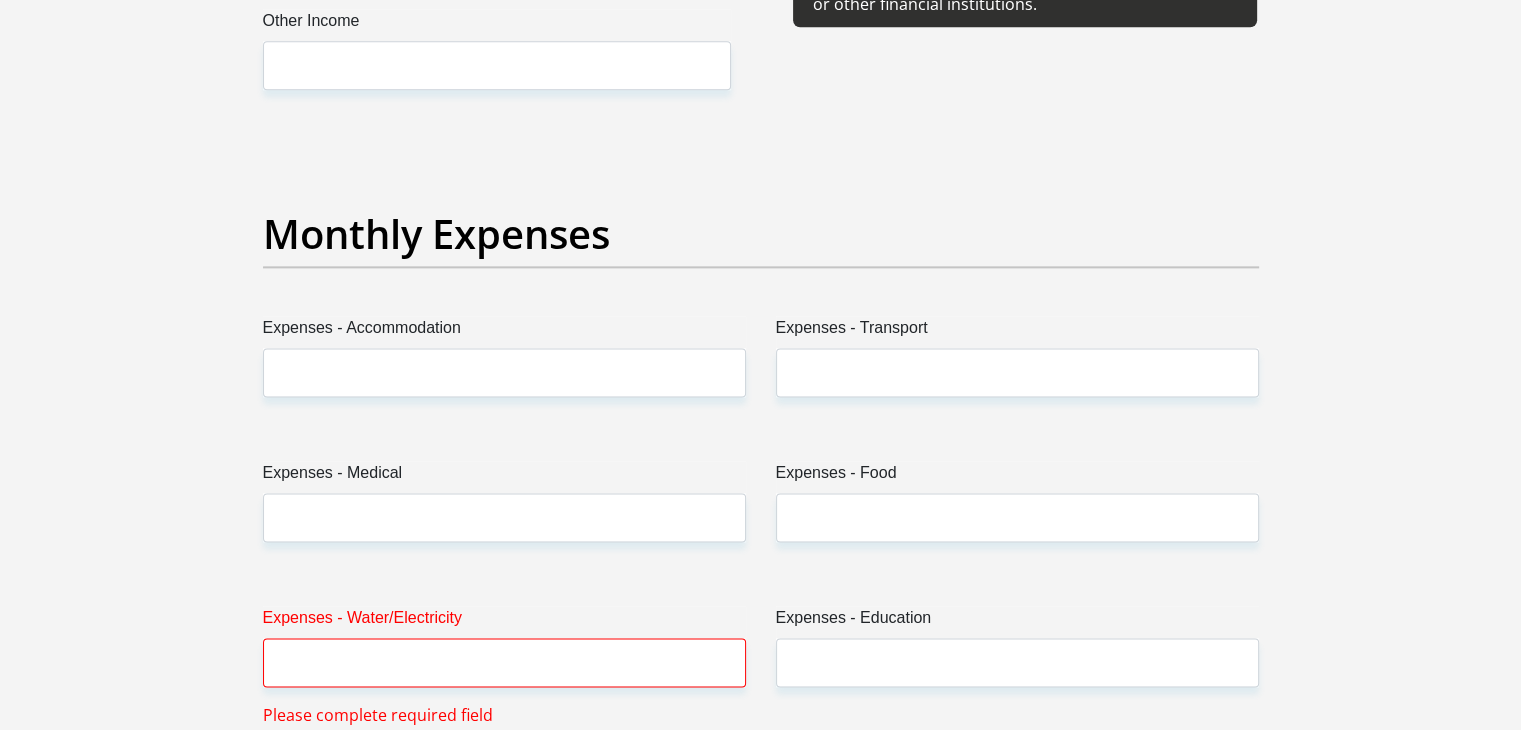scroll, scrollTop: 2700, scrollLeft: 0, axis: vertical 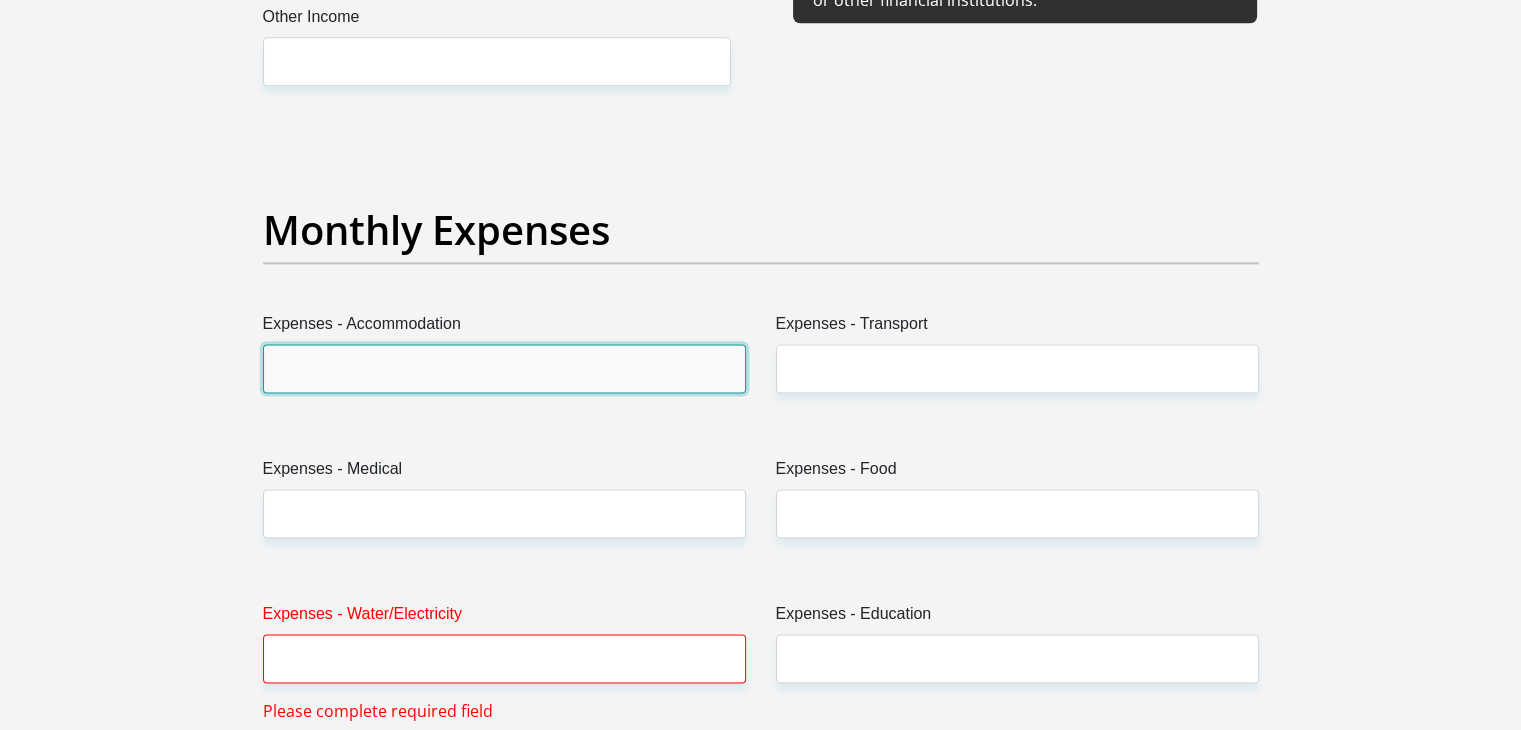 click on "Expenses - Accommodation" at bounding box center [504, 368] 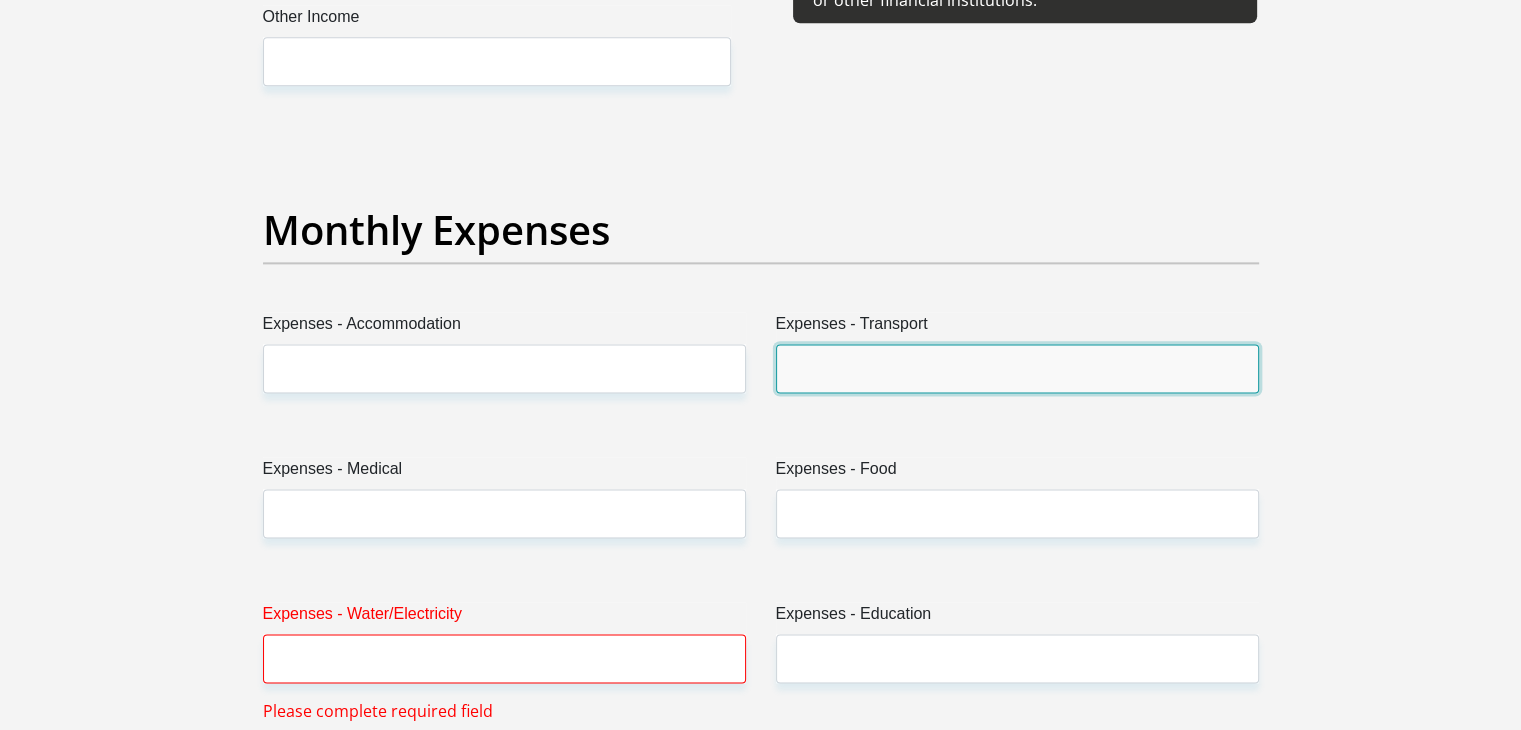 click on "Expenses - Transport" at bounding box center [1017, 368] 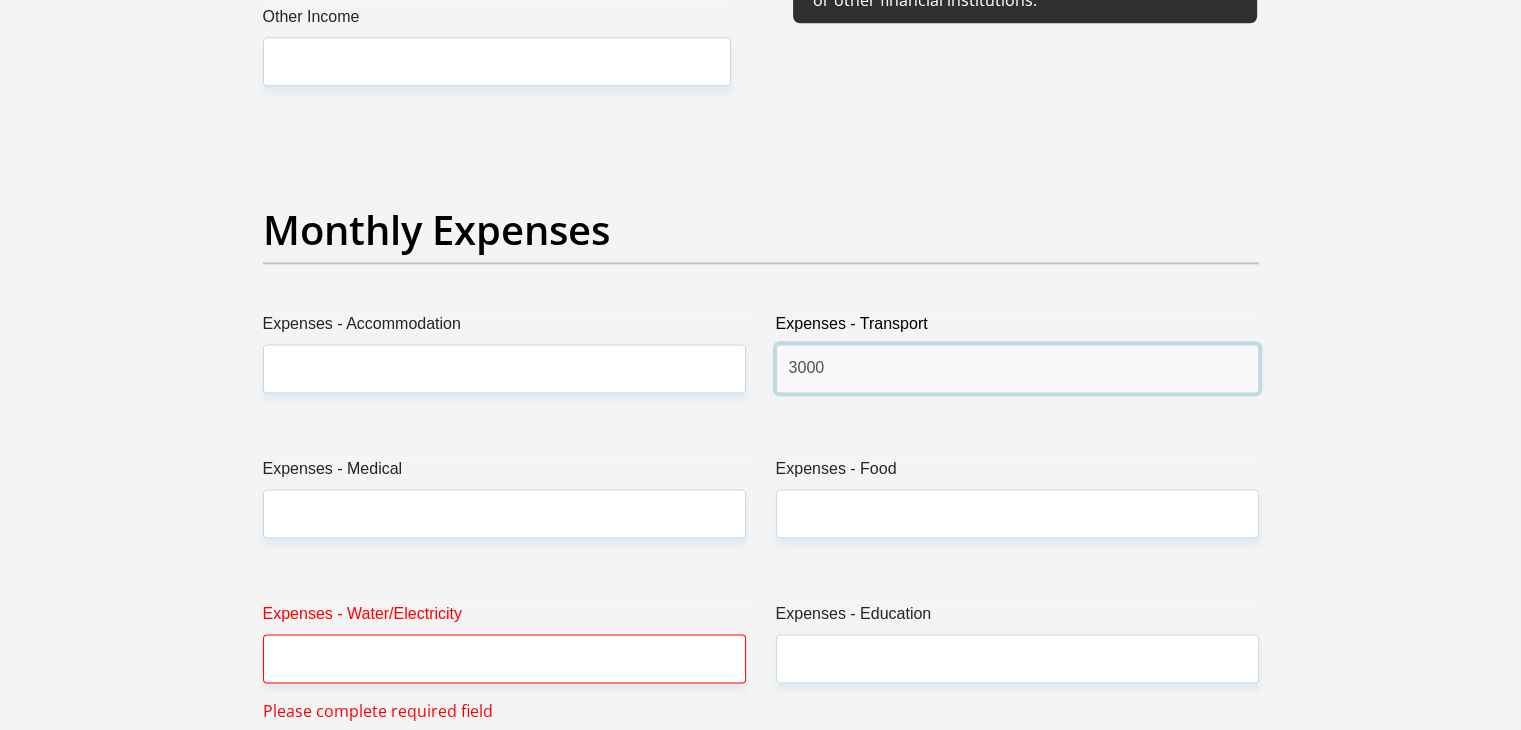 type on "3000" 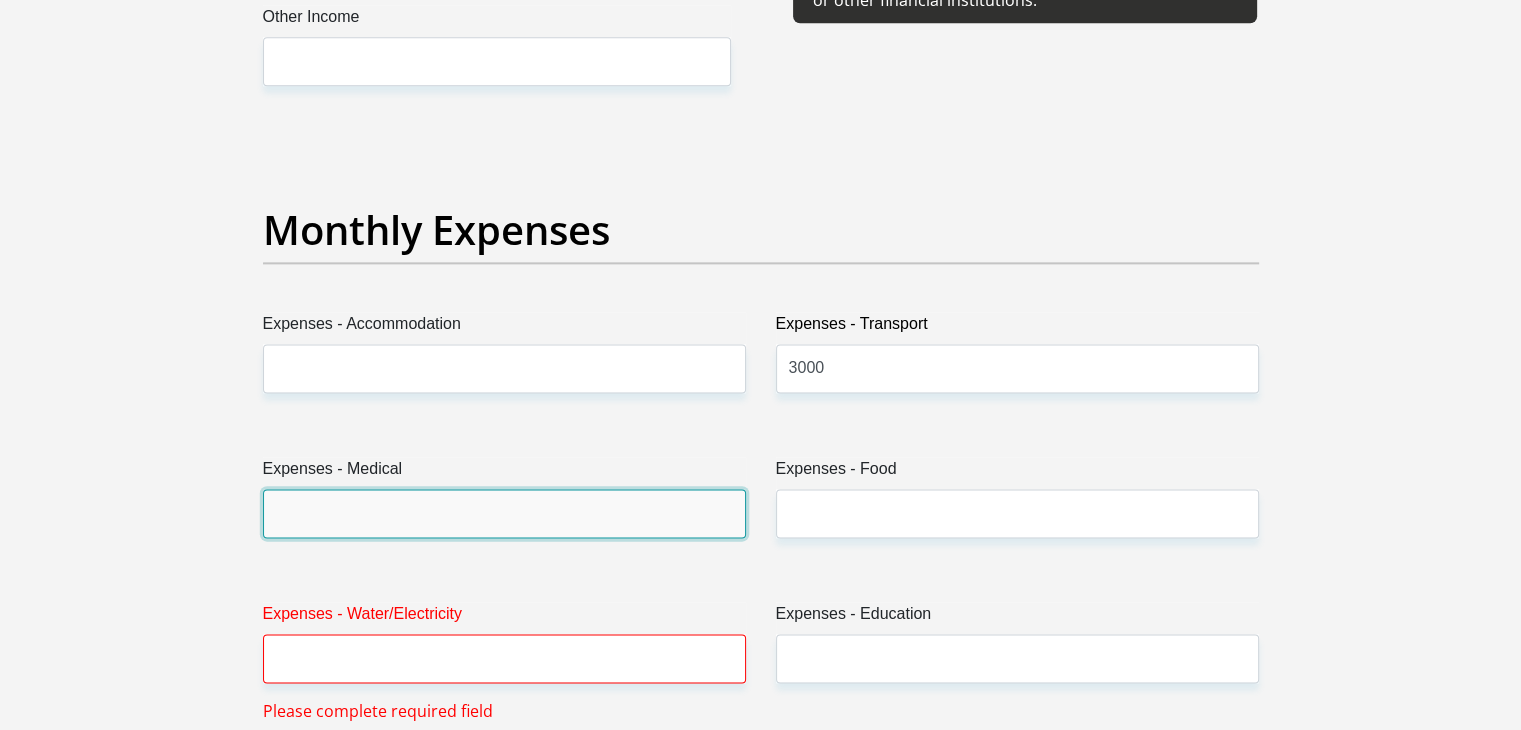 click on "Expenses - Medical" at bounding box center (504, 513) 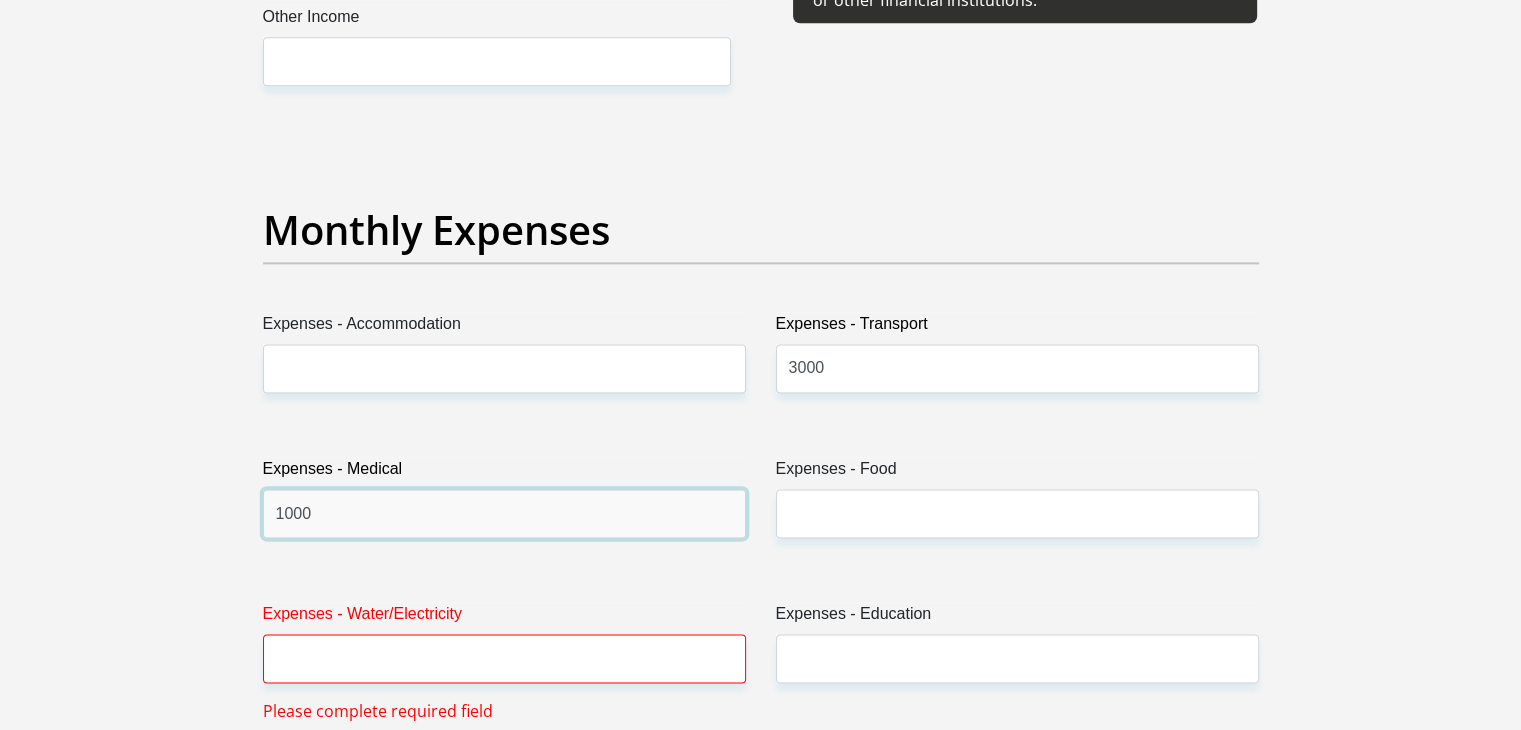 type on "1000" 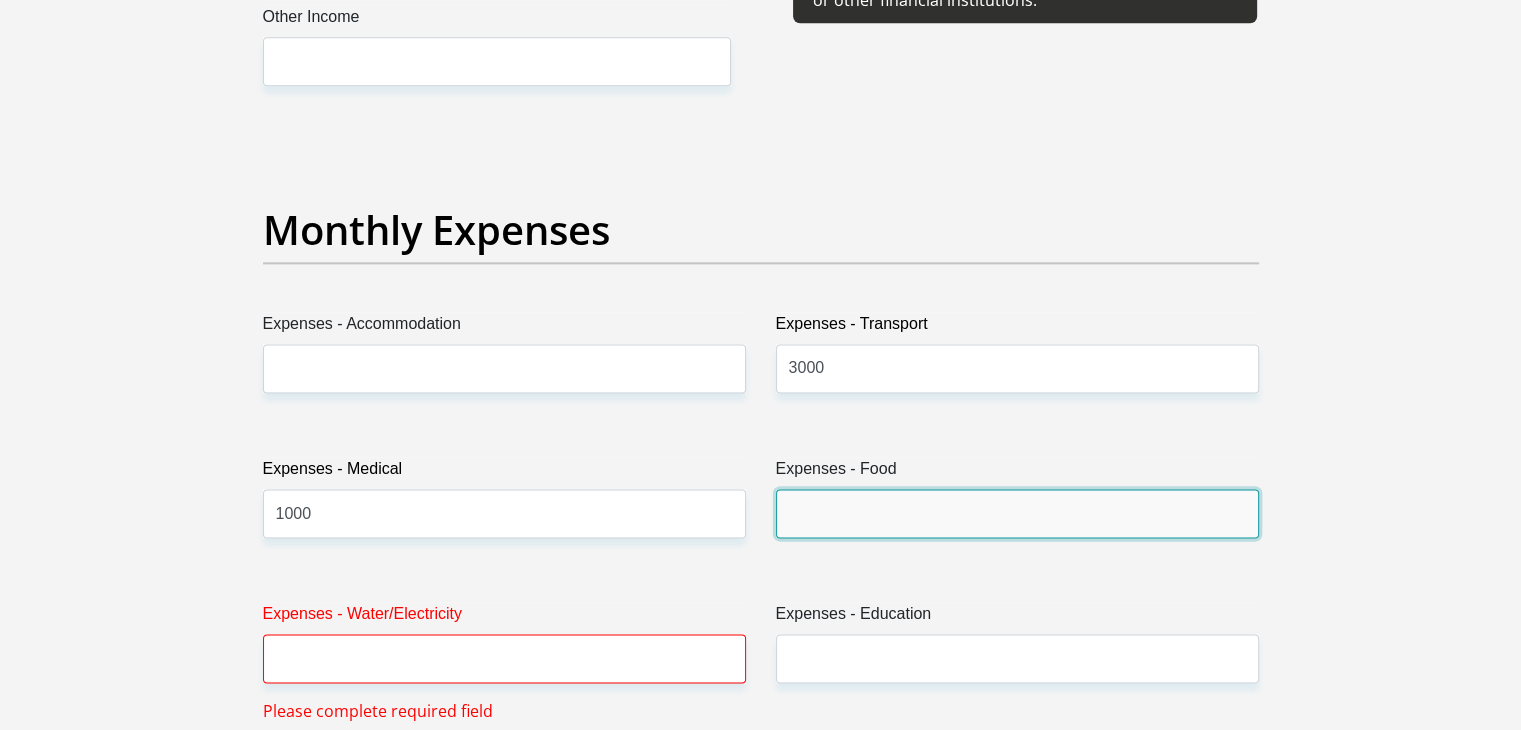 click on "Expenses - Food" at bounding box center [1017, 513] 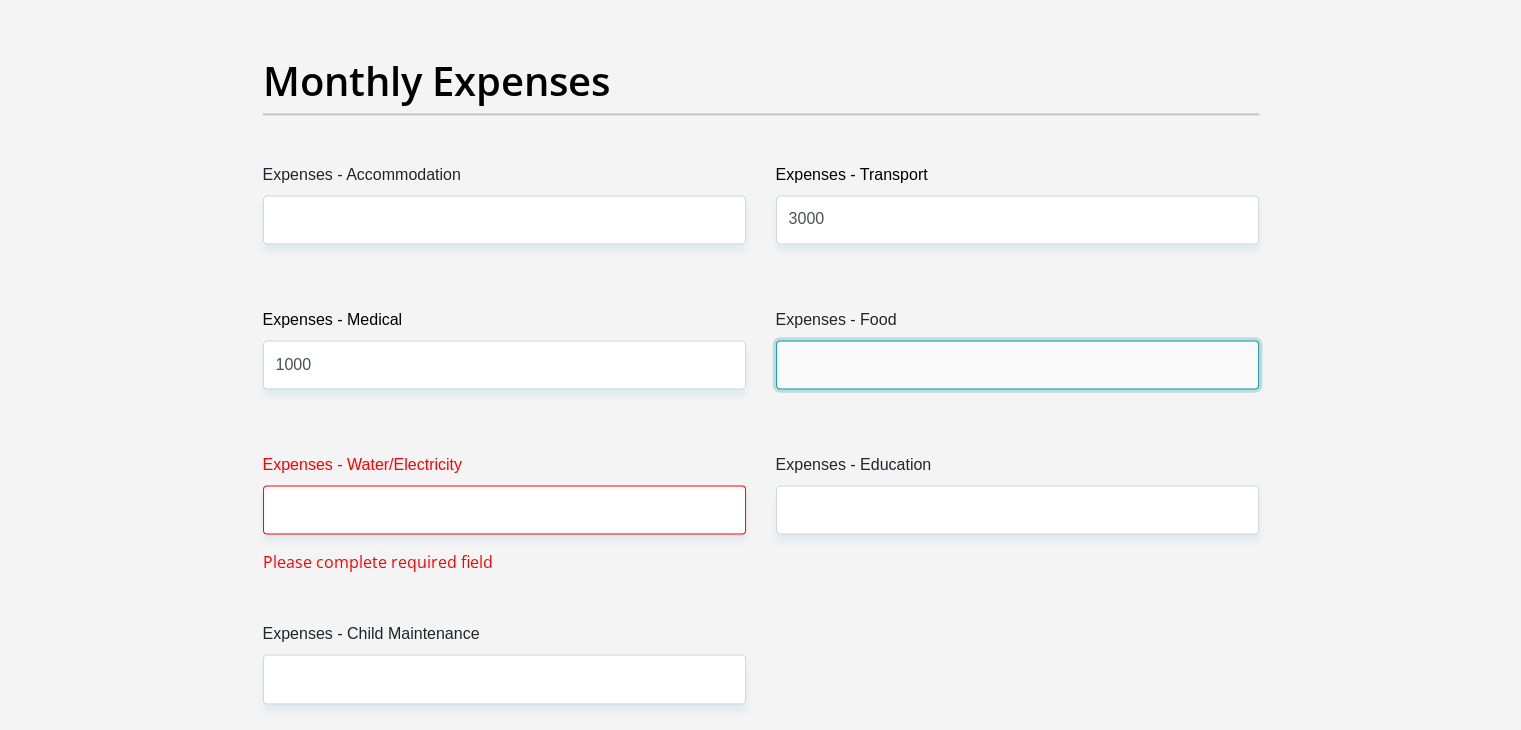 scroll, scrollTop: 2900, scrollLeft: 0, axis: vertical 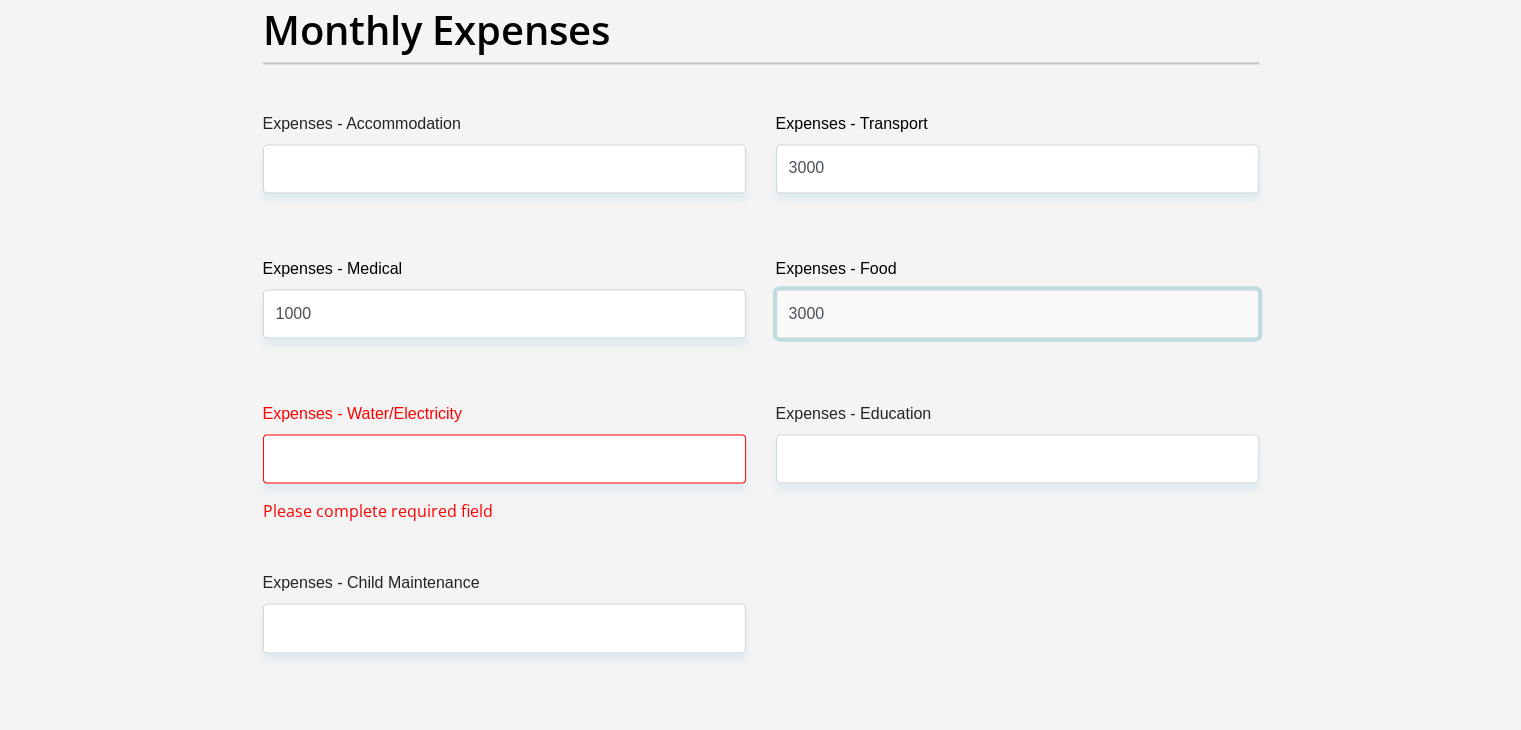 type on "3000" 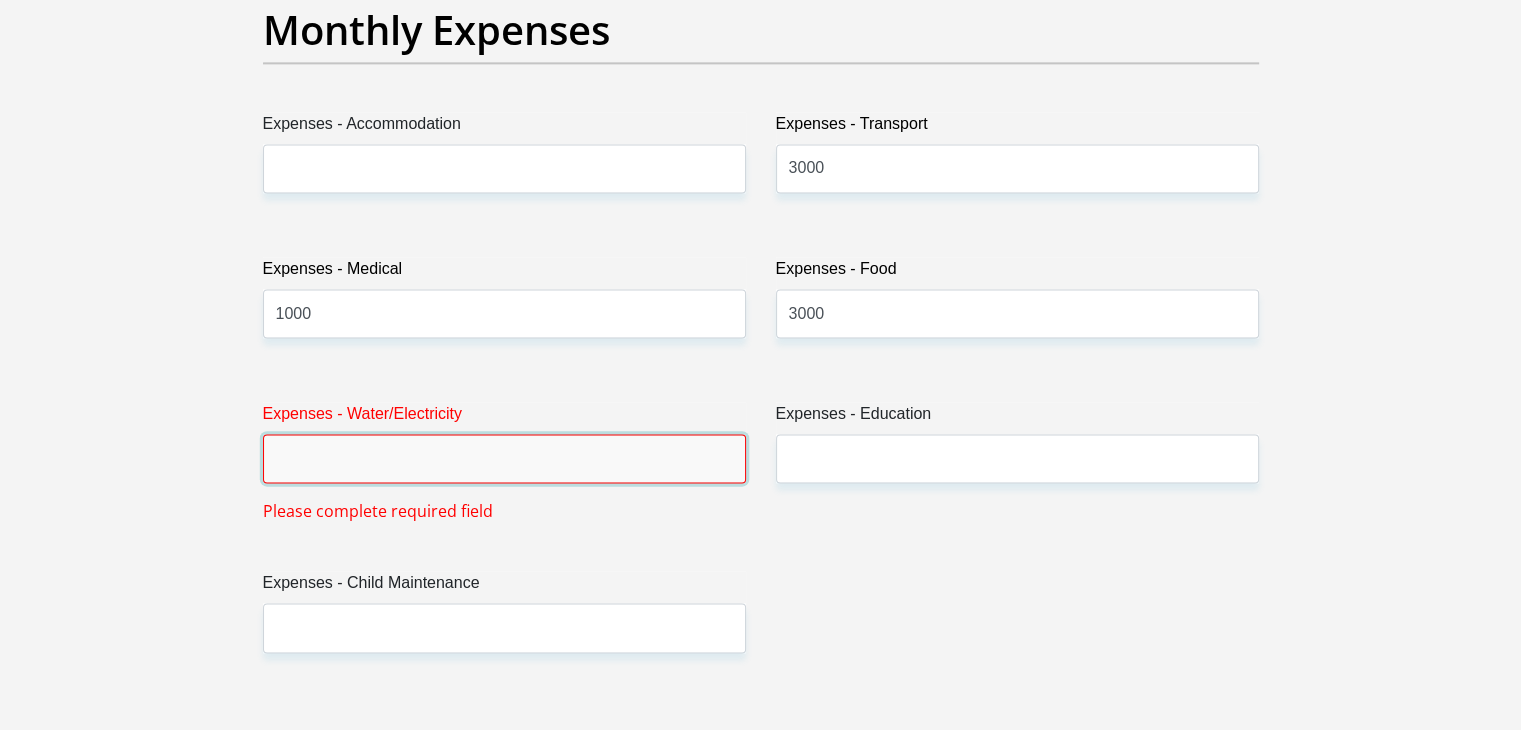 click on "Expenses - Water/Electricity" at bounding box center [504, 458] 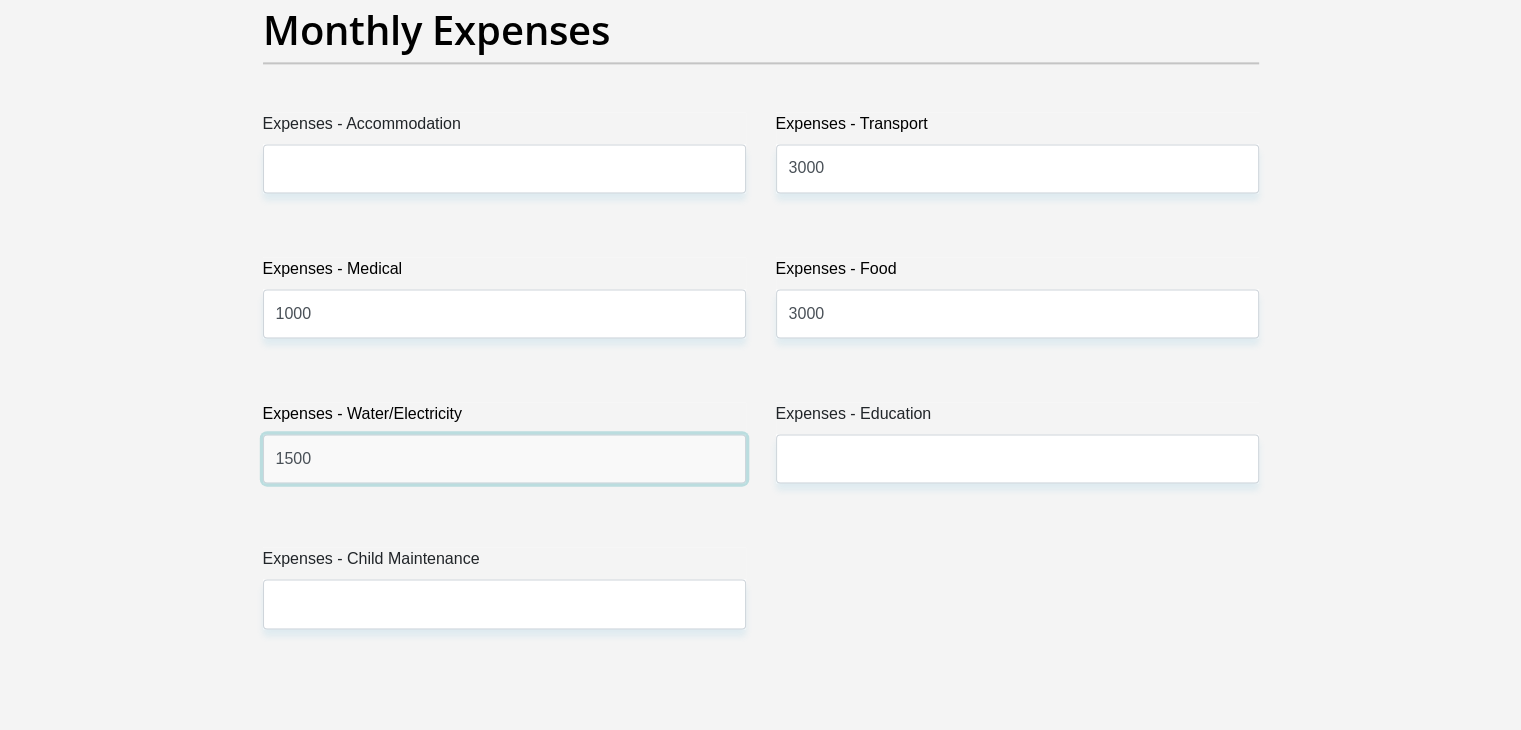 type on "1500" 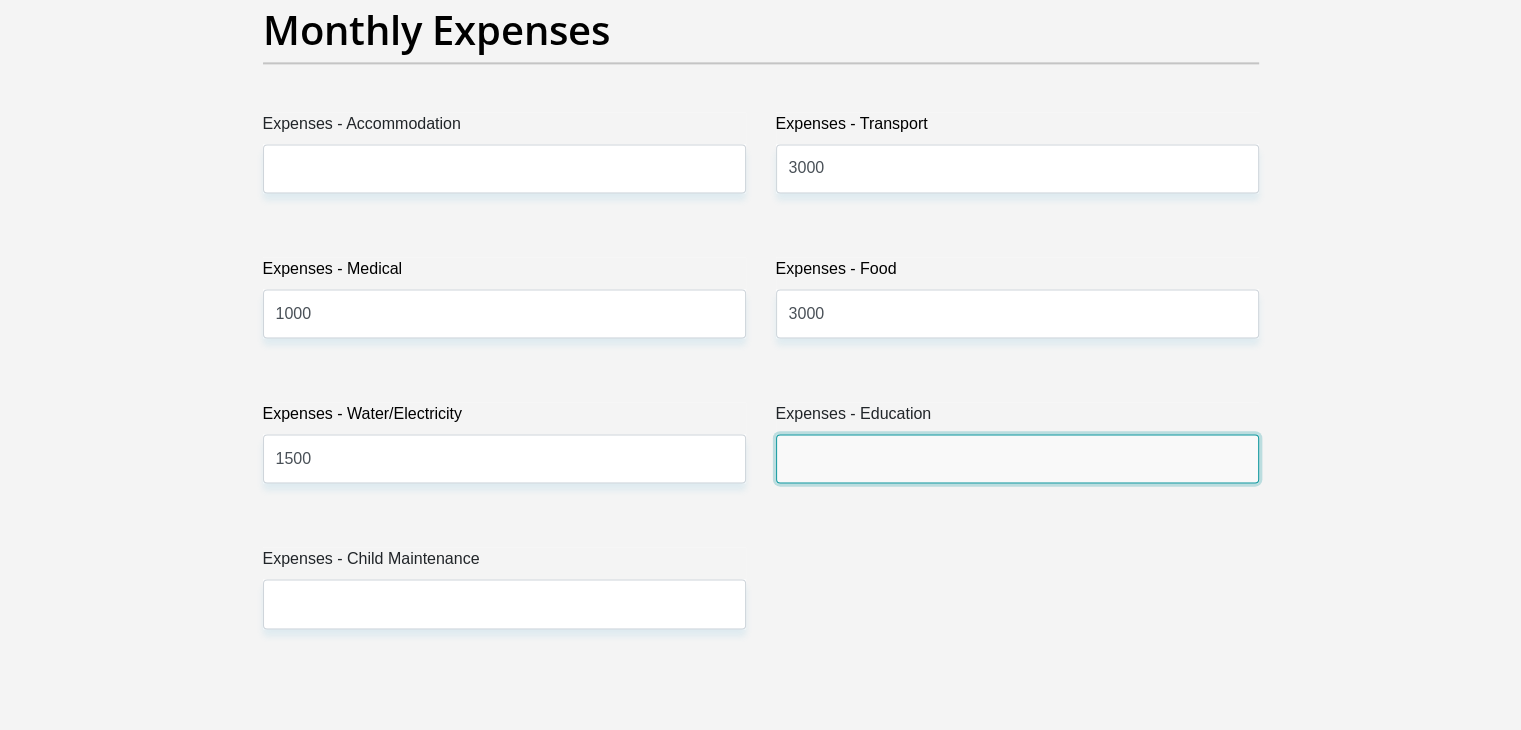 click on "Expenses - Education" at bounding box center [1017, 458] 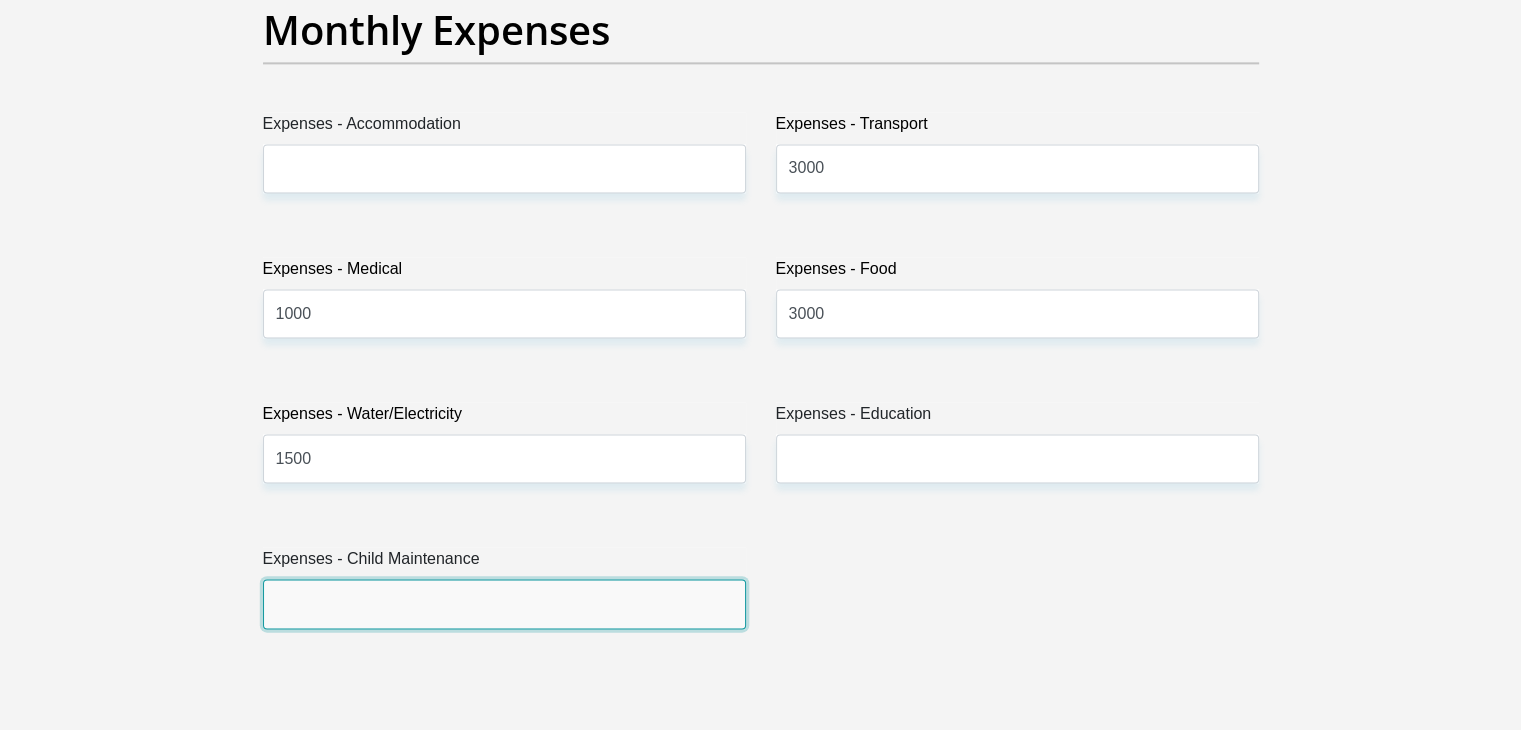 click on "Expenses - Child Maintenance" at bounding box center (504, 603) 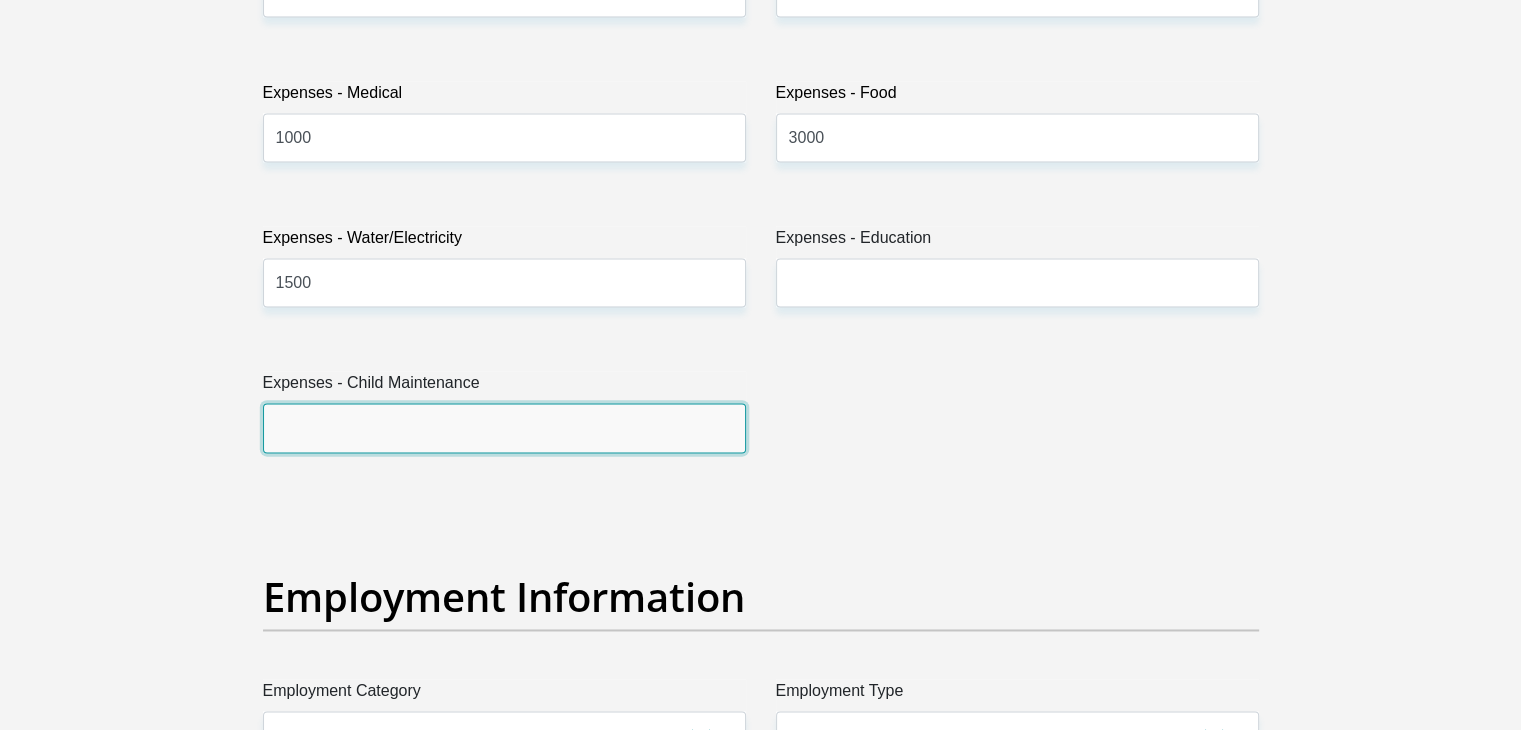 scroll, scrollTop: 3400, scrollLeft: 0, axis: vertical 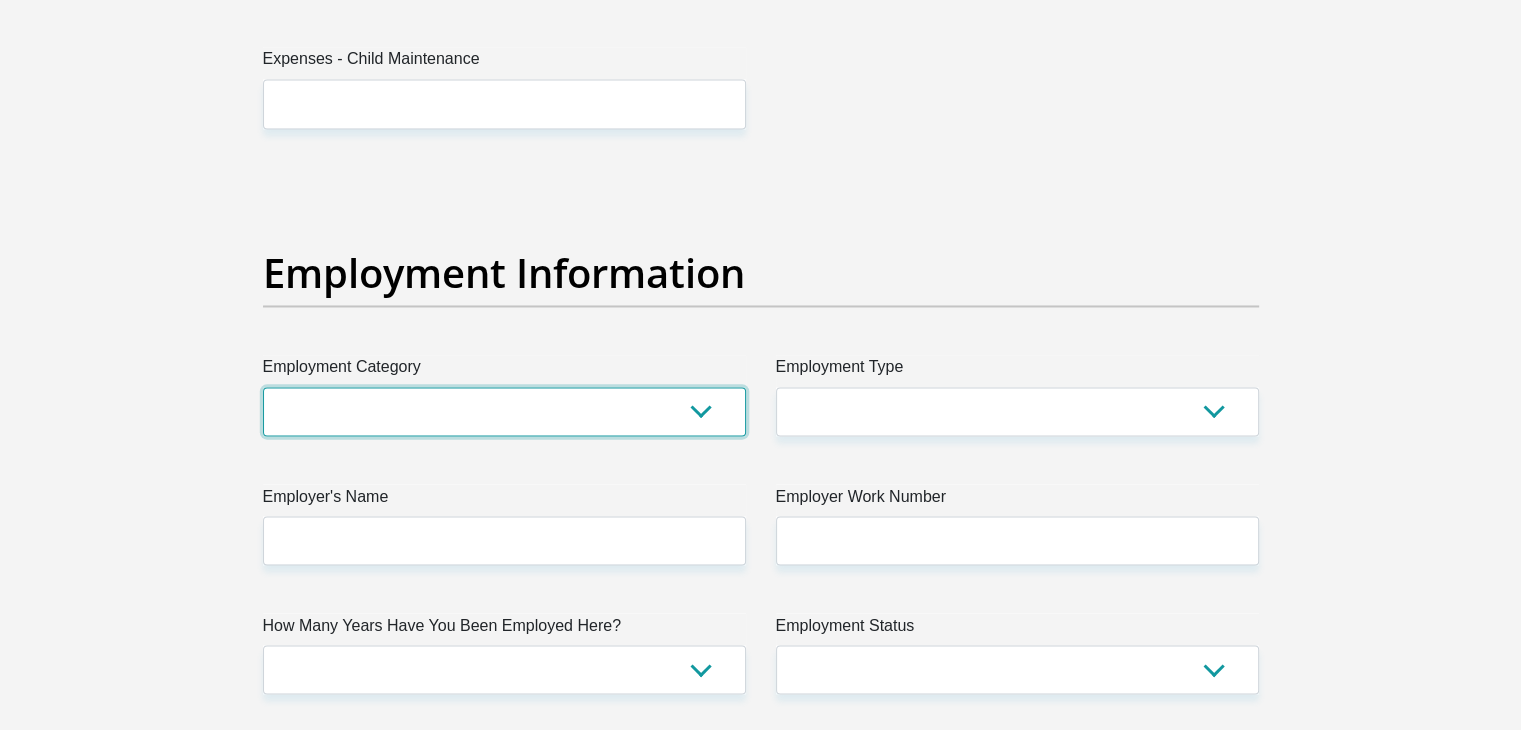 click on "AGRICULTURE
ALCOHOL & TOBACCO
CONSTRUCTION MATERIALS
METALLURGY
EQUIPMENT FOR RENEWABLE ENERGY
SPECIALIZED CONTRACTORS
CAR
GAMING (INCL. INTERNET
OTHER WHOLESALE
UNLICENSED PHARMACEUTICALS
CURRENCY EXCHANGE HOUSES
OTHER FINANCIAL INSTITUTIONS & INSURANCE
REAL ESTATE AGENTS
OIL & GAS
OTHER MATERIALS (E.G. IRON ORE)
PRECIOUS STONES & PRECIOUS METALS
POLITICAL ORGANIZATIONS
RELIGIOUS ORGANIZATIONS(NOT SECTS)
ACTI. HAVING BUSINESS DEAL WITH PUBLIC ADMINISTRATION
LAUNDROMATS" at bounding box center [504, 411] 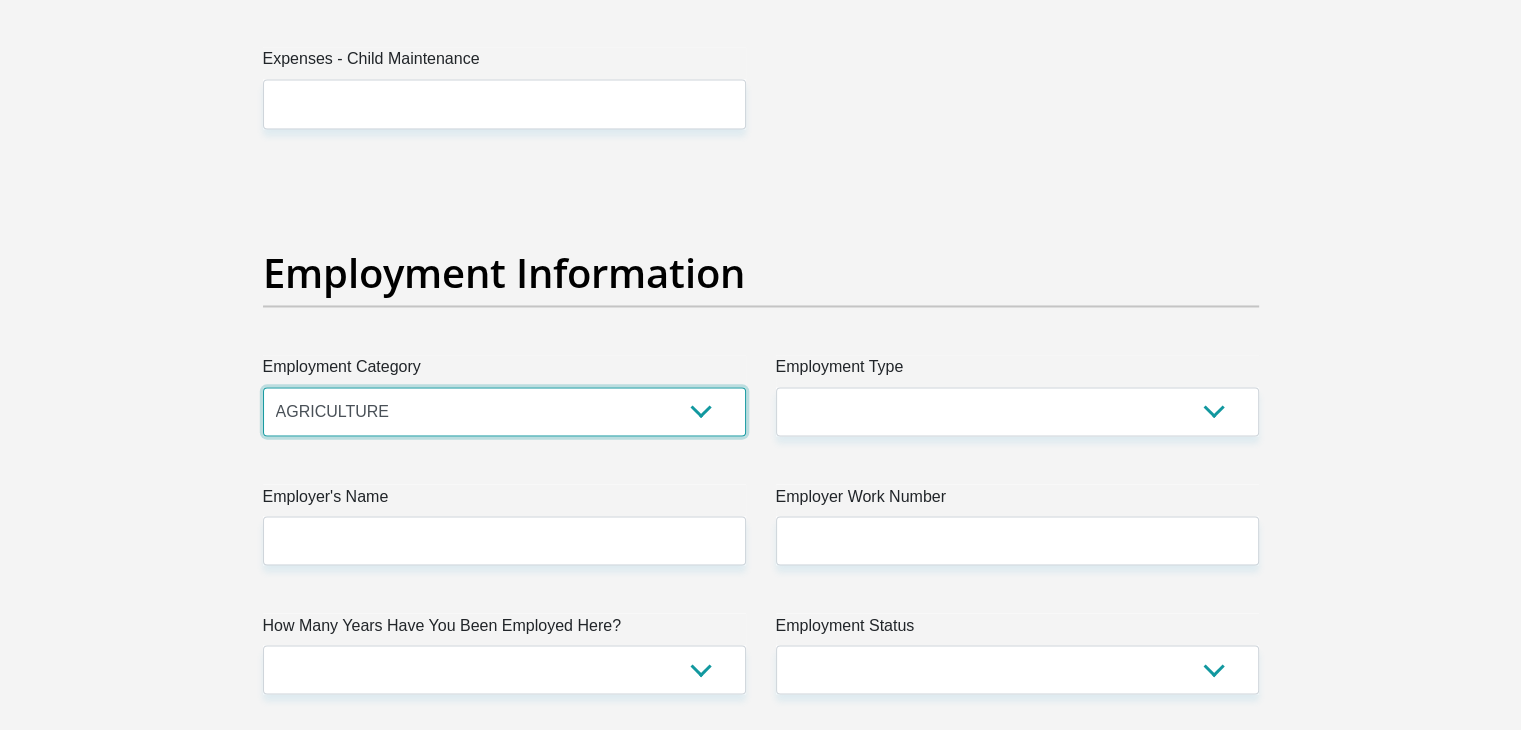 click on "AGRICULTURE
ALCOHOL & TOBACCO
CONSTRUCTION MATERIALS
METALLURGY
EQUIPMENT FOR RENEWABLE ENERGY
SPECIALIZED CONTRACTORS
CAR
GAMING (INCL. INTERNET
OTHER WHOLESALE
UNLICENSED PHARMACEUTICALS
CURRENCY EXCHANGE HOUSES
OTHER FINANCIAL INSTITUTIONS & INSURANCE
REAL ESTATE AGENTS
OIL & GAS
OTHER MATERIALS (E.G. IRON ORE)
PRECIOUS STONES & PRECIOUS METALS
POLITICAL ORGANIZATIONS
RELIGIOUS ORGANIZATIONS(NOT SECTS)
ACTI. HAVING BUSINESS DEAL WITH PUBLIC ADMINISTRATION
LAUNDROMATS" at bounding box center [504, 411] 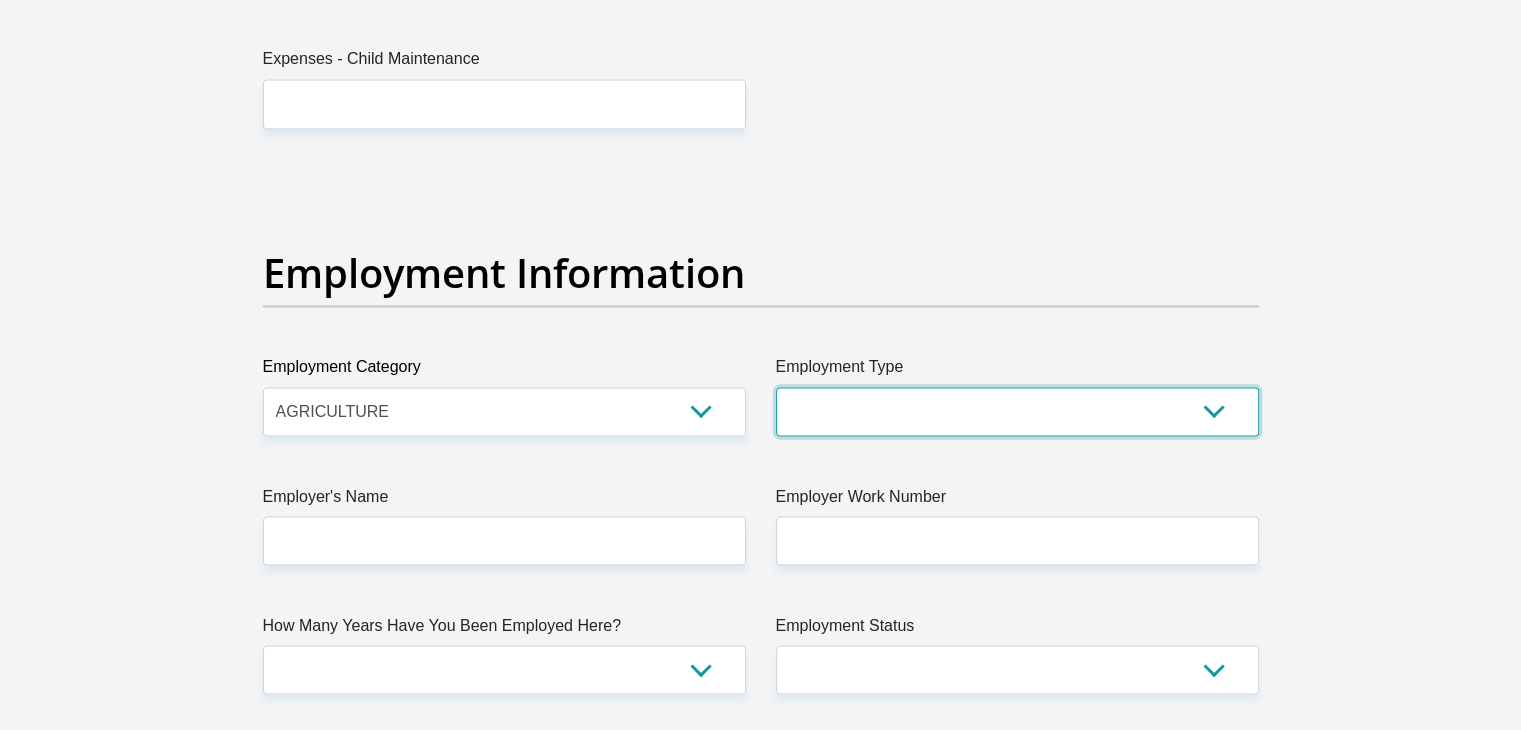 click on "College/Lecturer
Craft Seller
Creative
Driver
Executive
Farmer
Forces - Non Commissioned
Forces - Officer
Hawker
Housewife
Labourer
Licenced Professional
Manager
Miner
Non Licenced Professional
Office Staff/Clerk
Outside Worker
Pensioner
Permanent Teacher
Production/Manufacturing
Sales
Self-Employed
Semi-Professional Worker
Service Industry  Social Worker  Student" at bounding box center (1017, 411) 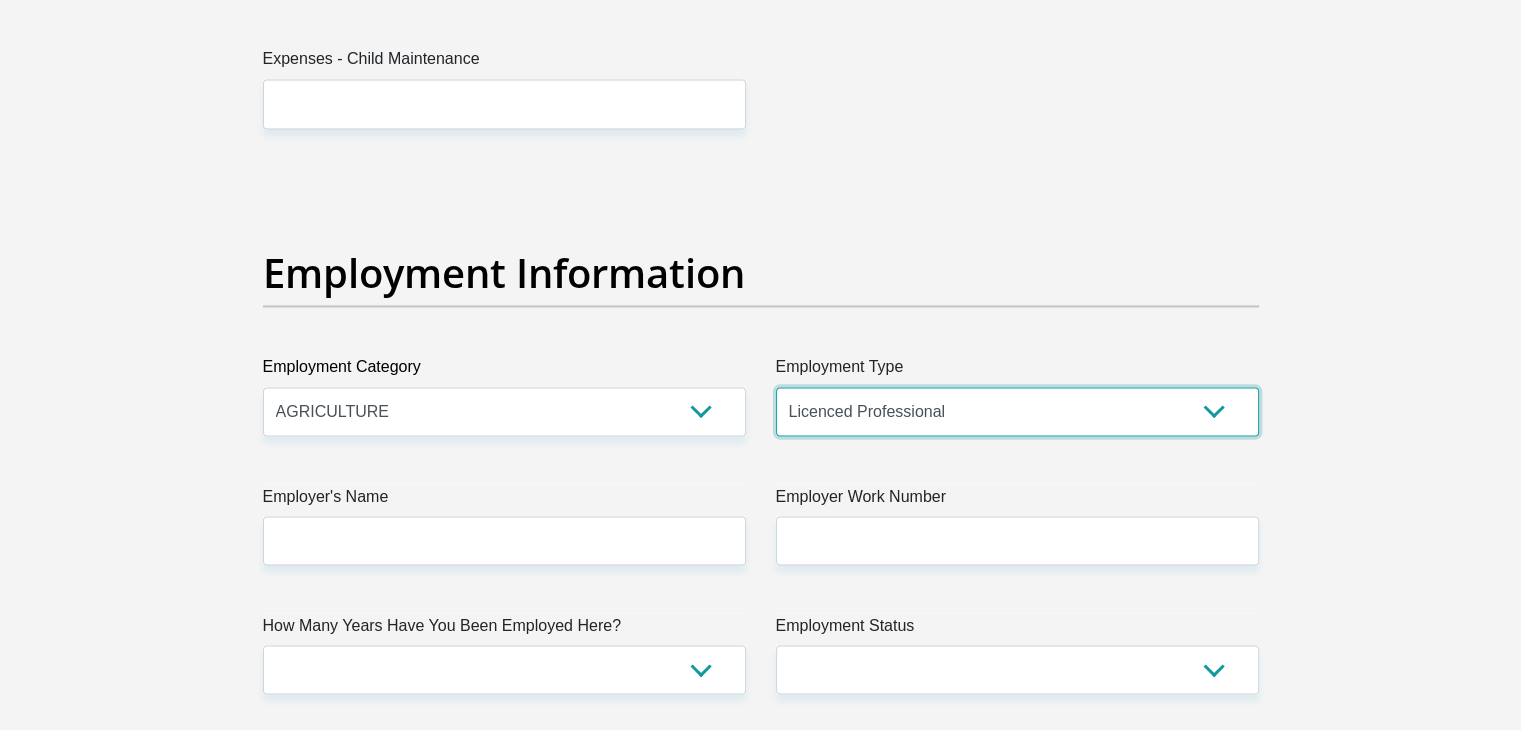 click on "College/Lecturer
Craft Seller
Creative
Driver
Executive
Farmer
Forces - Non Commissioned
Forces - Officer
Hawker
Housewife
Labourer
Licenced Professional
Manager
Miner
Non Licenced Professional
Office Staff/Clerk
Outside Worker
Pensioner
Permanent Teacher
Production/Manufacturing
Sales
Self-Employed
Semi-Professional Worker
Service Industry  Social Worker  Student" at bounding box center [1017, 411] 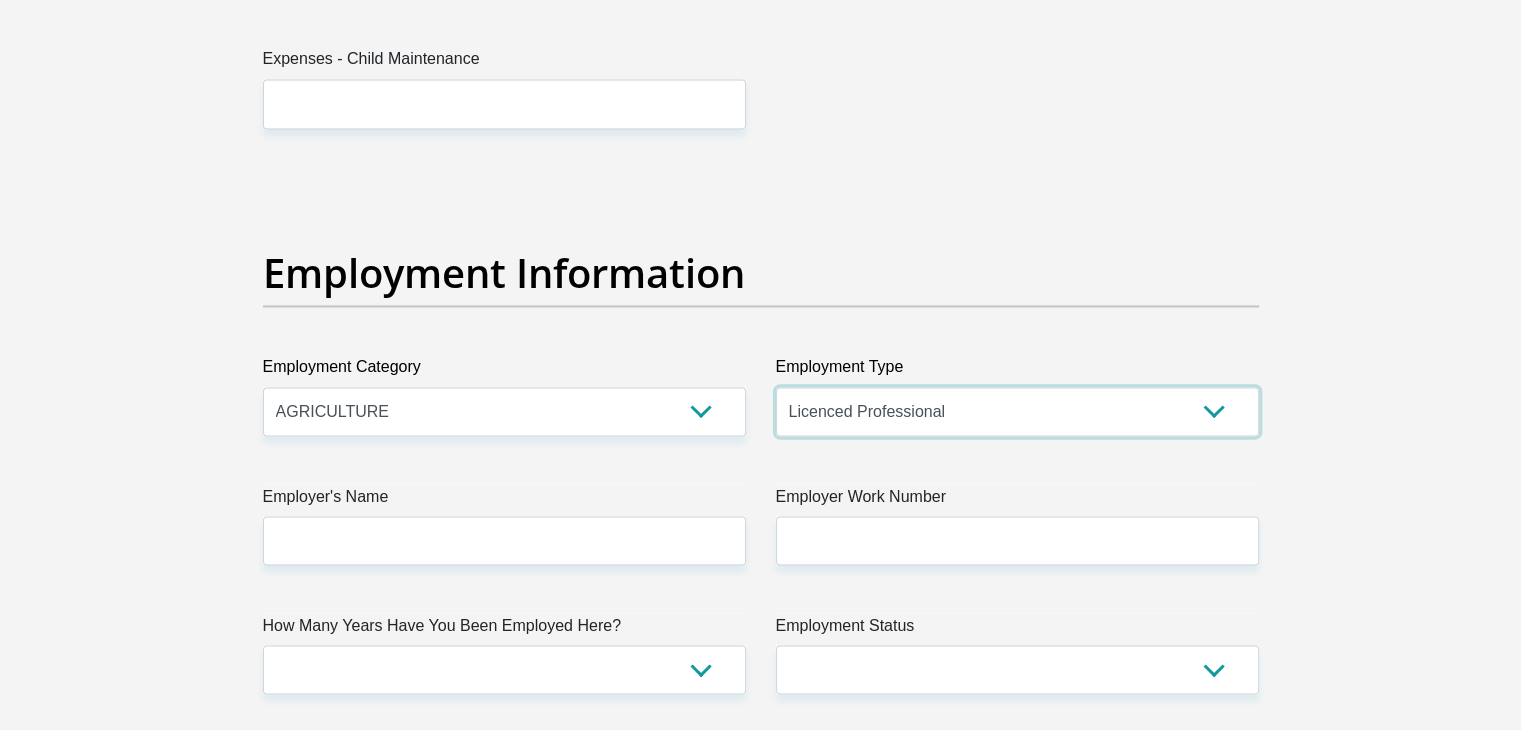 click on "College/Lecturer
Craft Seller
Creative
Driver
Executive
Farmer
Forces - Non Commissioned
Forces - Officer
Hawker
Housewife
Labourer
Licenced Professional
Manager
Miner
Non Licenced Professional
Office Staff/Clerk
Outside Worker
Pensioner
Permanent Teacher
Production/Manufacturing
Sales
Self-Employed
Semi-Professional Worker
Service Industry  Social Worker  Student" at bounding box center (1017, 411) 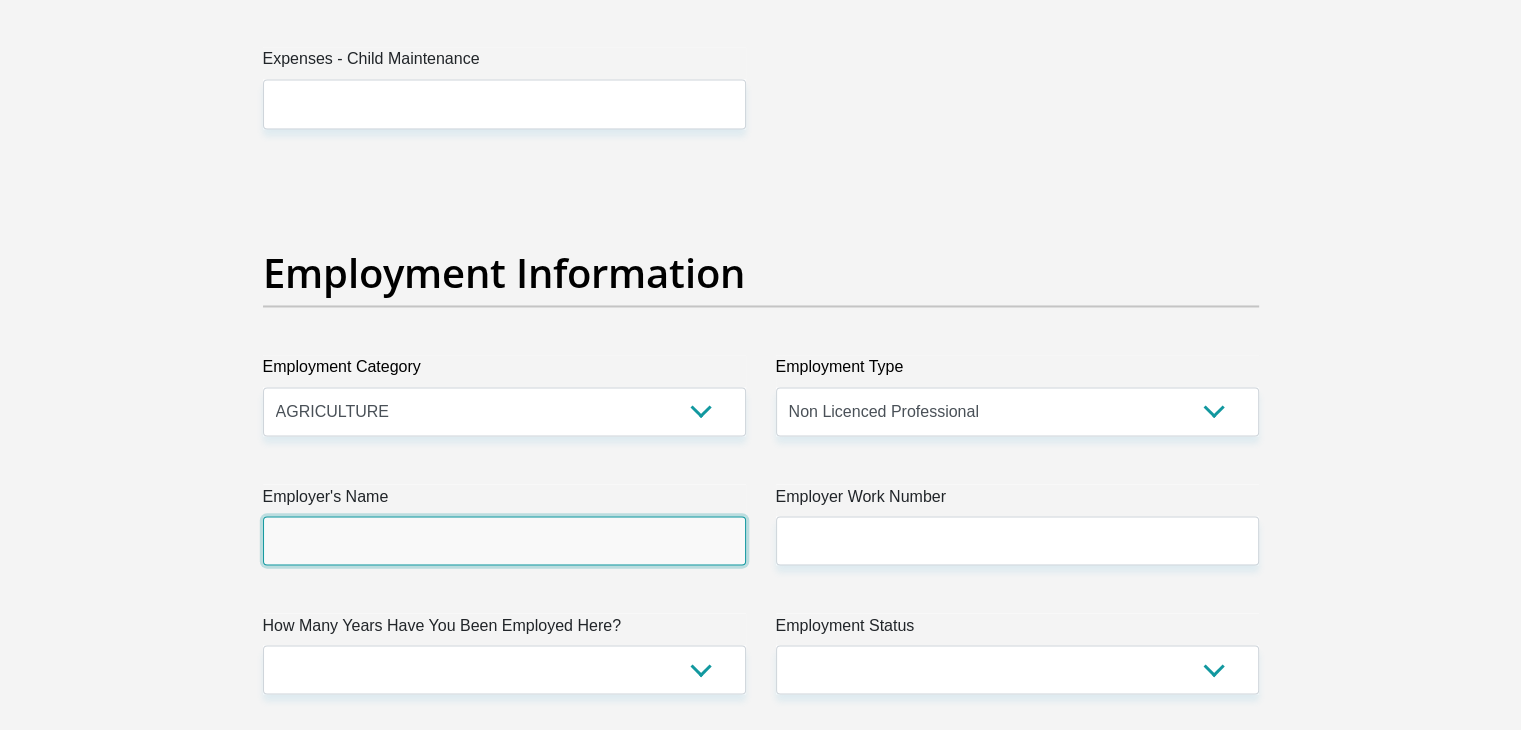 click on "Employer's Name" at bounding box center (504, 540) 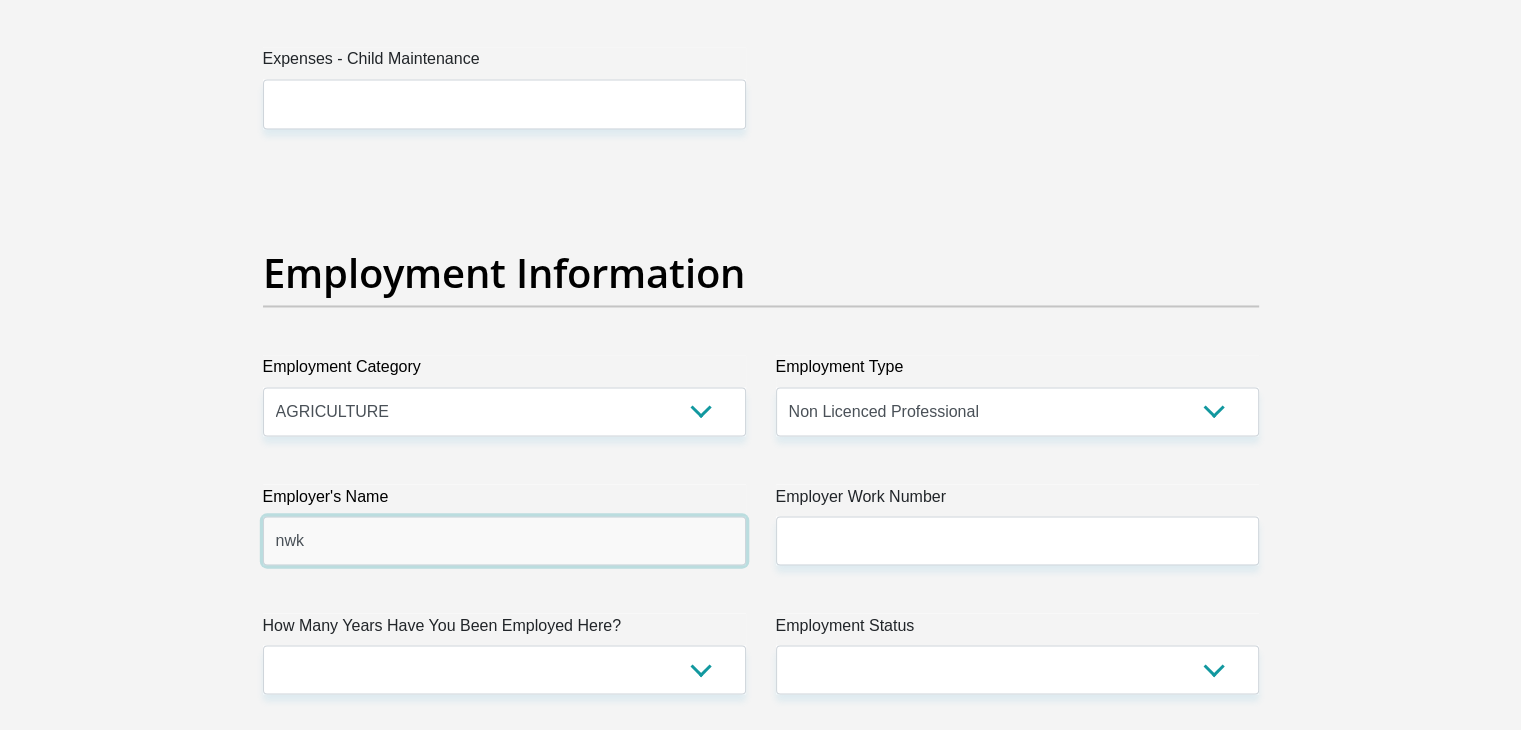 click on "nwk" at bounding box center [504, 540] 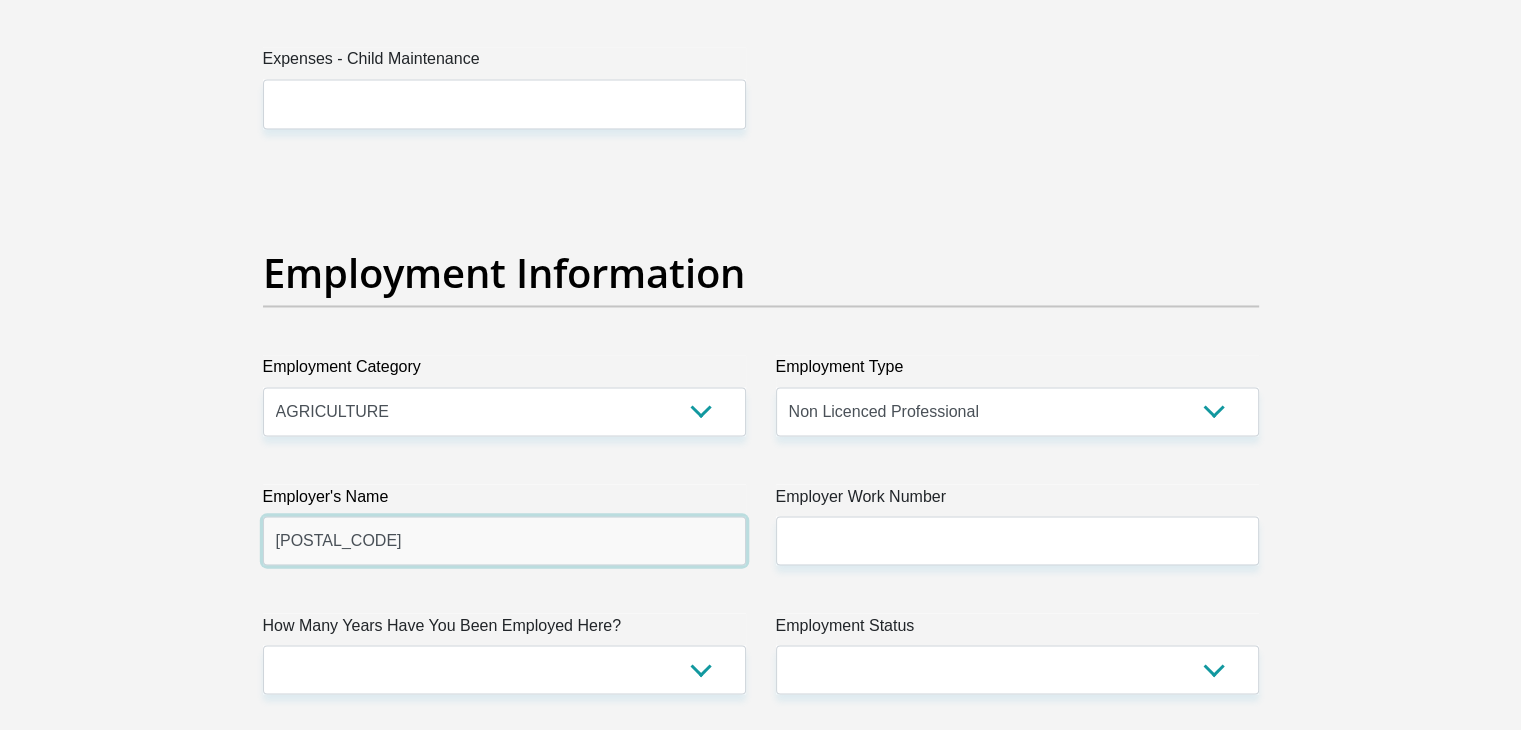 type on "NWKLTD" 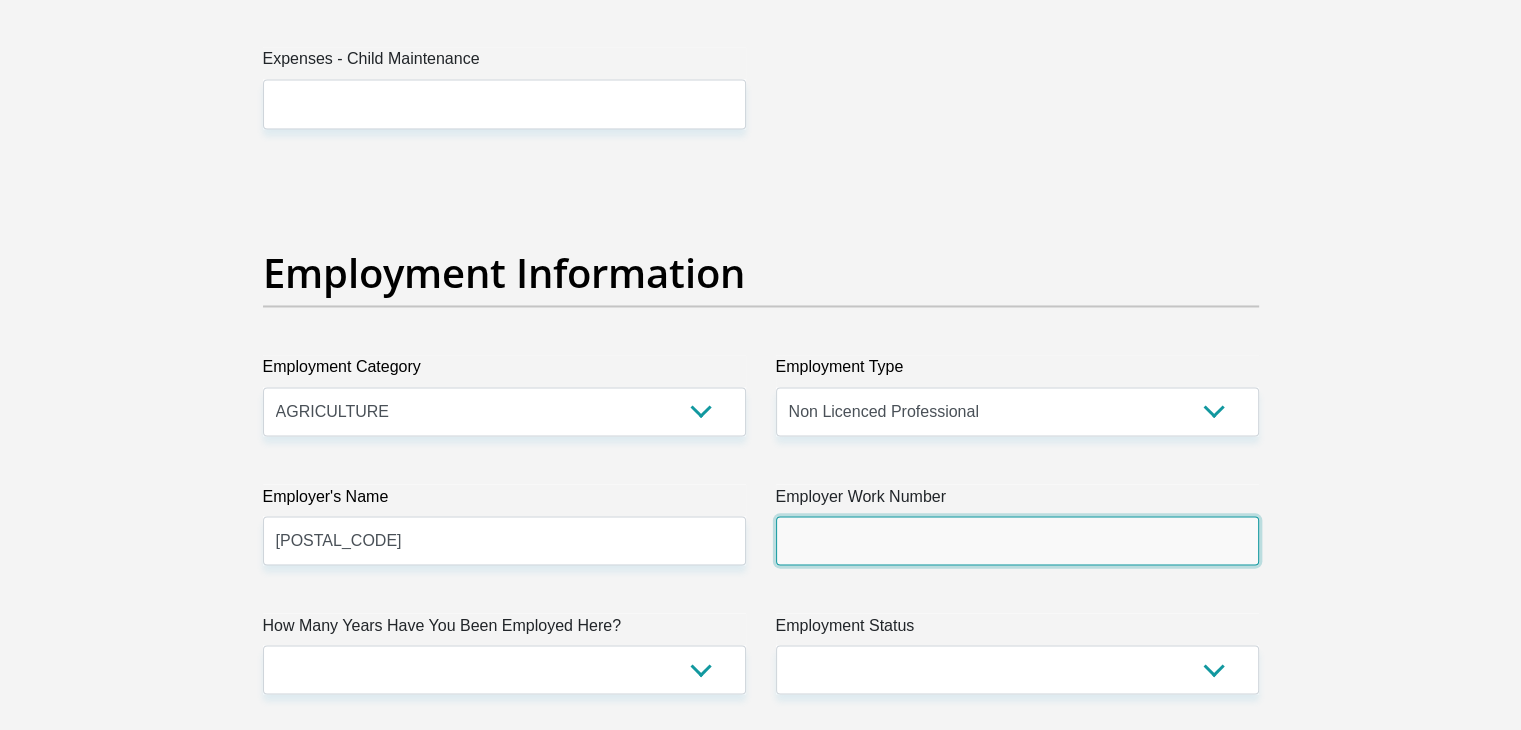 click on "Employer Work Number" at bounding box center (1017, 540) 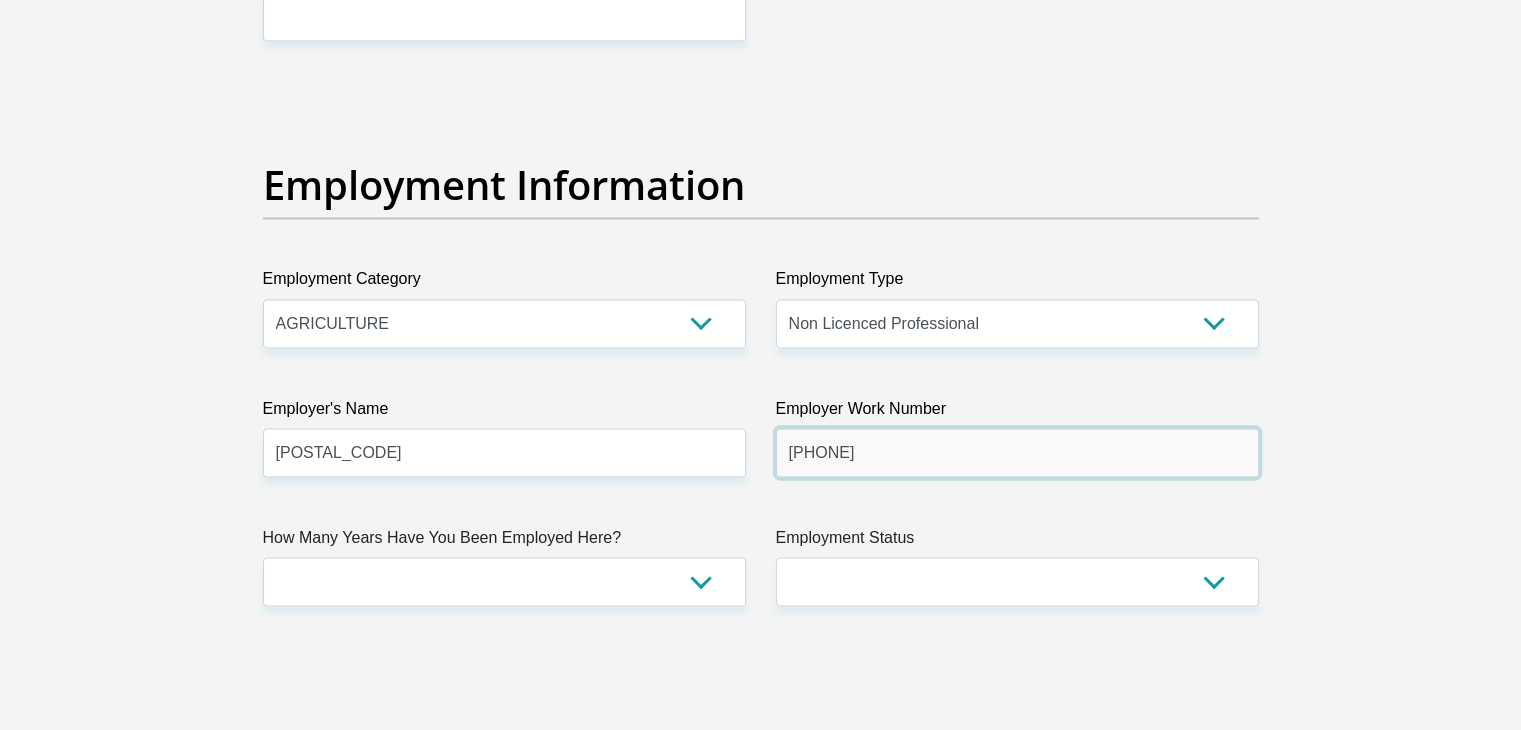 scroll, scrollTop: 3600, scrollLeft: 0, axis: vertical 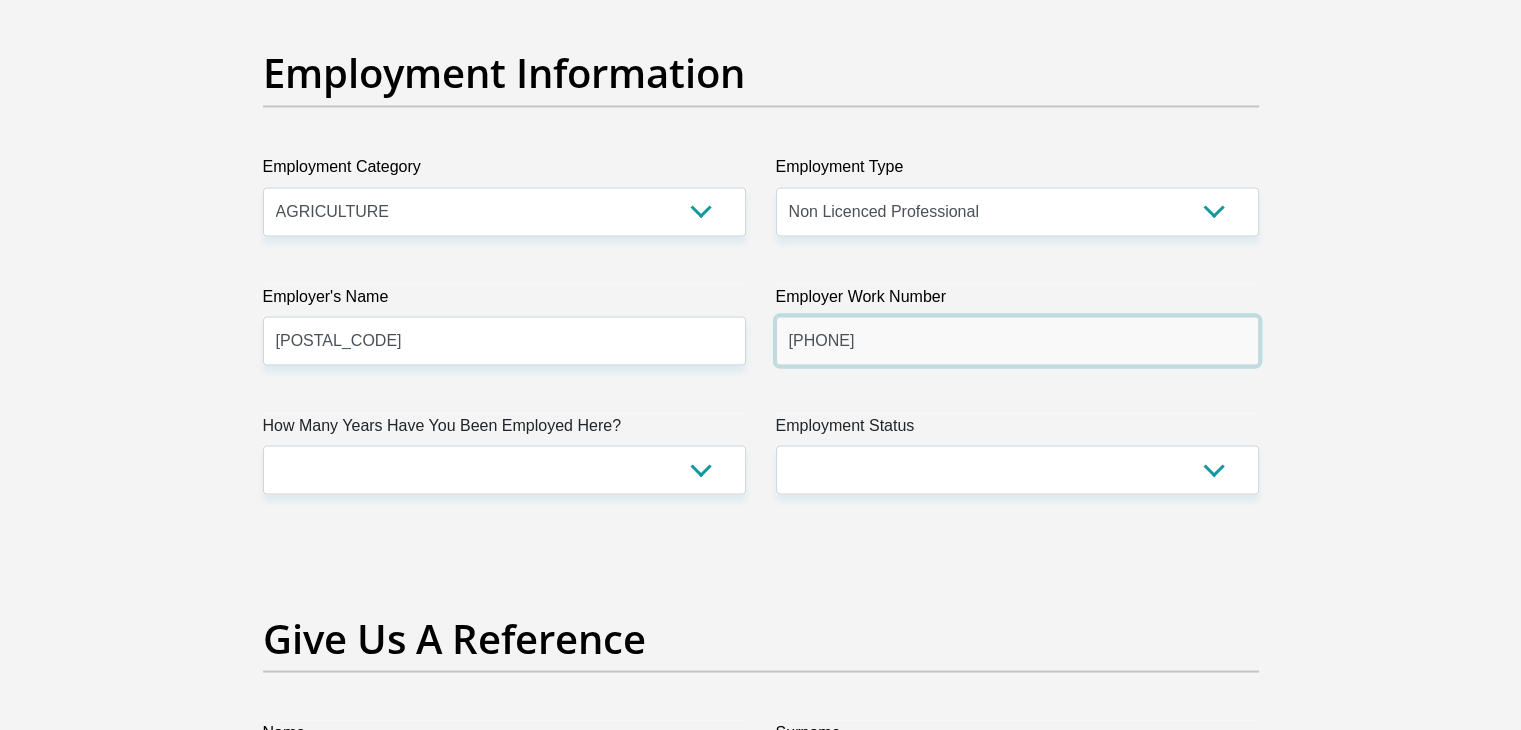 type on "0186331017" 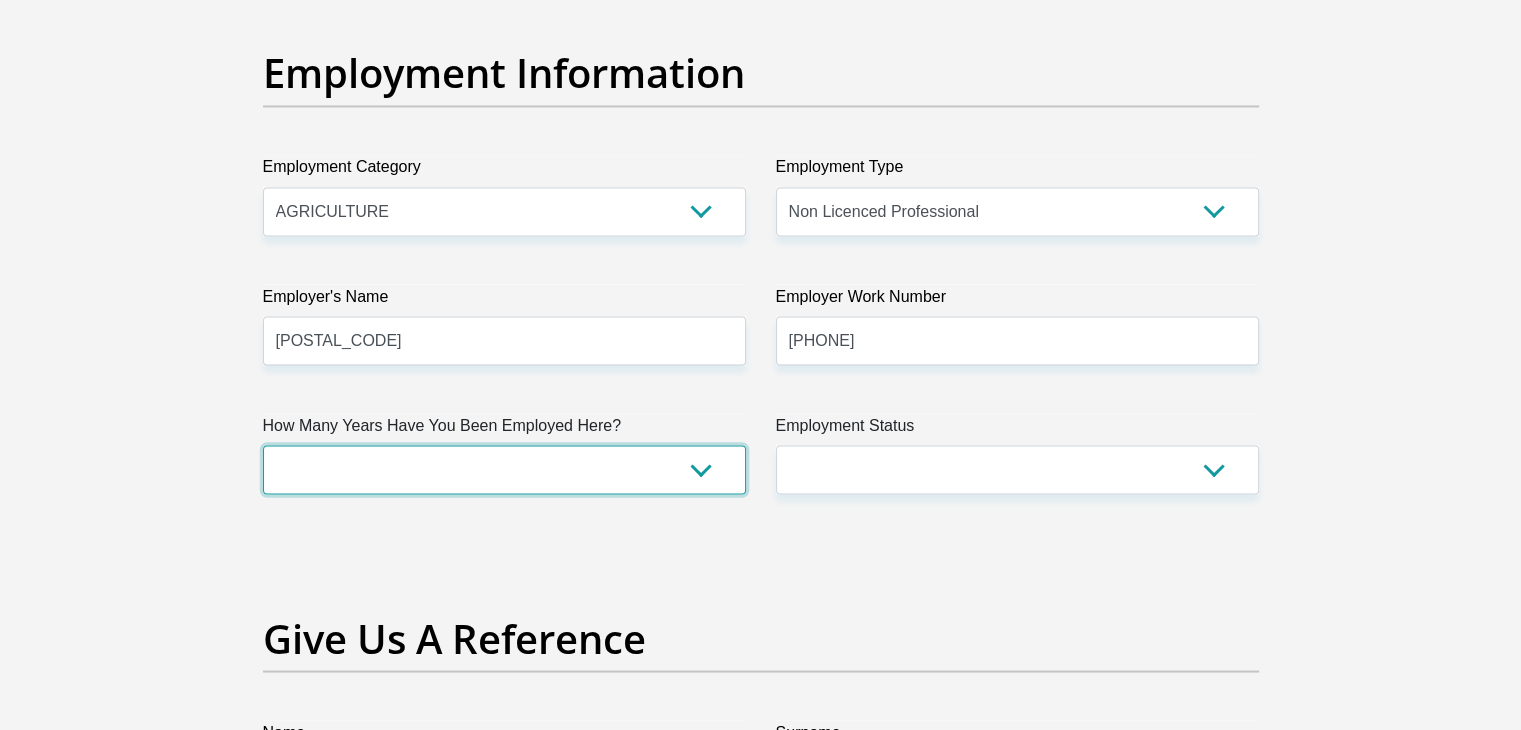 click on "less than 1 year
1-3 years
3-5 years
5+ years" at bounding box center (504, 469) 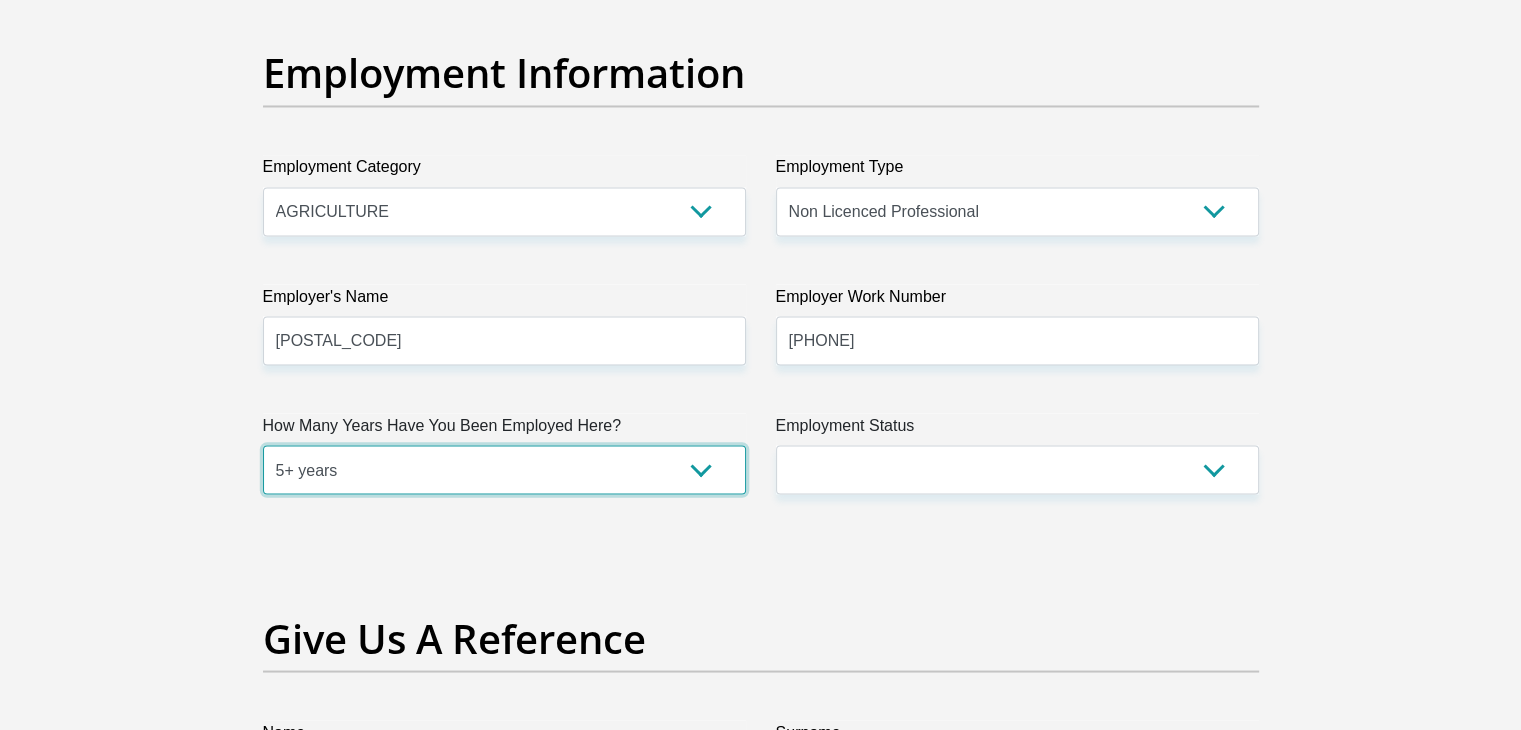 click on "less than 1 year
1-3 years
3-5 years
5+ years" at bounding box center [504, 469] 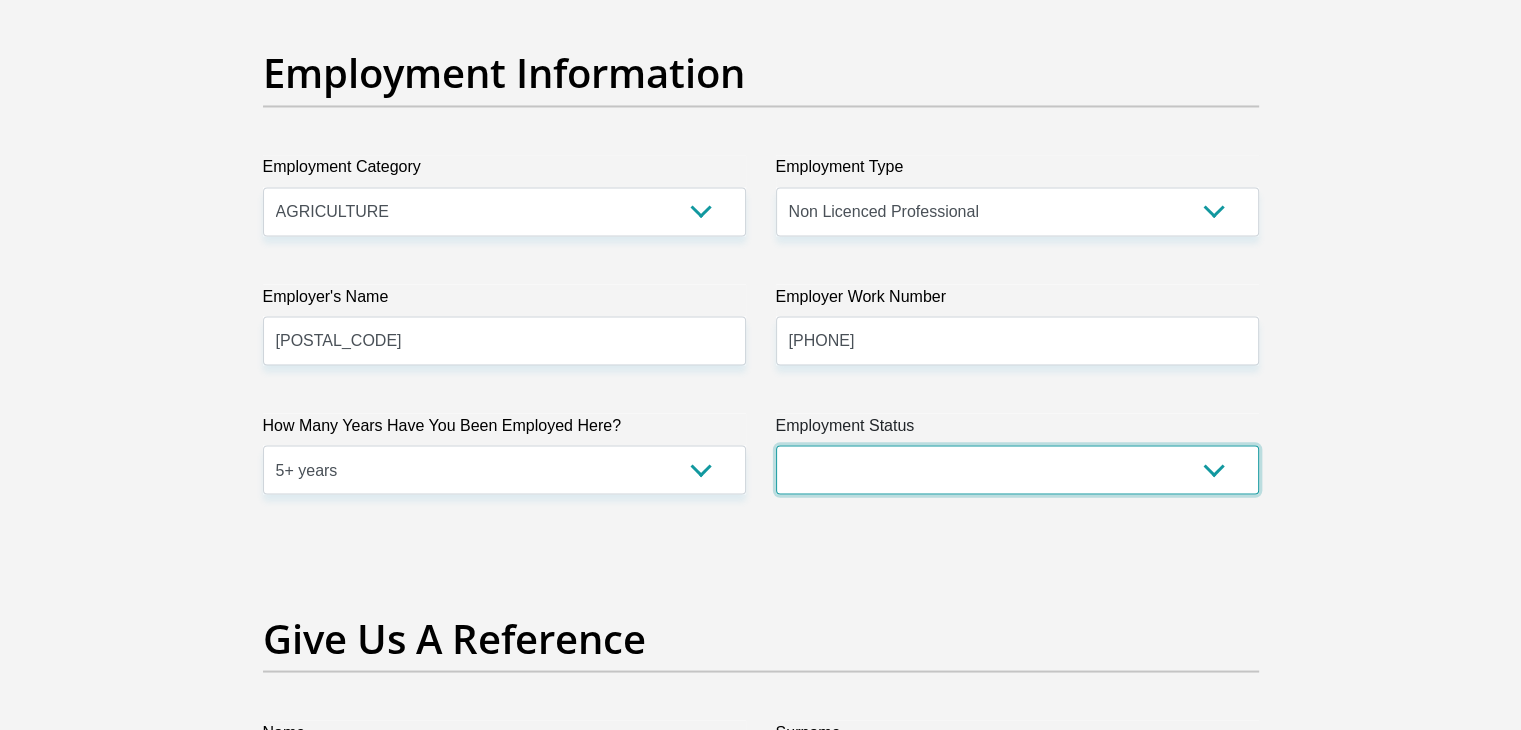 click on "Permanent/Full-time
Part-time/Casual
Contract Worker
Self-Employed
Housewife
Retired
Student
Medically Boarded
Disability
Unemployed" at bounding box center [1017, 469] 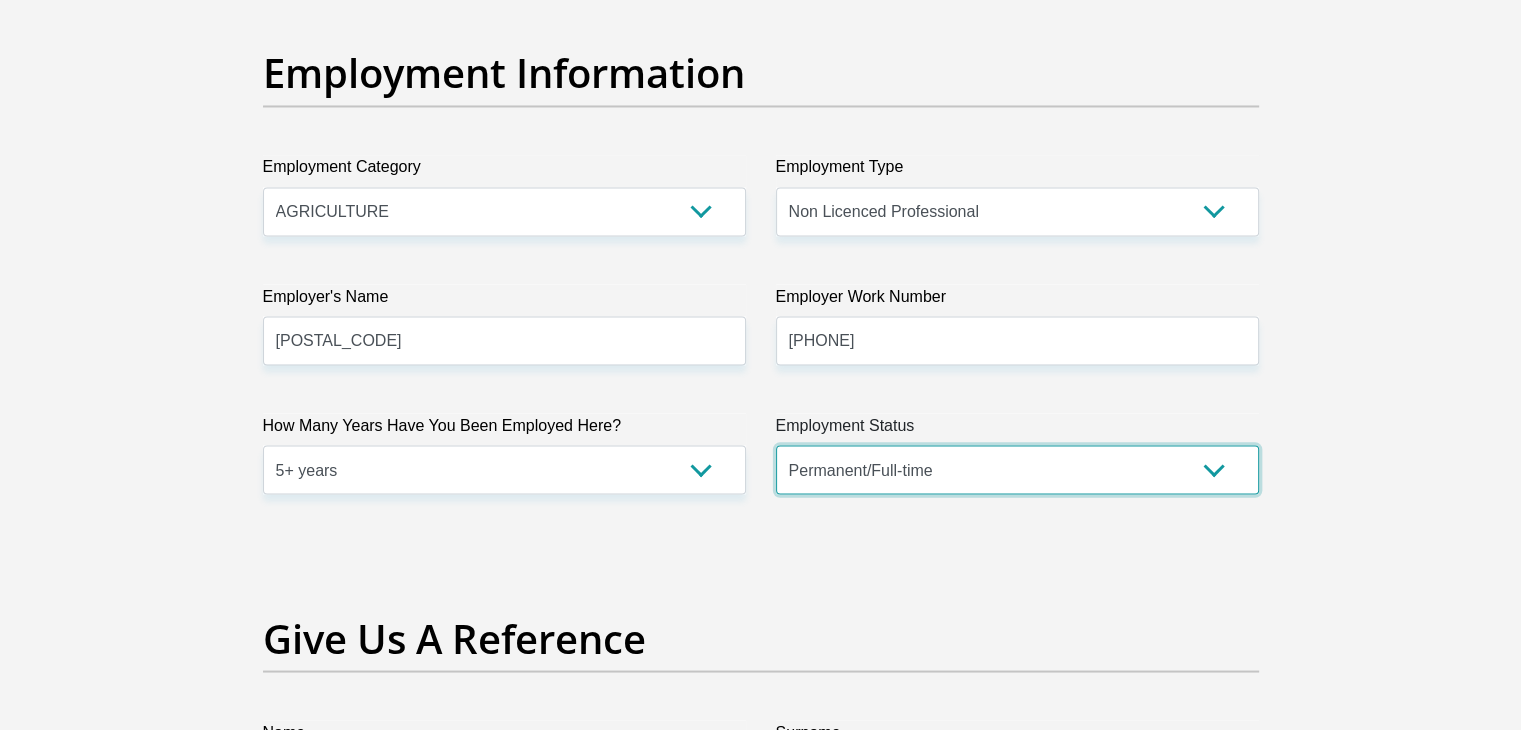 click on "Permanent/Full-time
Part-time/Casual
Contract Worker
Self-Employed
Housewife
Retired
Student
Medically Boarded
Disability
Unemployed" at bounding box center [1017, 469] 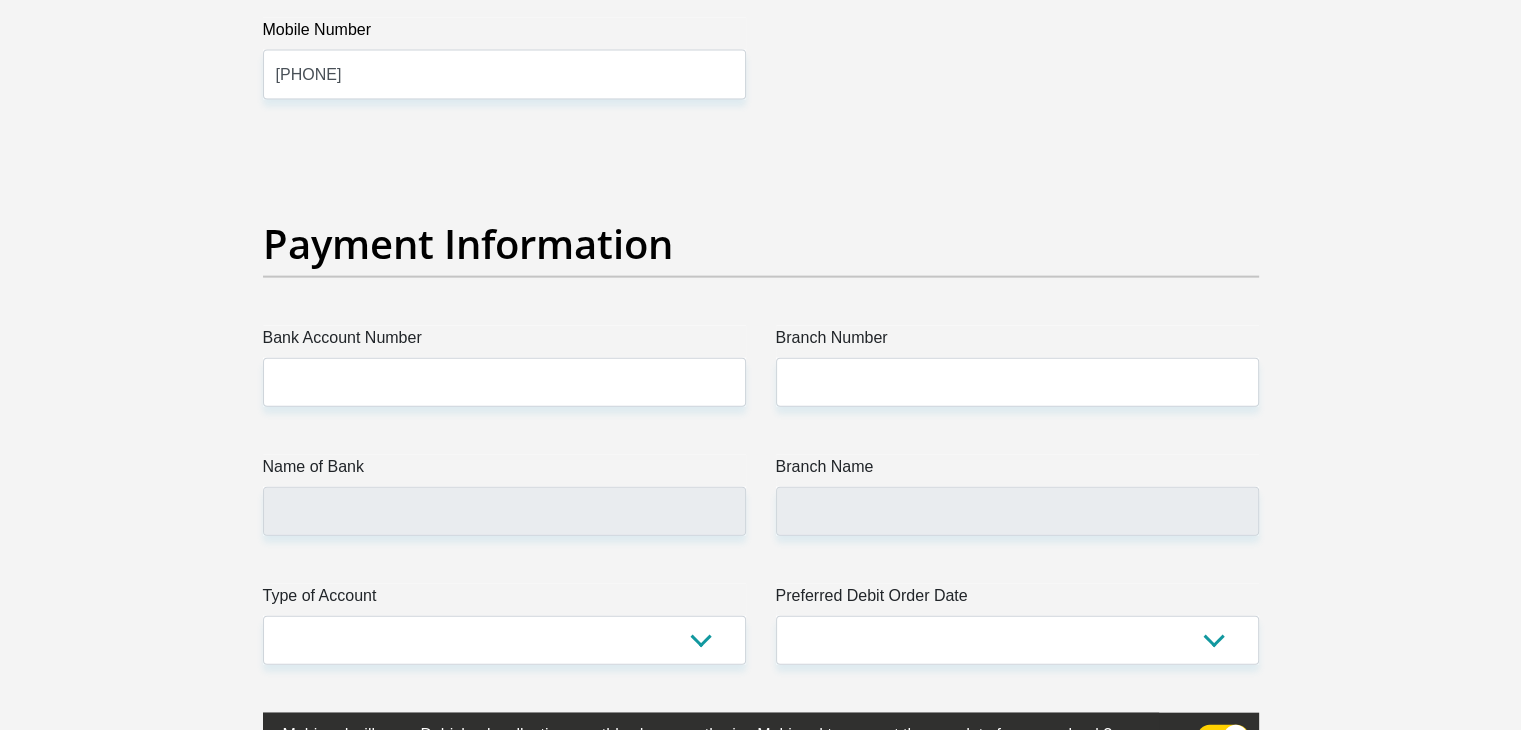 scroll, scrollTop: 4500, scrollLeft: 0, axis: vertical 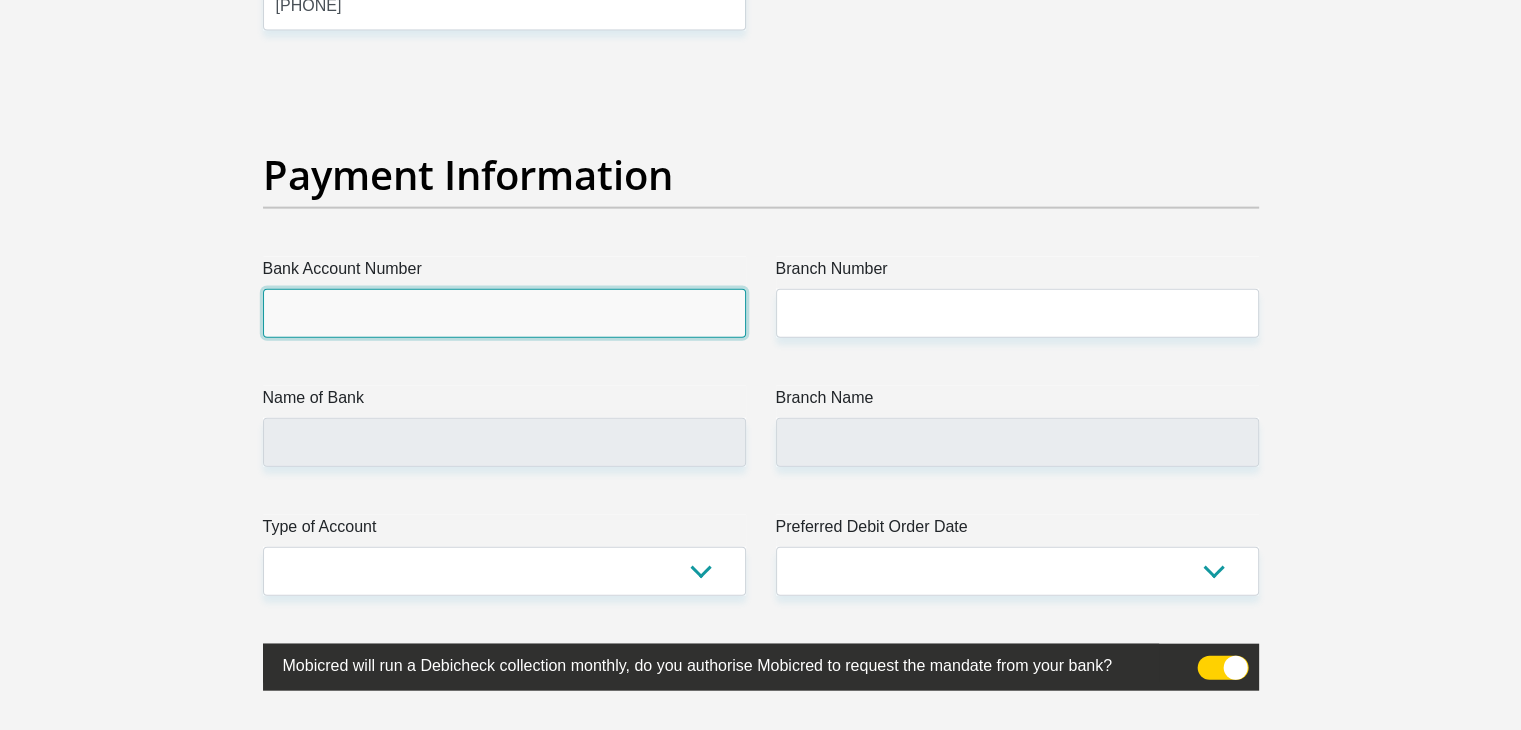 click on "Bank Account Number" at bounding box center (504, 313) 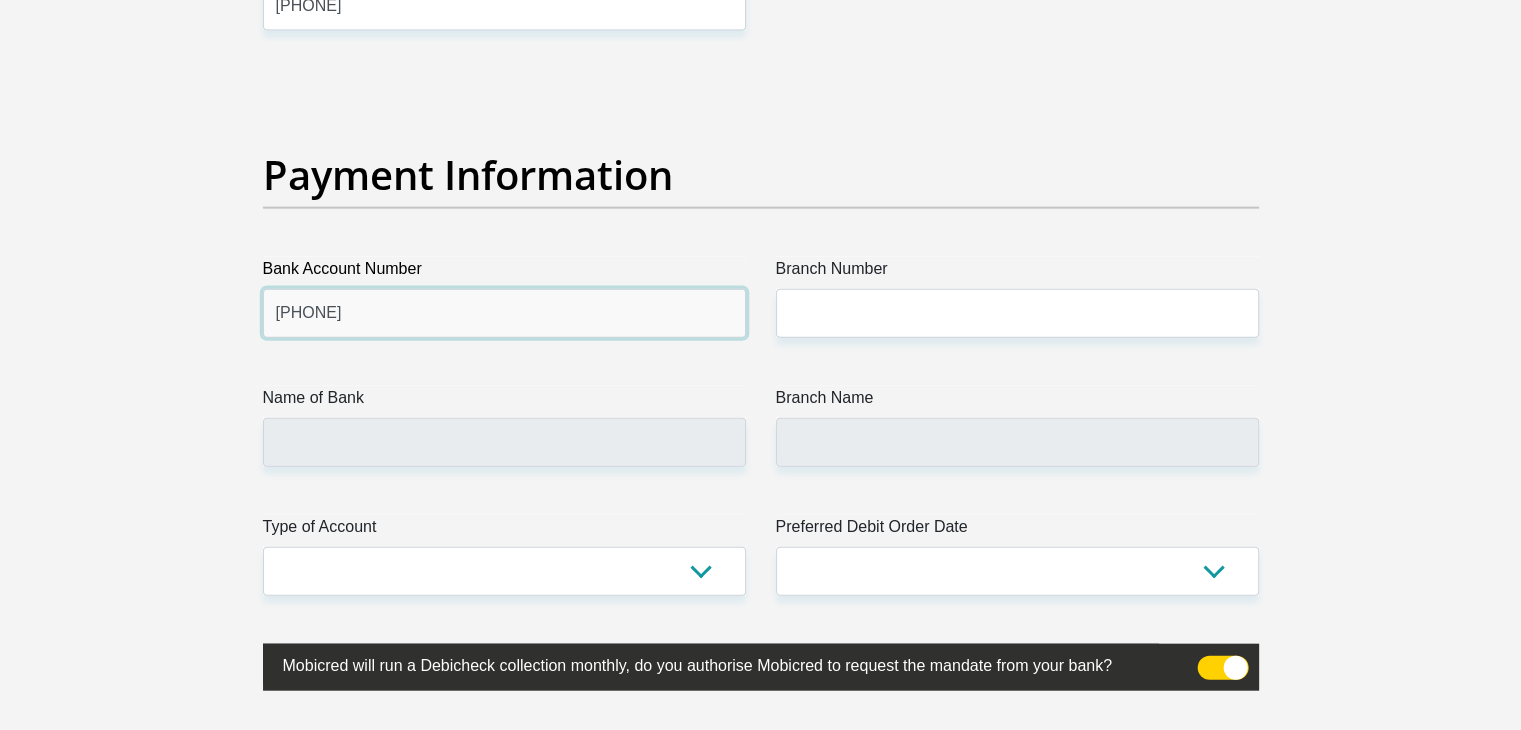 type on "2190340107" 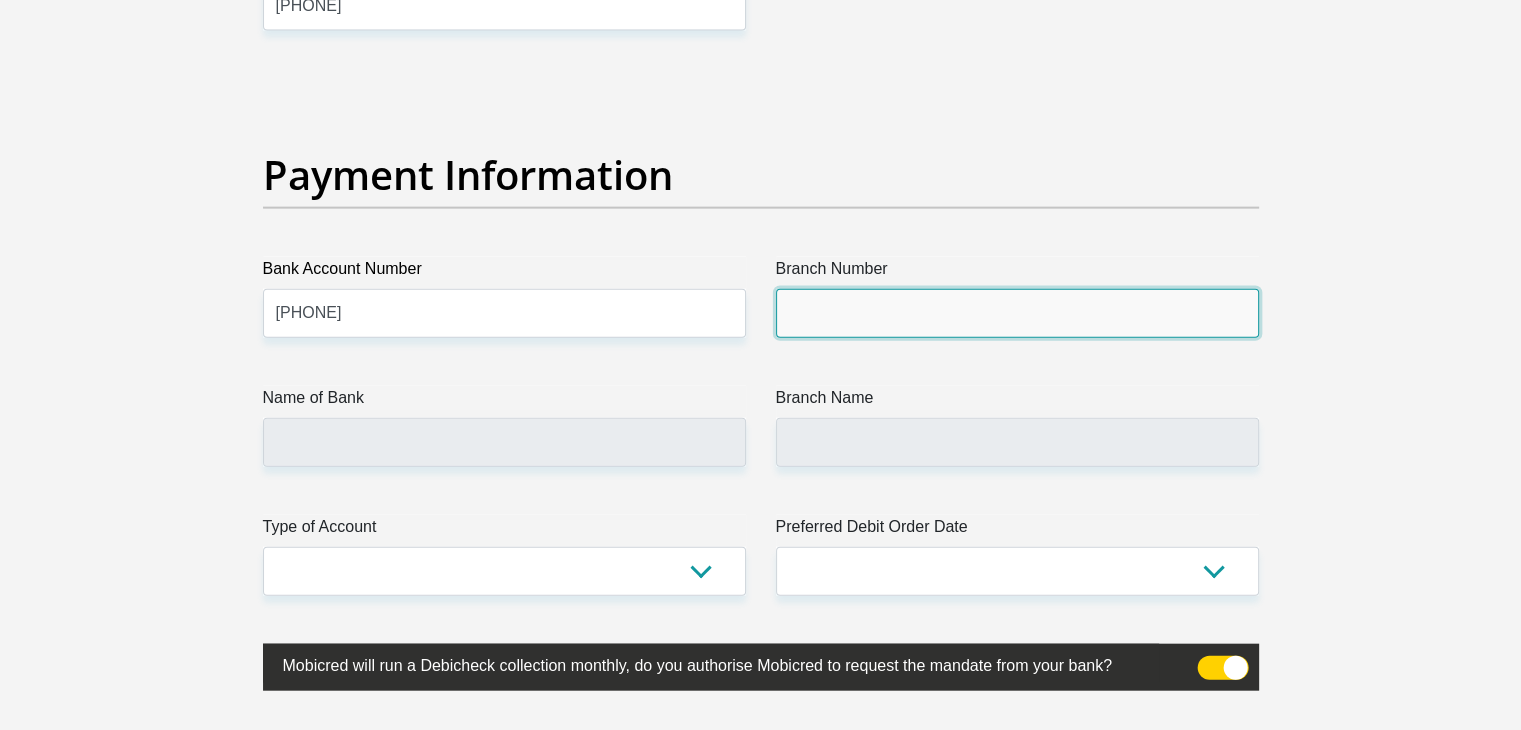 click on "Branch Number" at bounding box center [1017, 313] 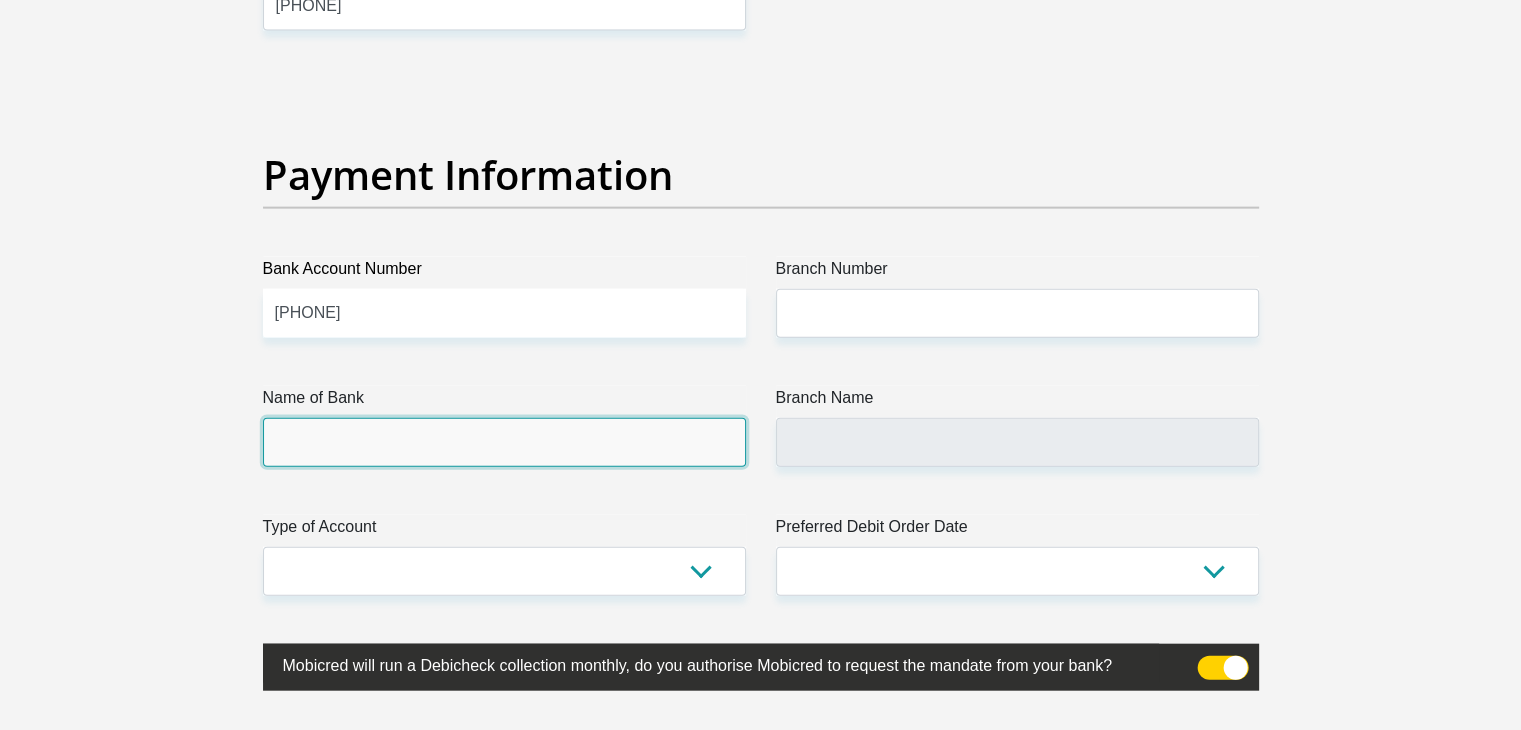 click on "Name of Bank" at bounding box center [504, 442] 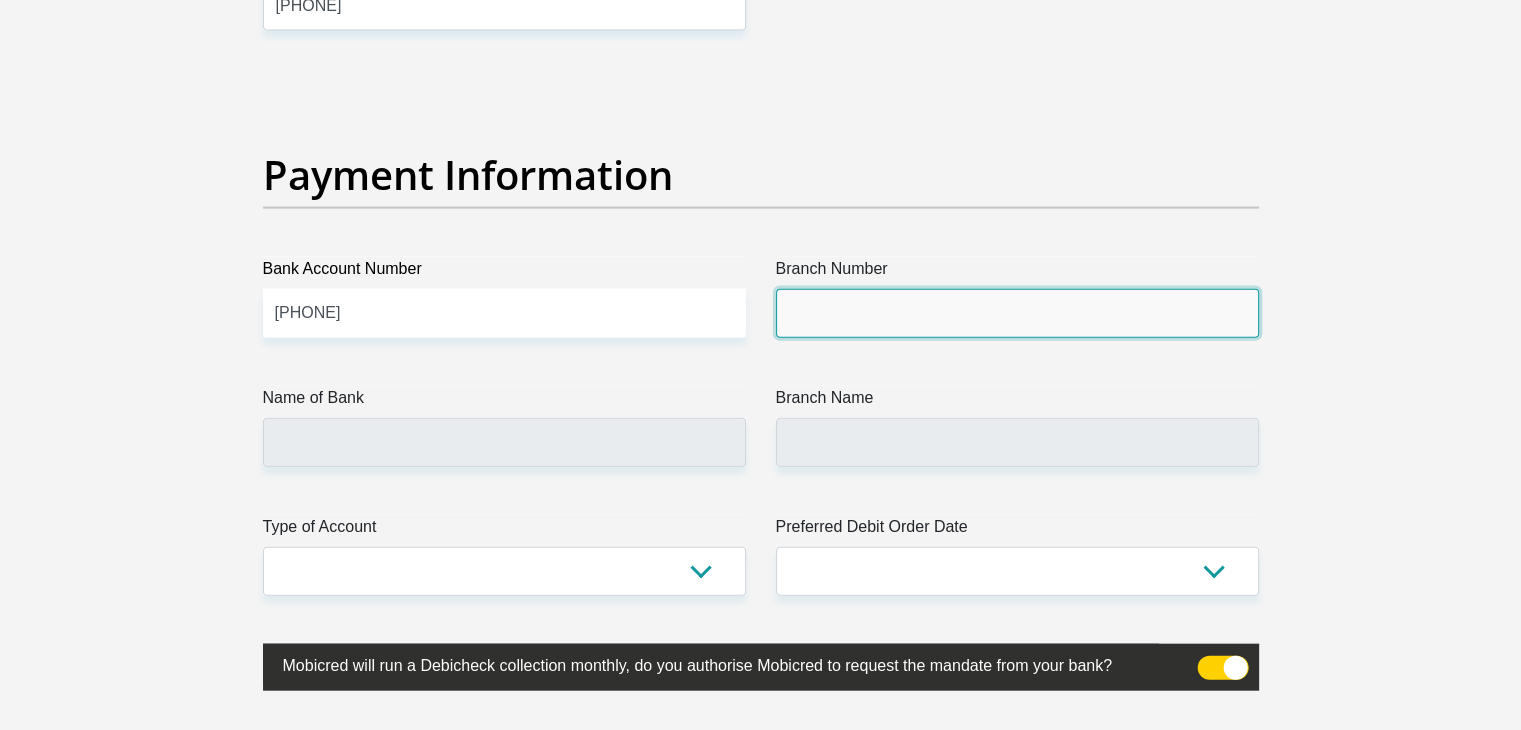 click on "Branch Number" at bounding box center [1017, 313] 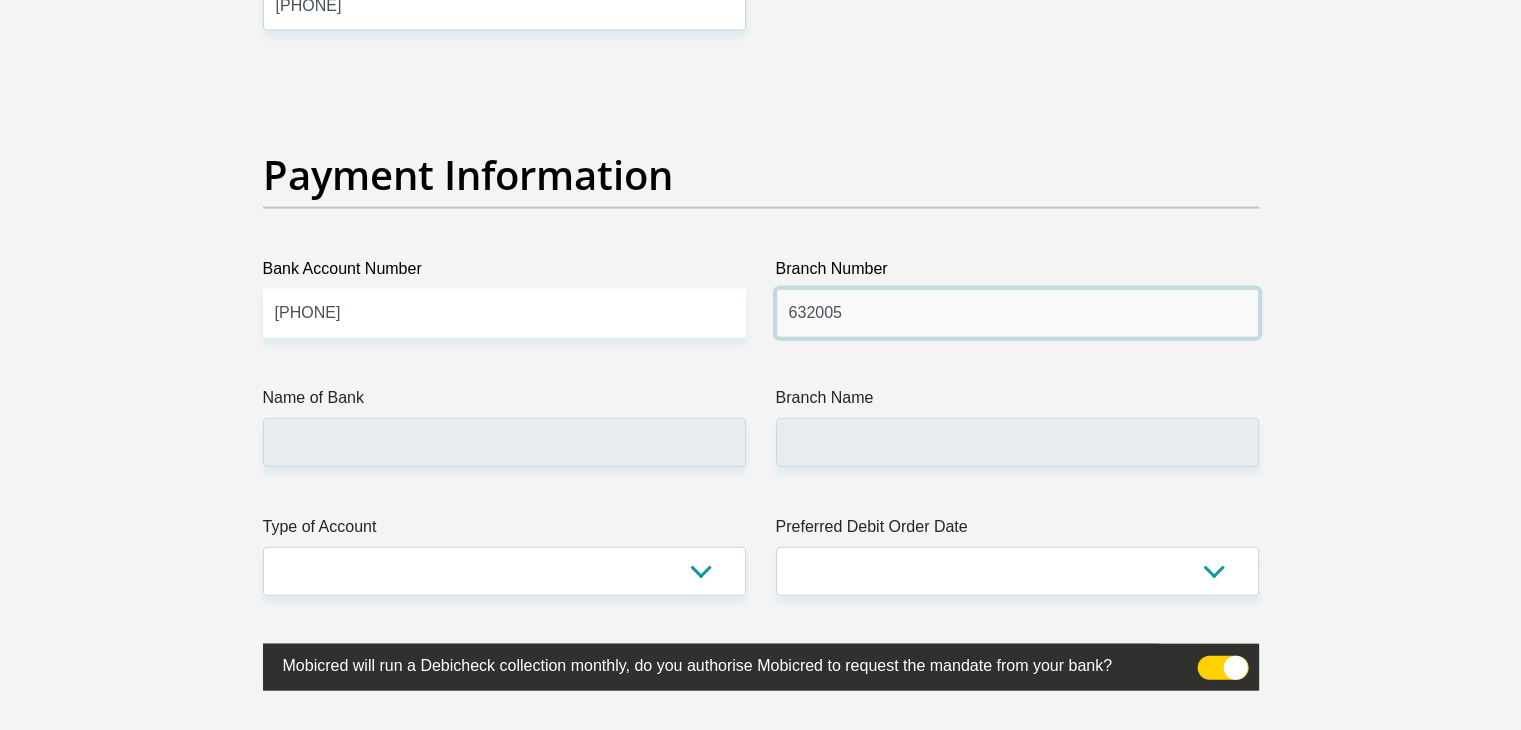 type on "632005" 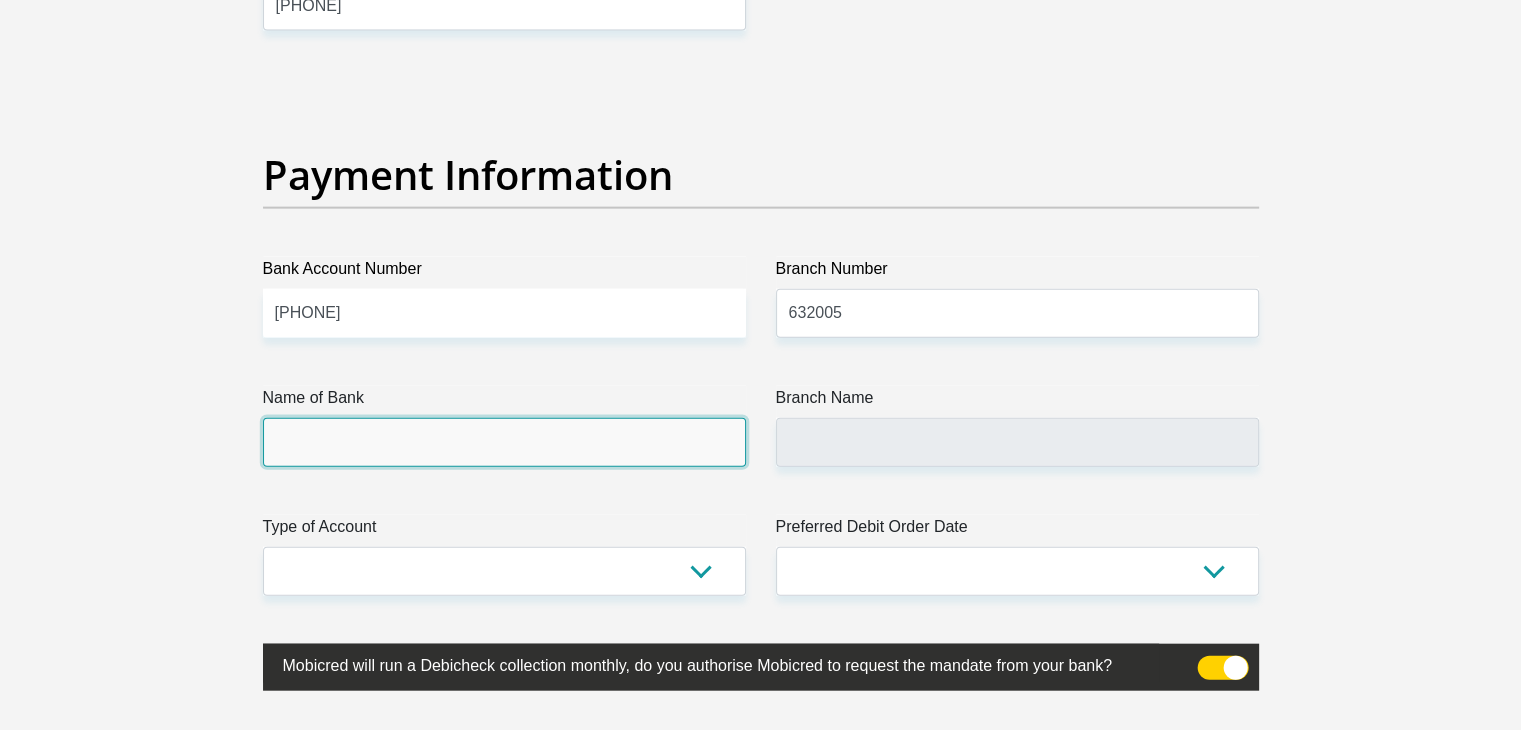 click on "Name of Bank" at bounding box center [504, 442] 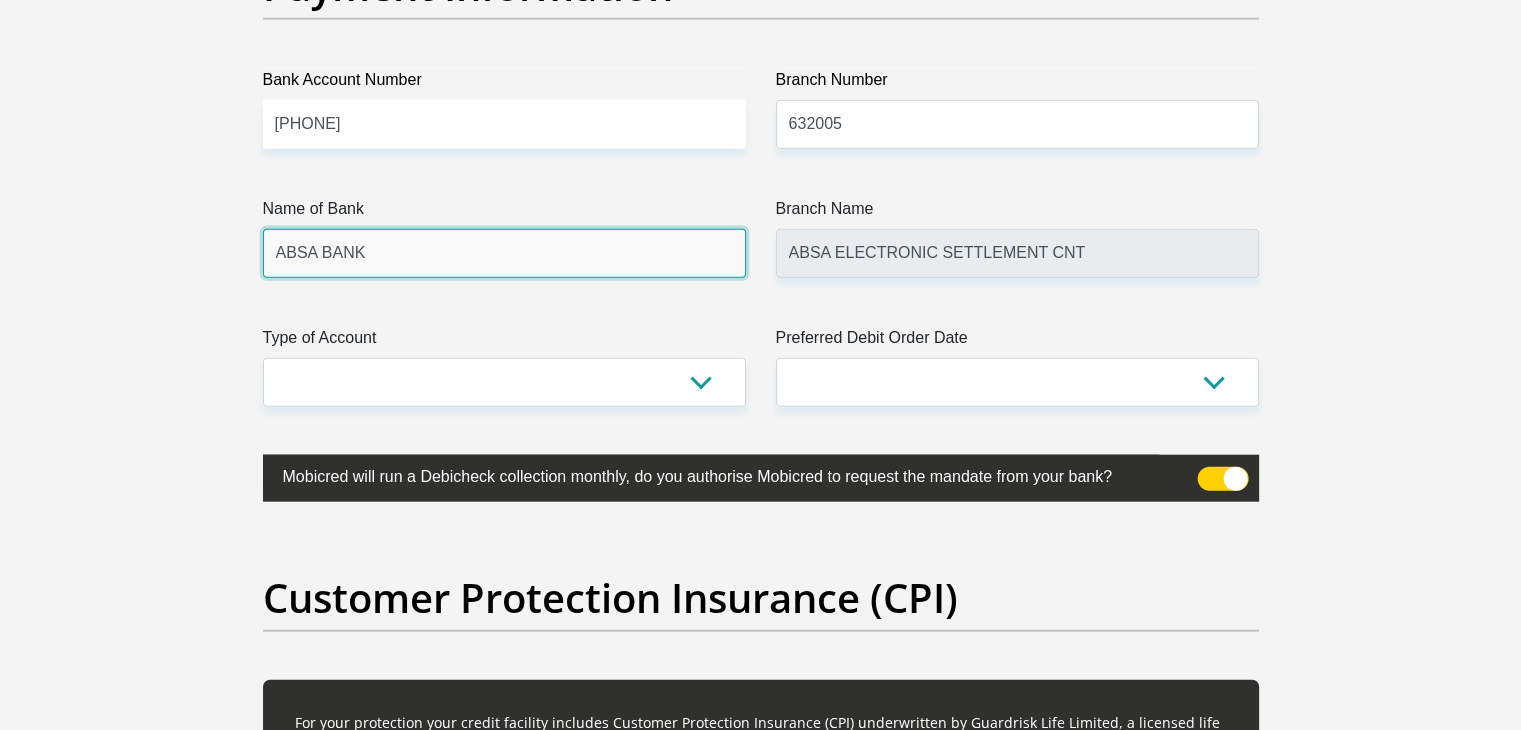 scroll, scrollTop: 4700, scrollLeft: 0, axis: vertical 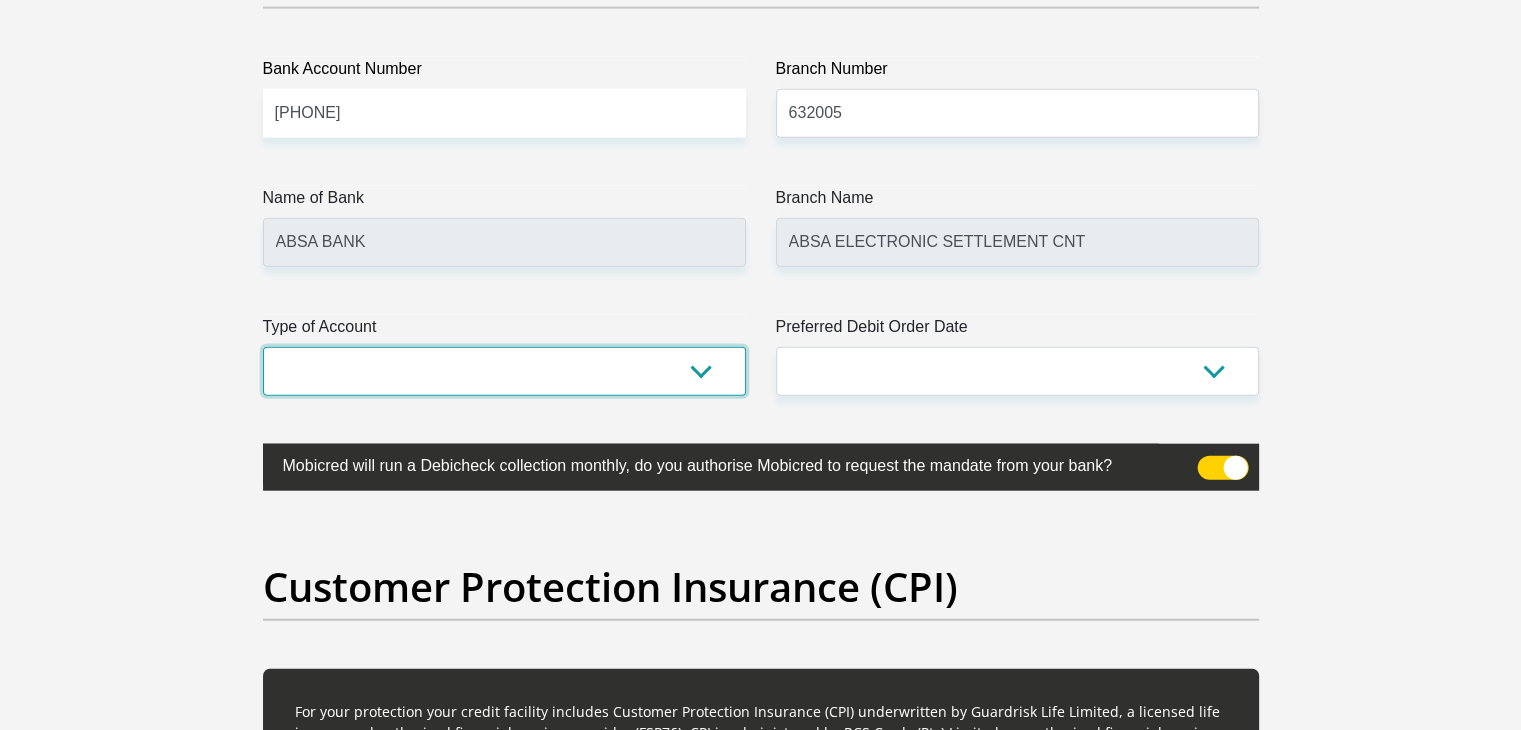 click on "Cheque
Savings" at bounding box center (504, 371) 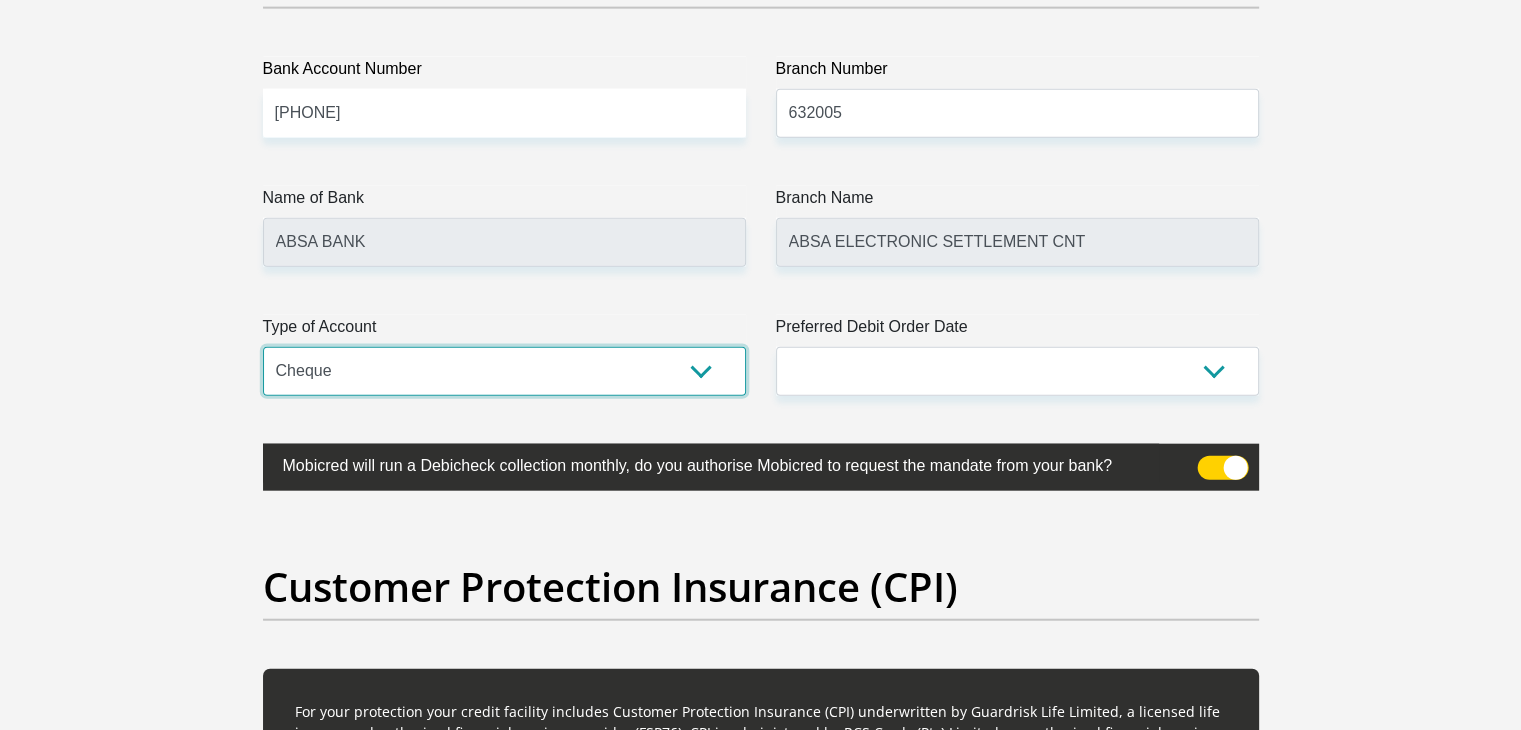 click on "Cheque
Savings" at bounding box center (504, 371) 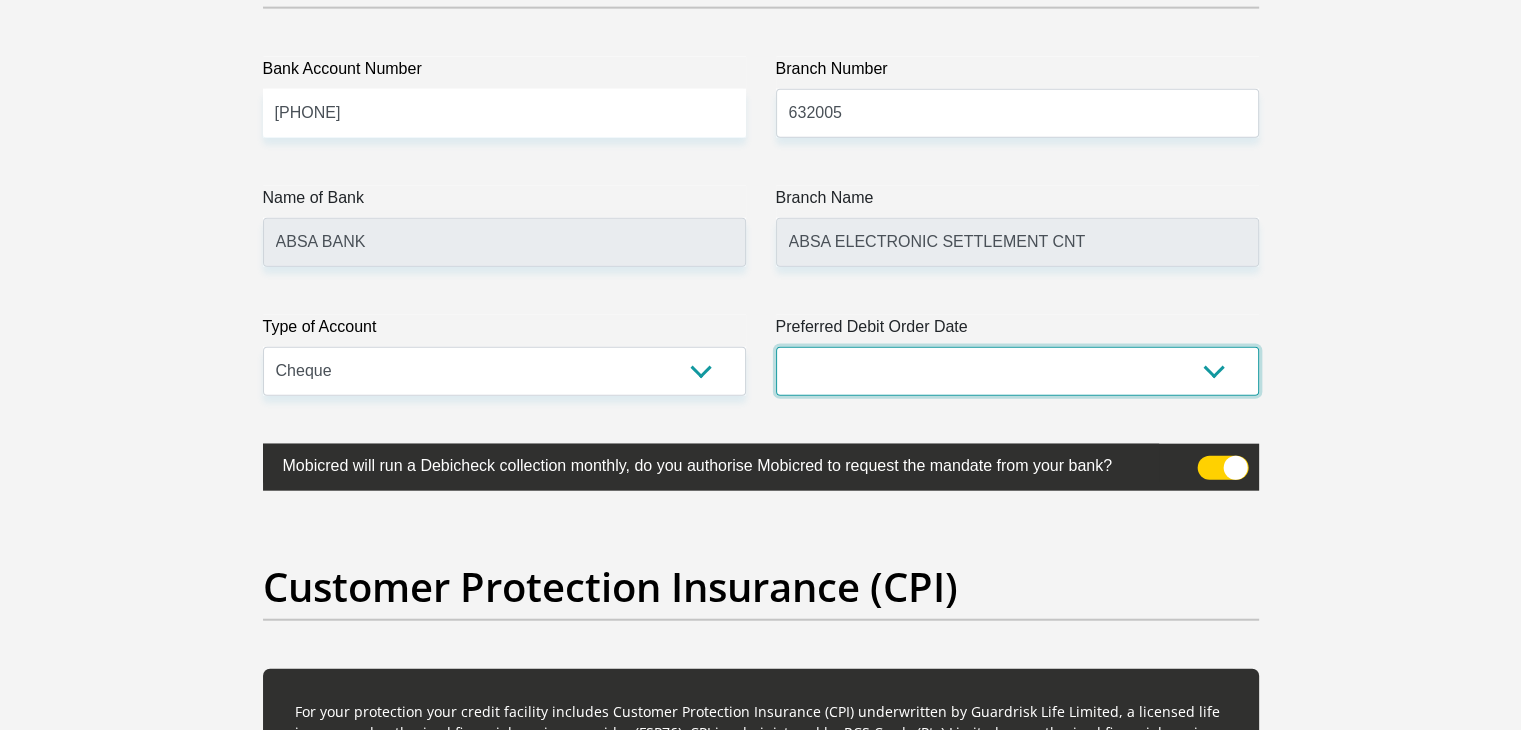 click on "1st
2nd
3rd
4th
5th
7th
18th
19th
20th
21st
22nd
23rd
24th
25th
26th
27th
28th
29th
30th" at bounding box center [1017, 371] 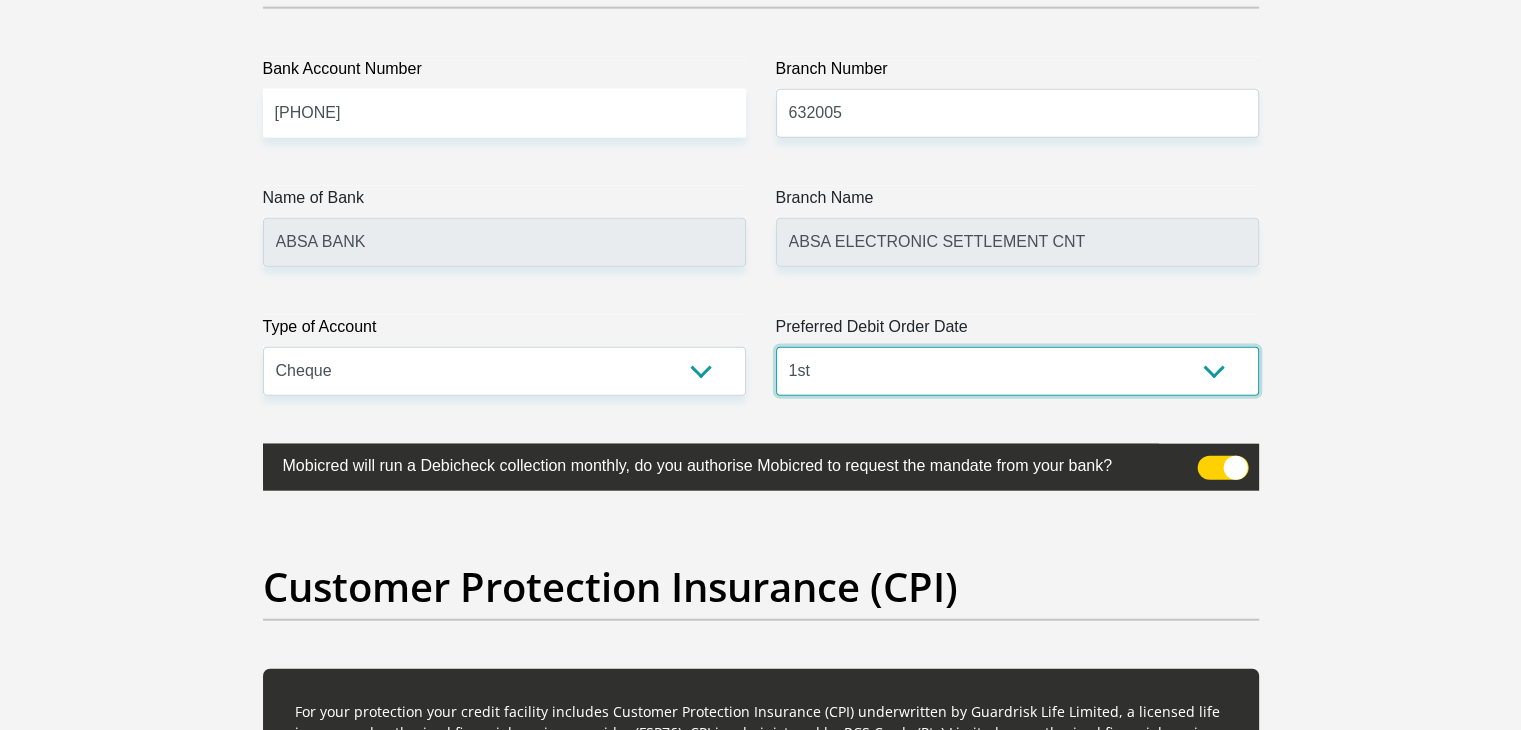 click on "1st
2nd
3rd
4th
5th
7th
18th
19th
20th
21st
22nd
23rd
24th
25th
26th
27th
28th
29th
30th" at bounding box center [1017, 371] 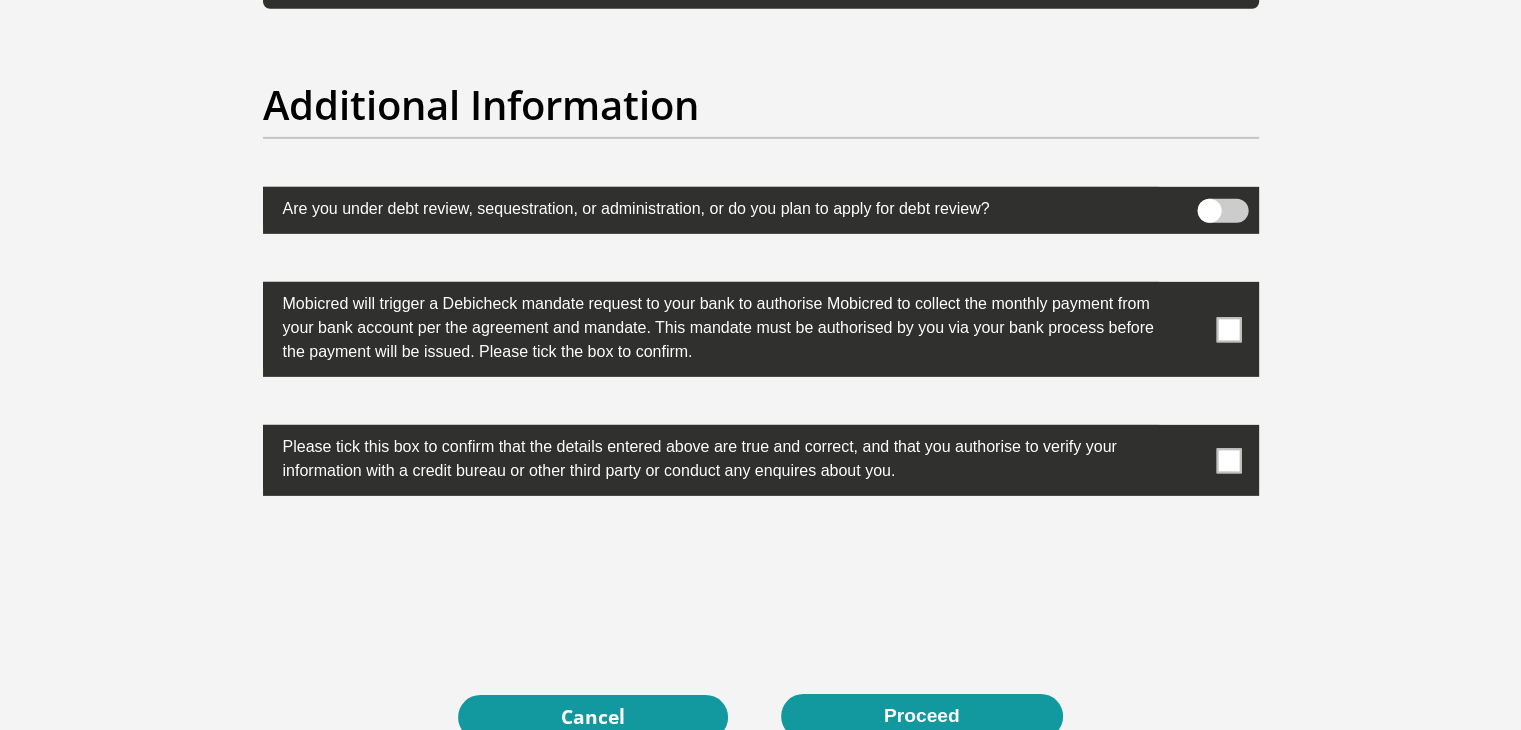 scroll, scrollTop: 6200, scrollLeft: 0, axis: vertical 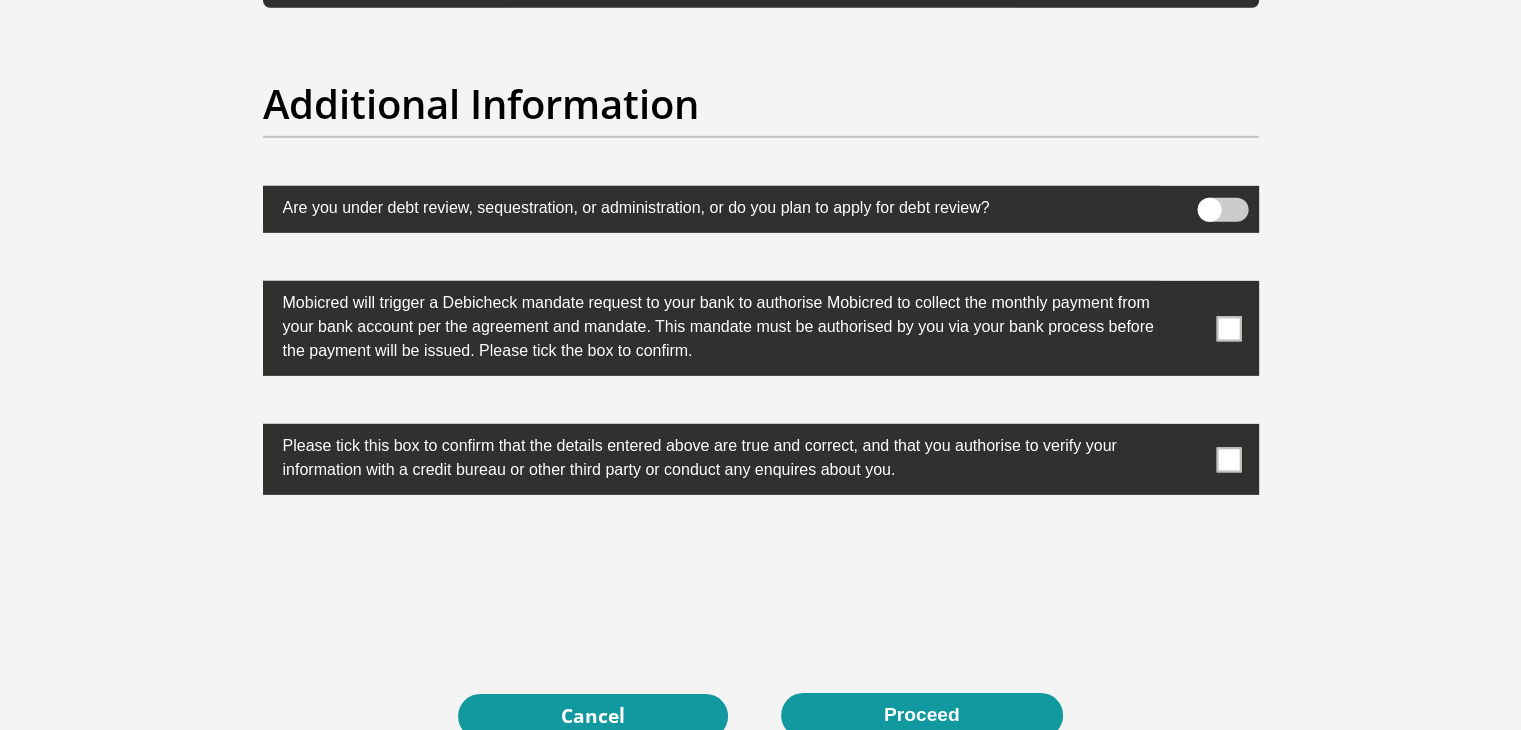 click at bounding box center (1228, 328) 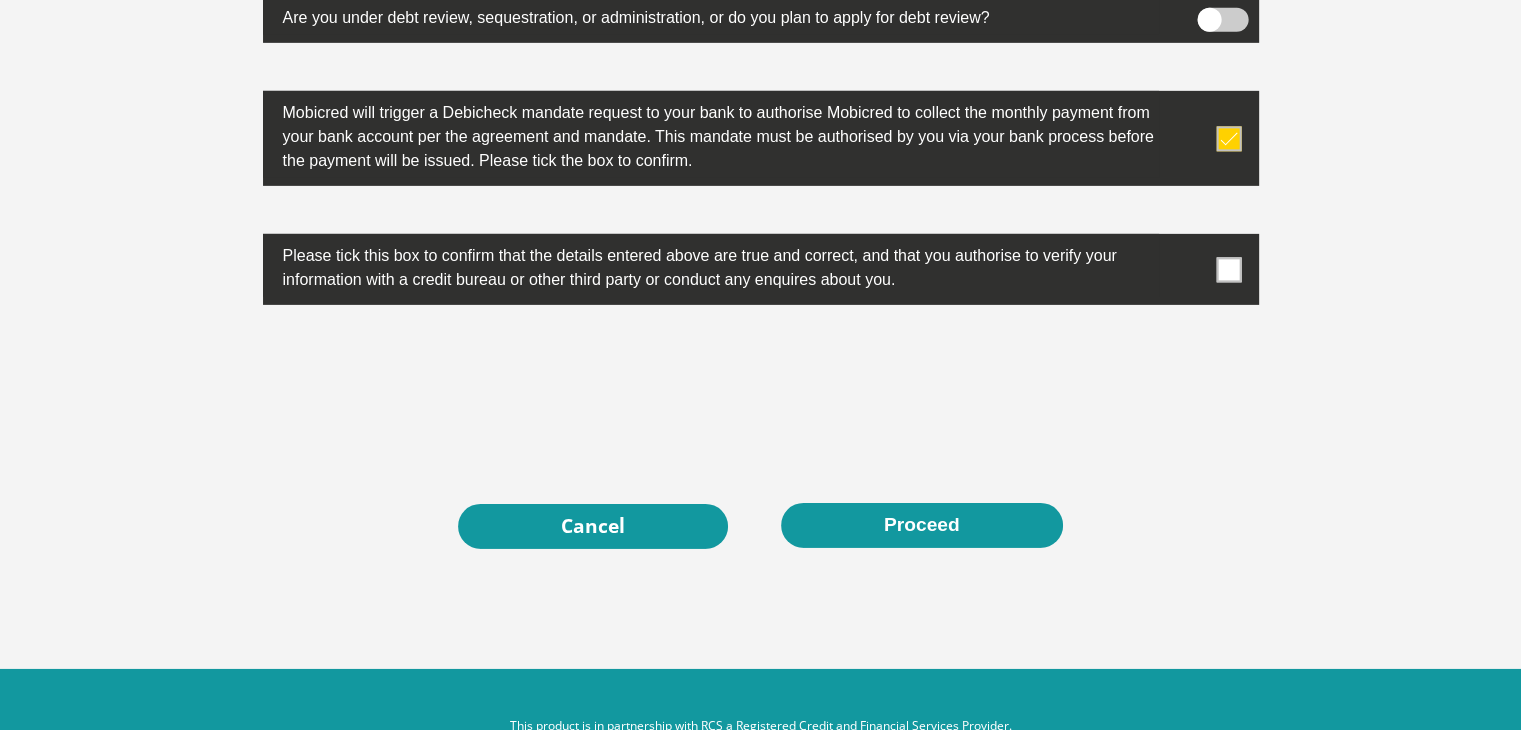 scroll, scrollTop: 6400, scrollLeft: 0, axis: vertical 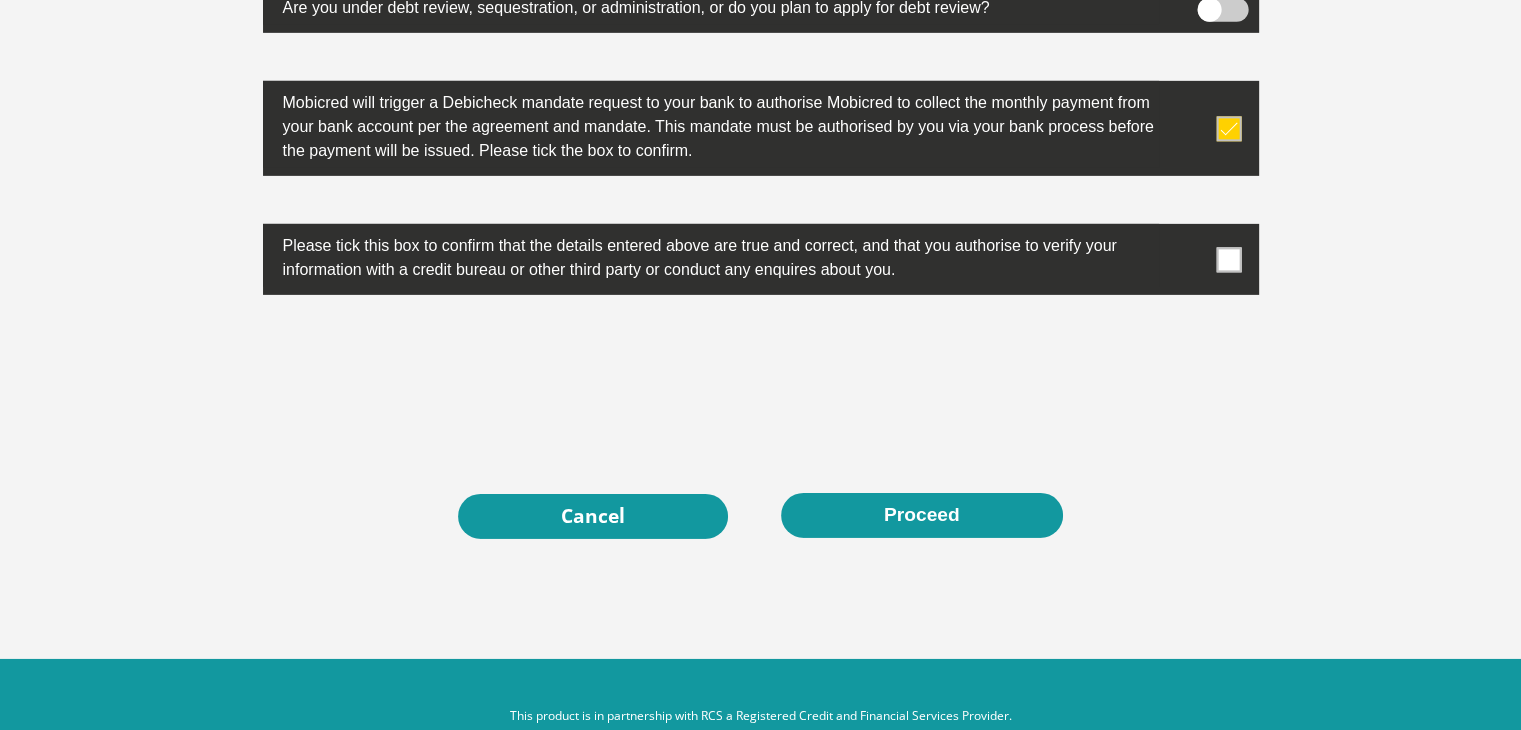 click at bounding box center (1228, 259) 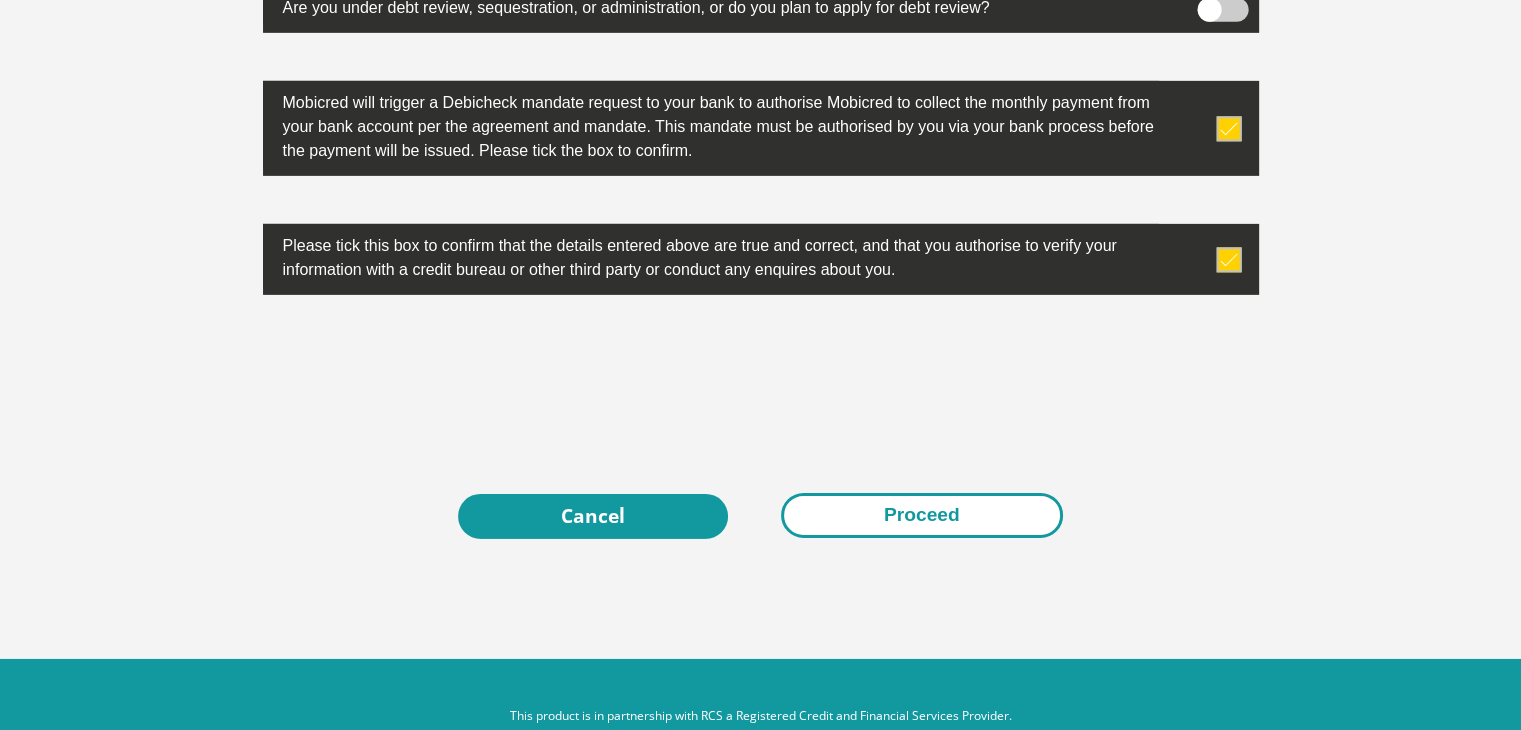 click on "Proceed" at bounding box center [922, 515] 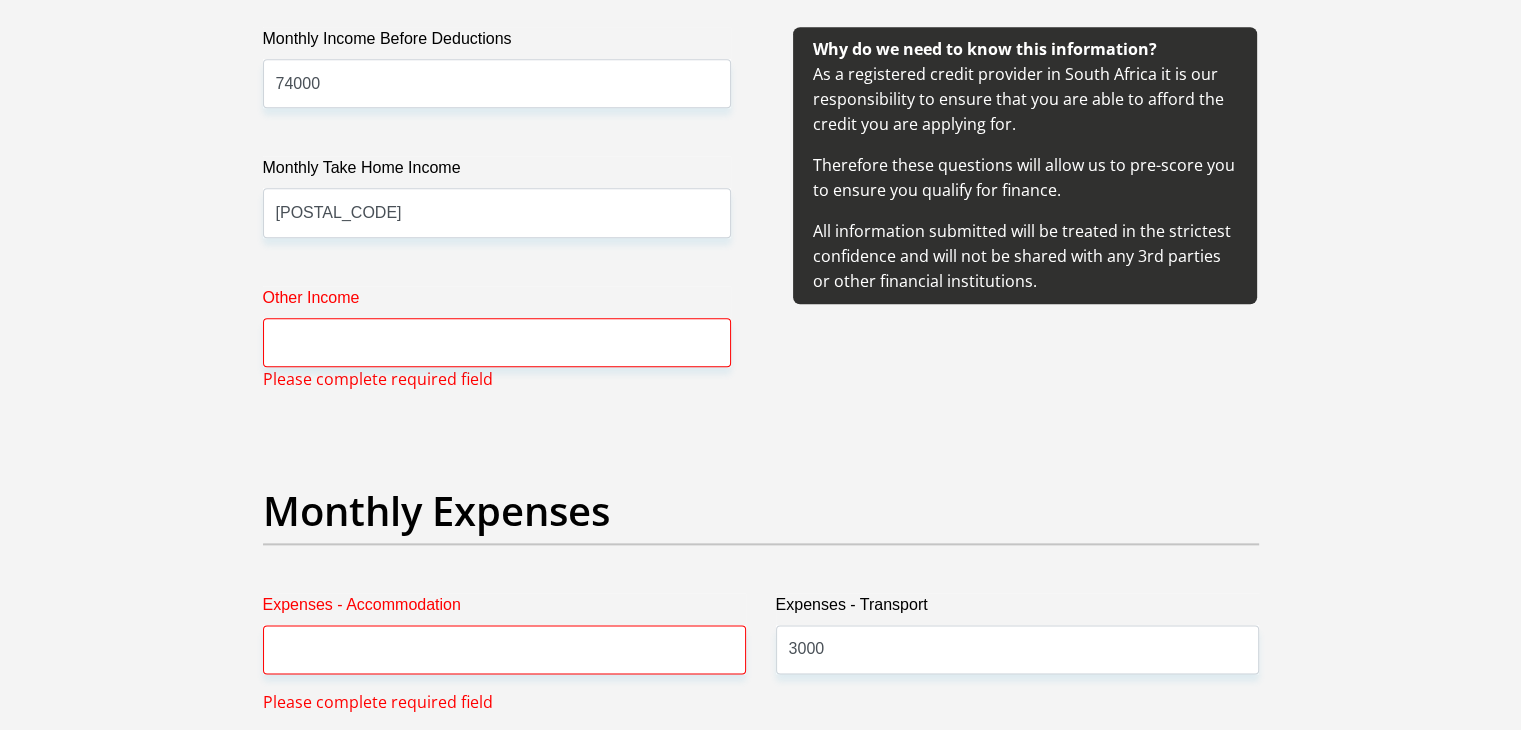 scroll, scrollTop: 2384, scrollLeft: 0, axis: vertical 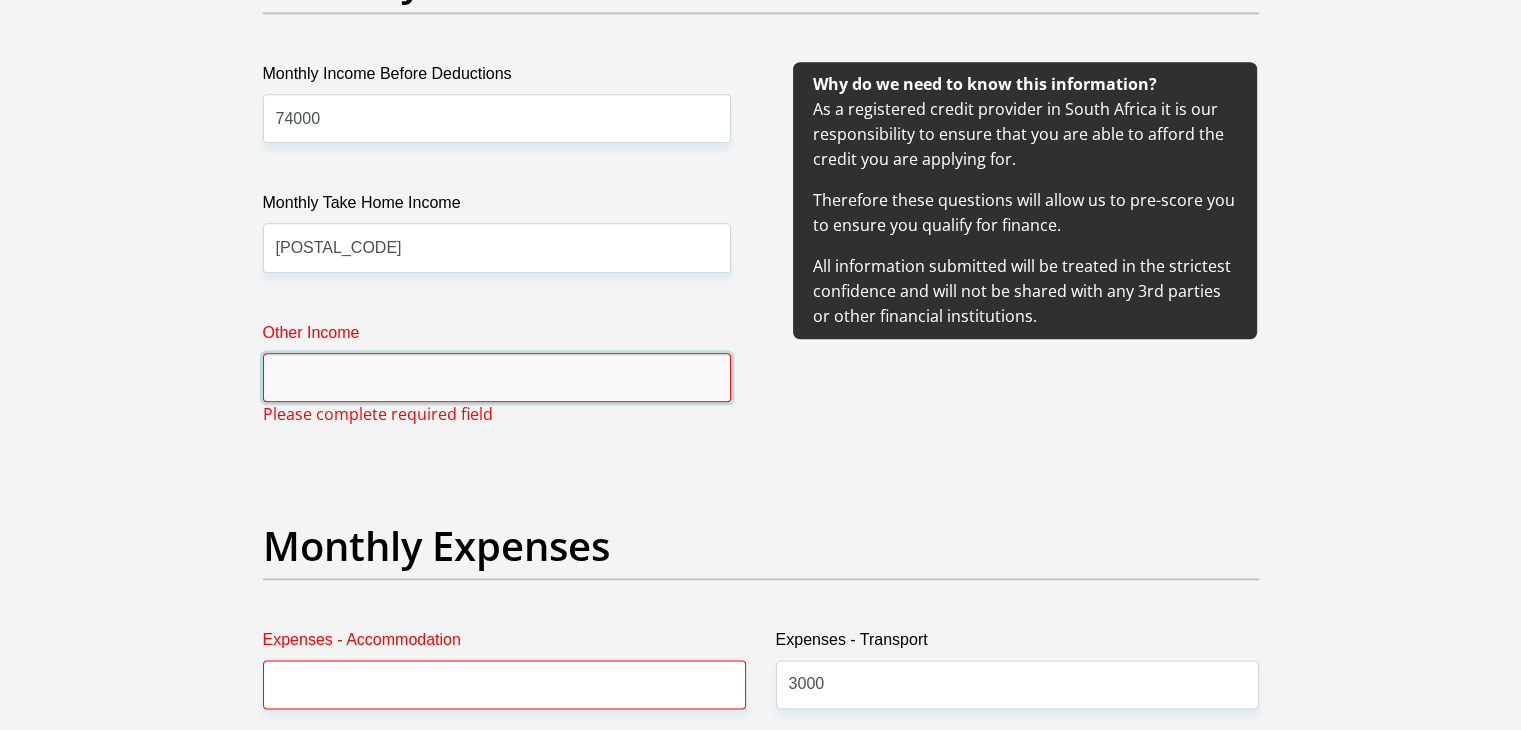 click on "Other Income" at bounding box center [497, 377] 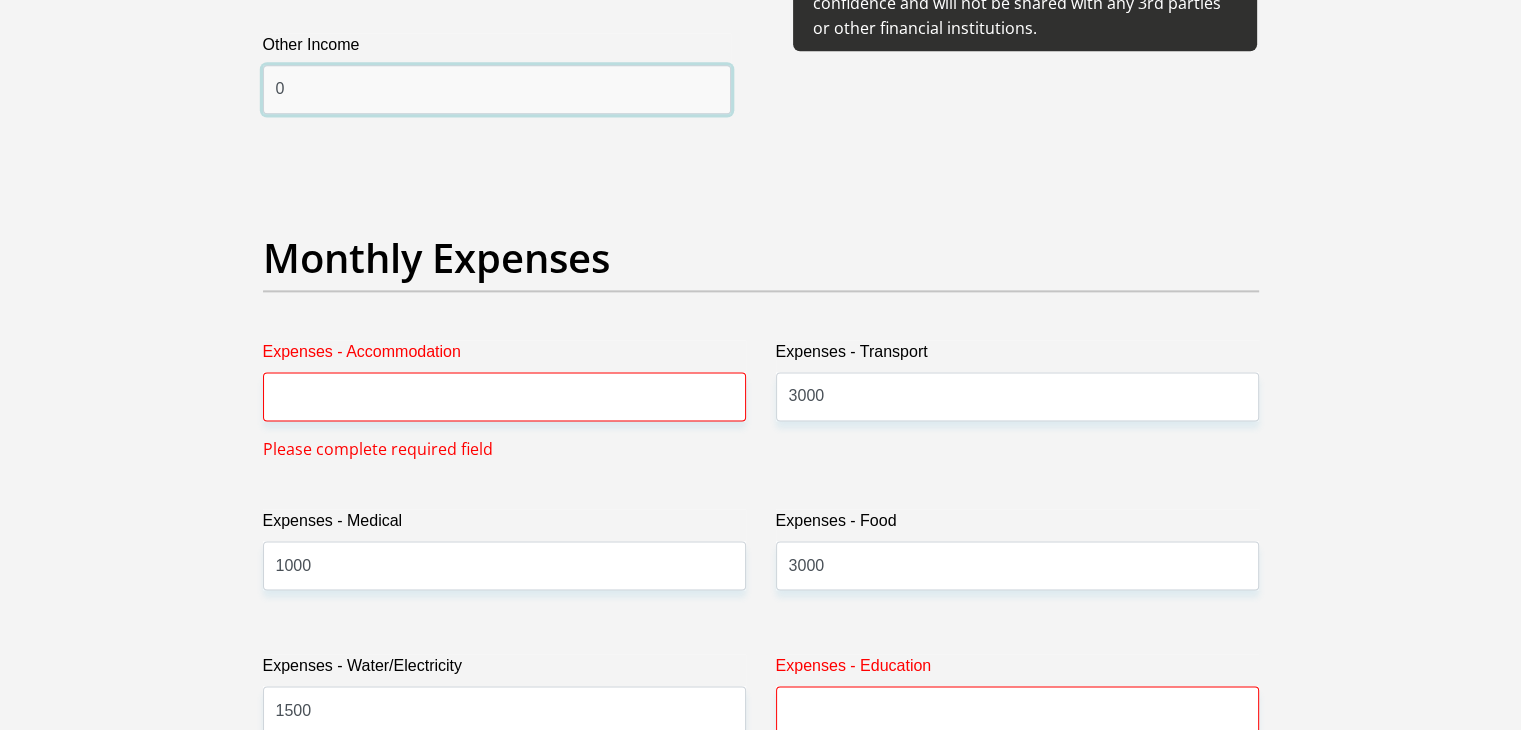 scroll, scrollTop: 2684, scrollLeft: 0, axis: vertical 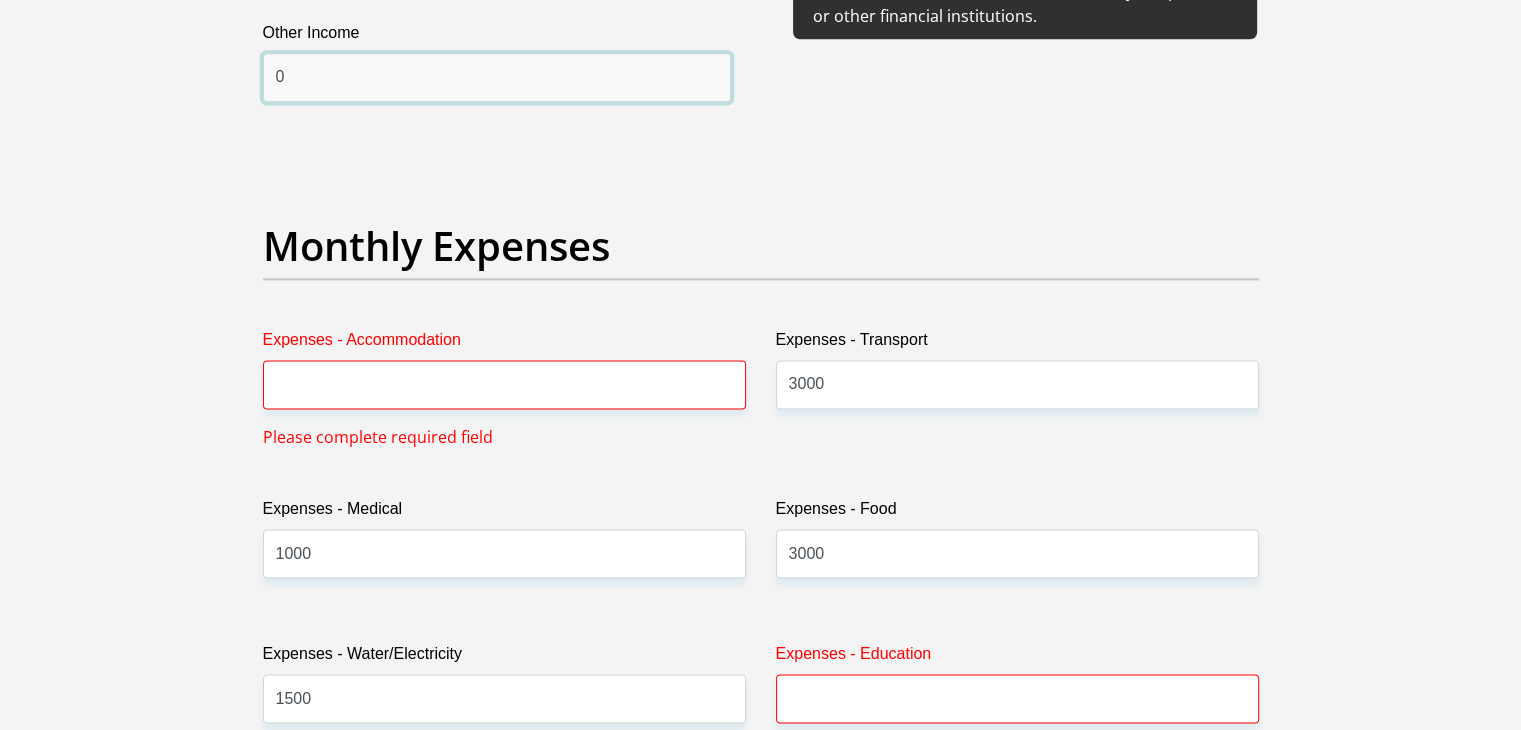 type on "0" 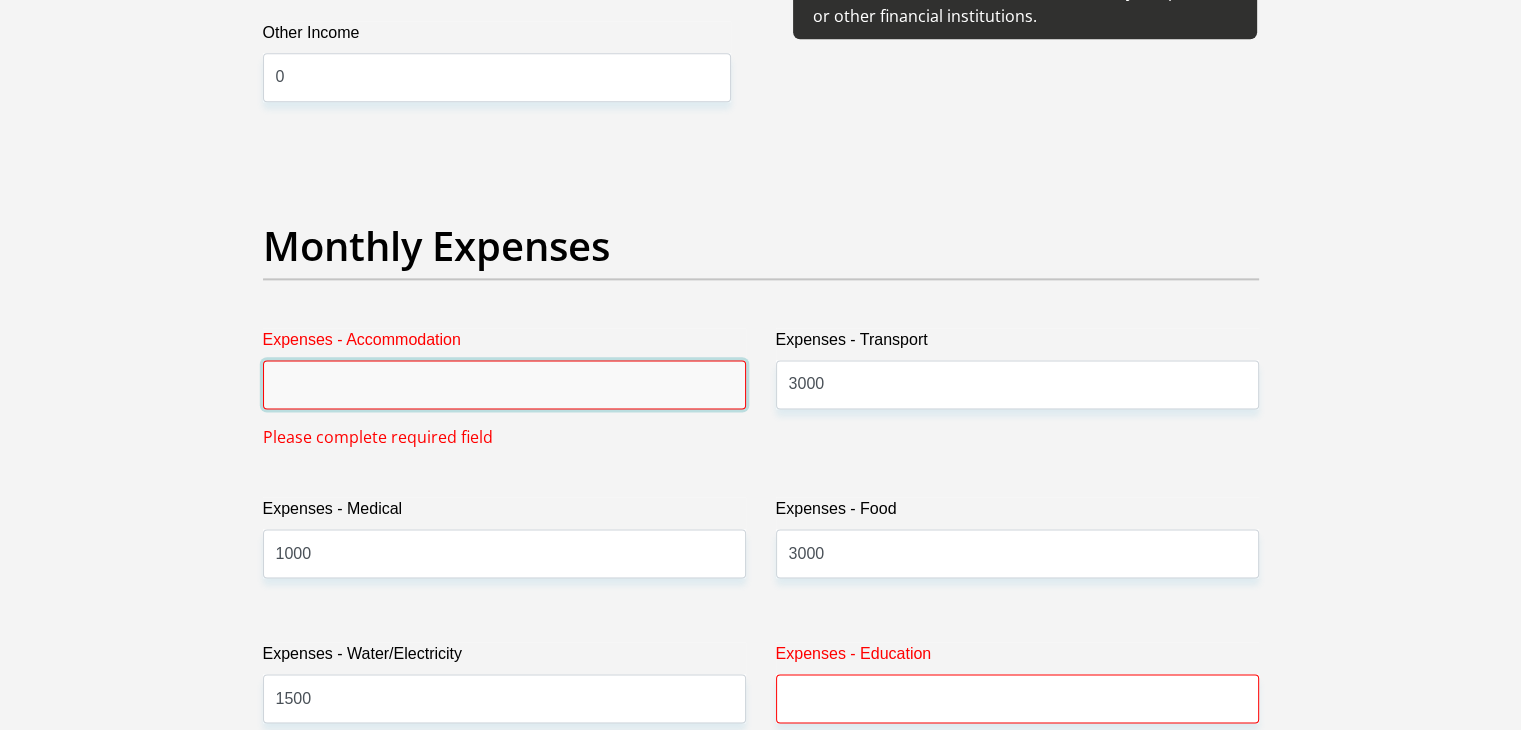 click on "Expenses - Accommodation" at bounding box center (504, 384) 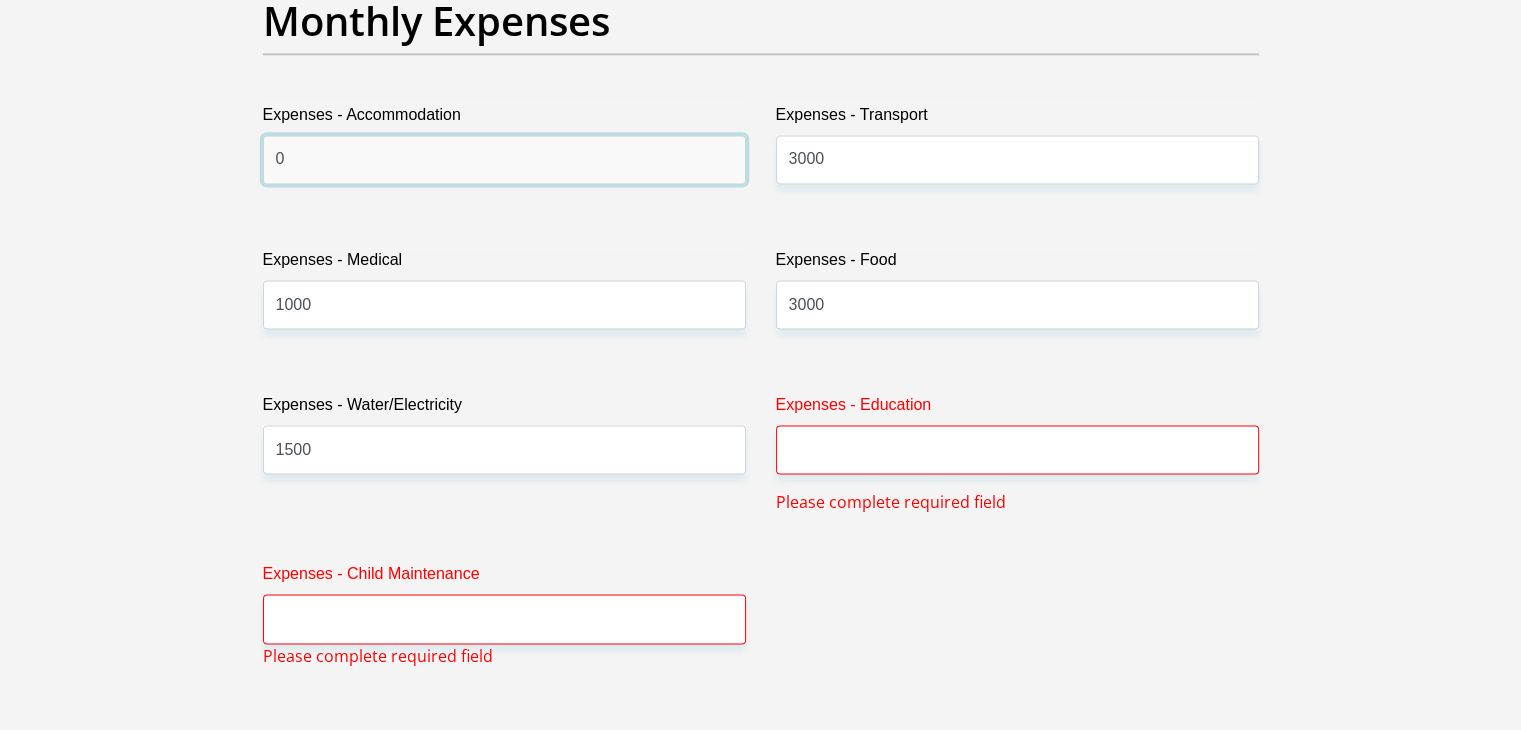scroll, scrollTop: 3184, scrollLeft: 0, axis: vertical 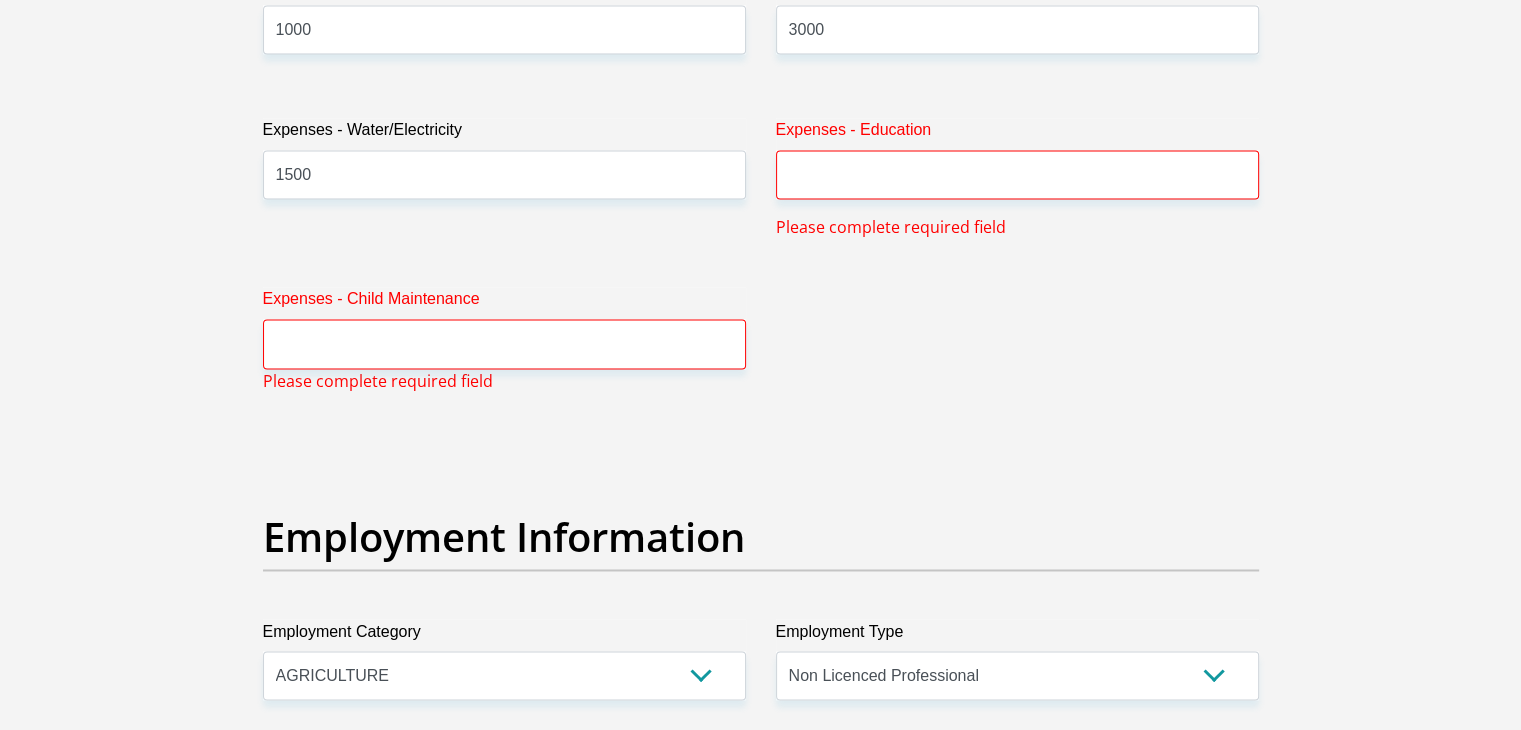 type on "0" 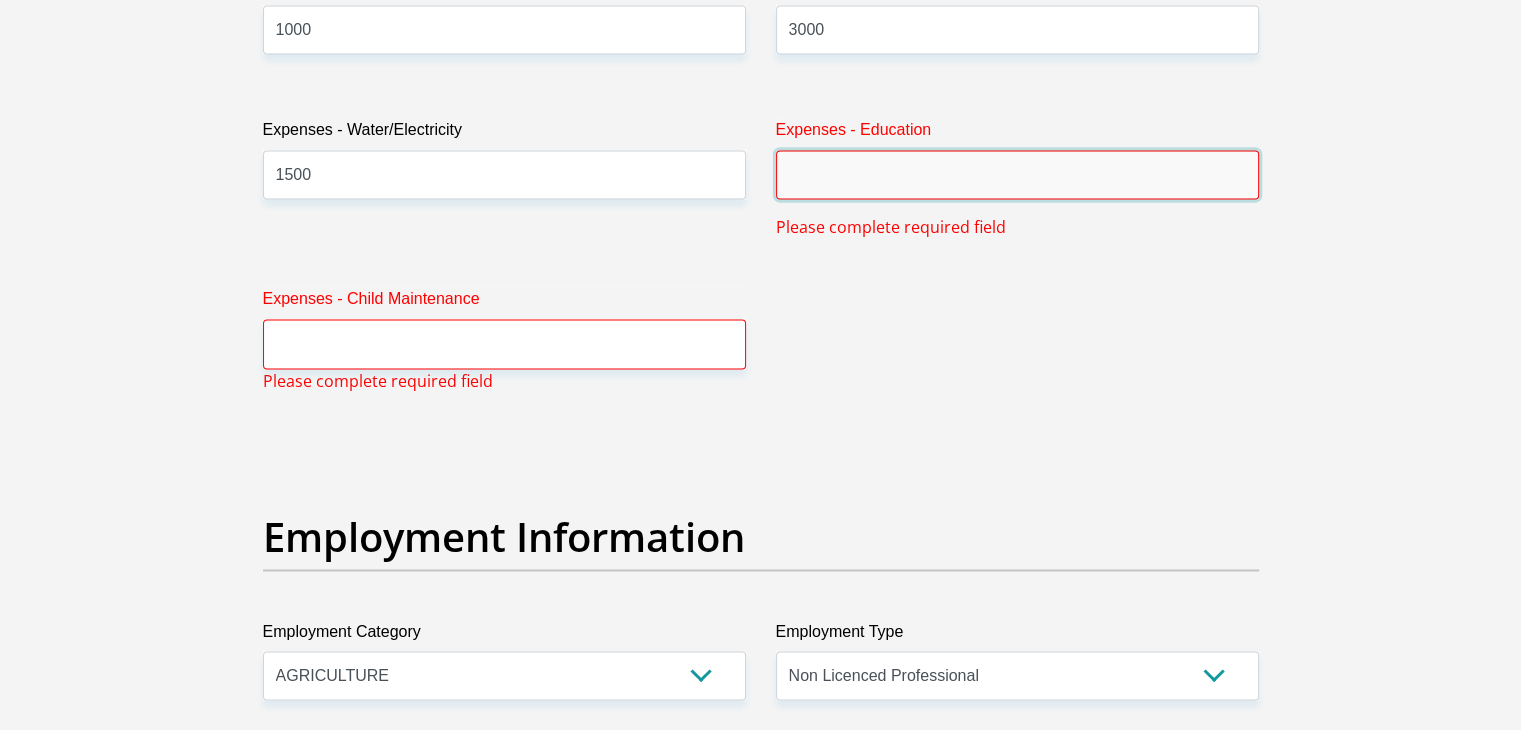 click on "Expenses - Education" at bounding box center (1017, 174) 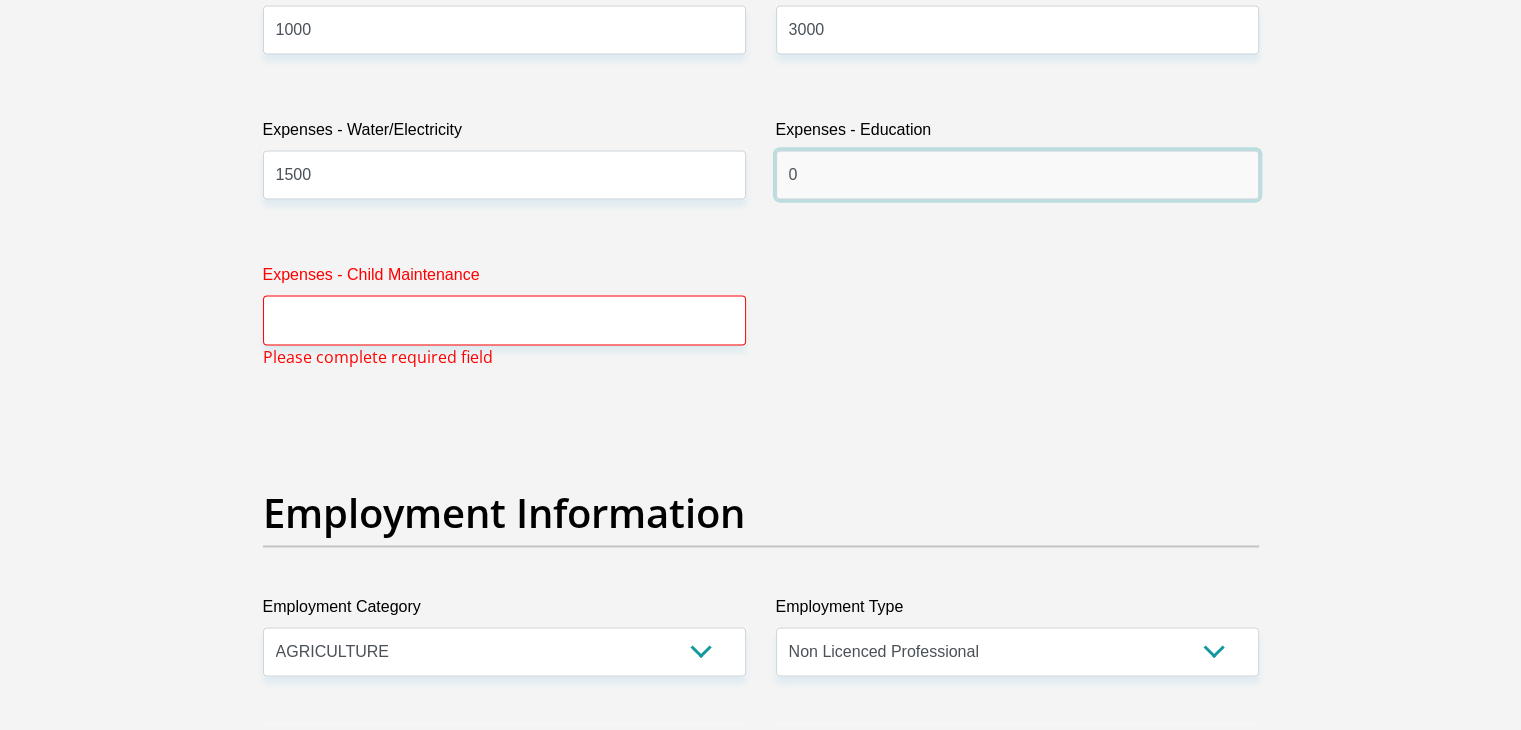 type on "0" 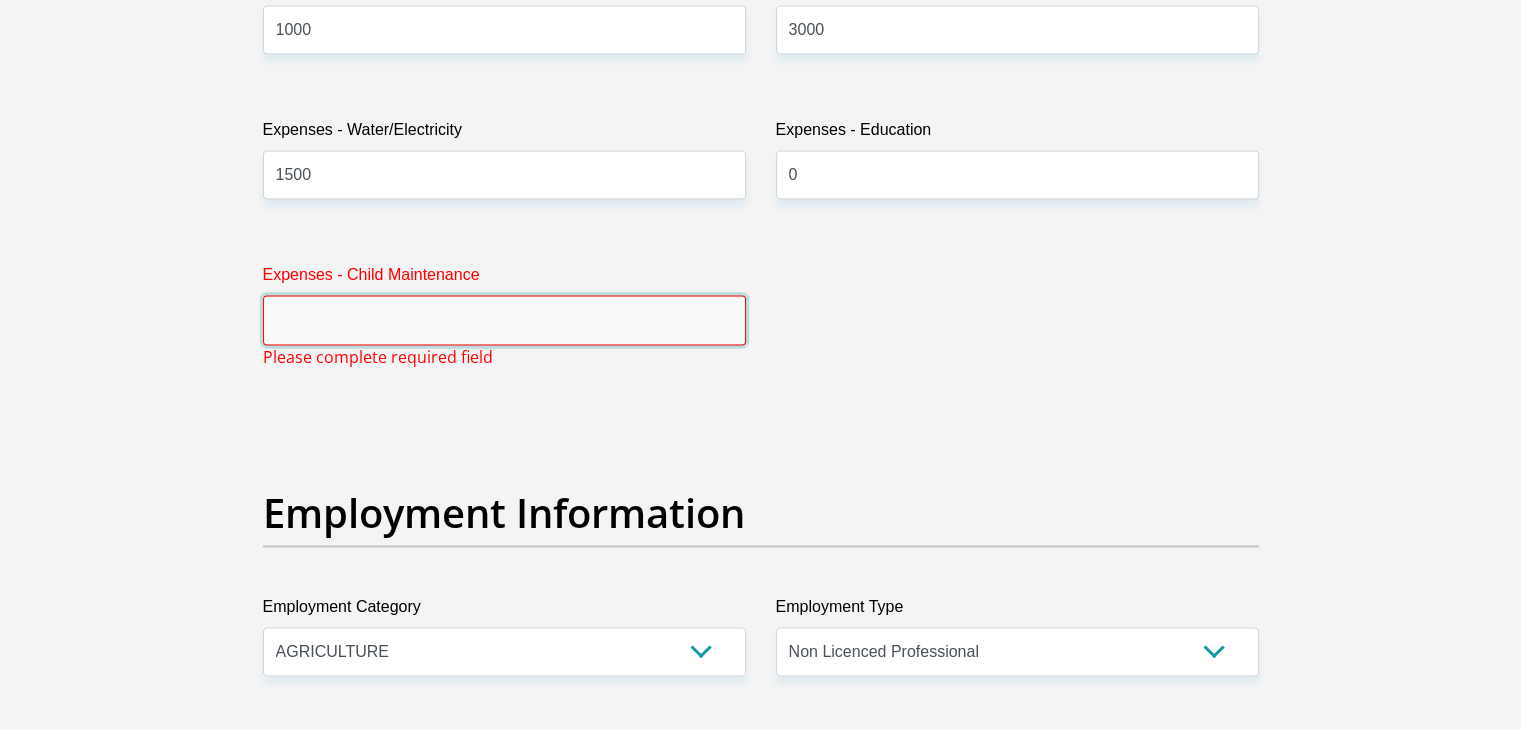 click on "Expenses - Child Maintenance" at bounding box center [504, 319] 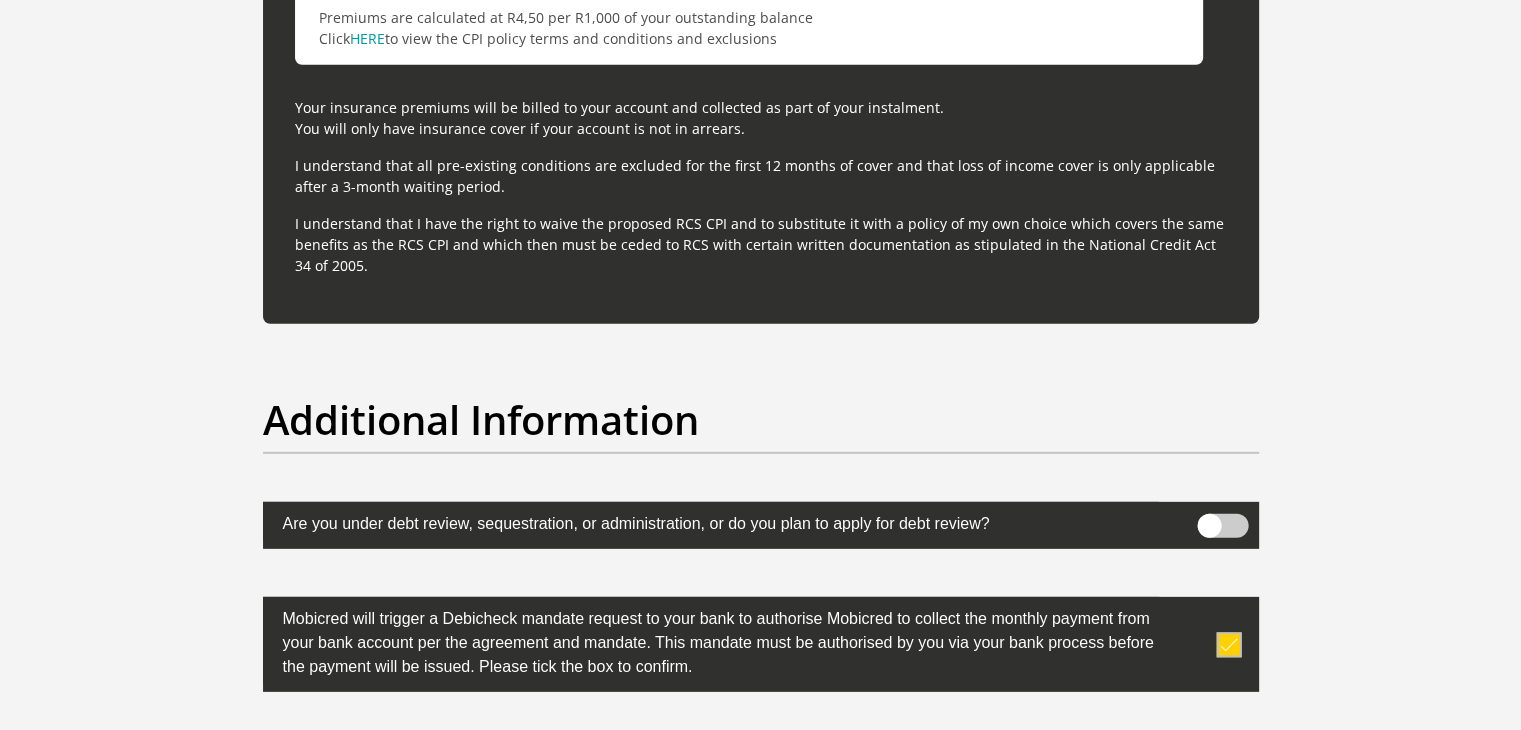 scroll, scrollTop: 6441, scrollLeft: 0, axis: vertical 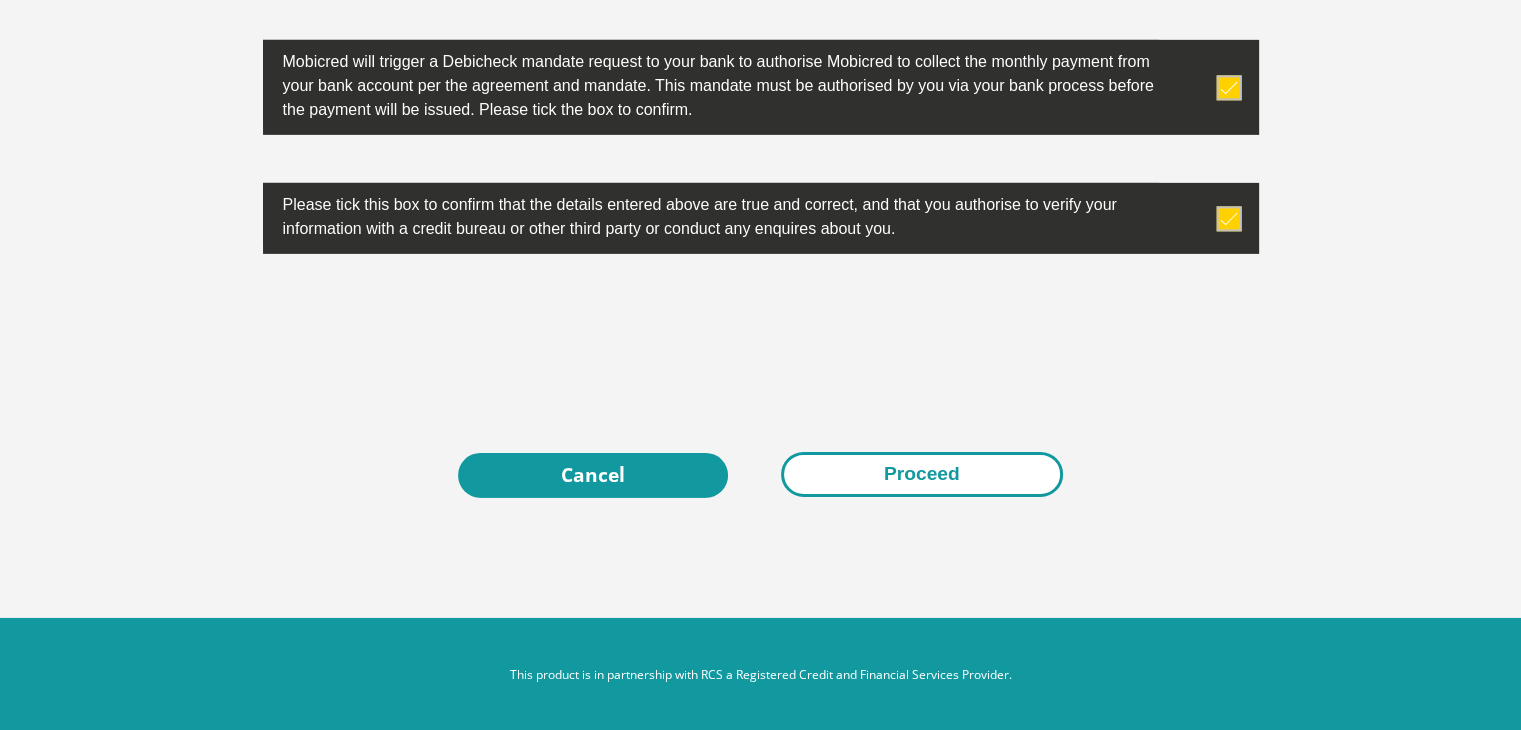 type on "0" 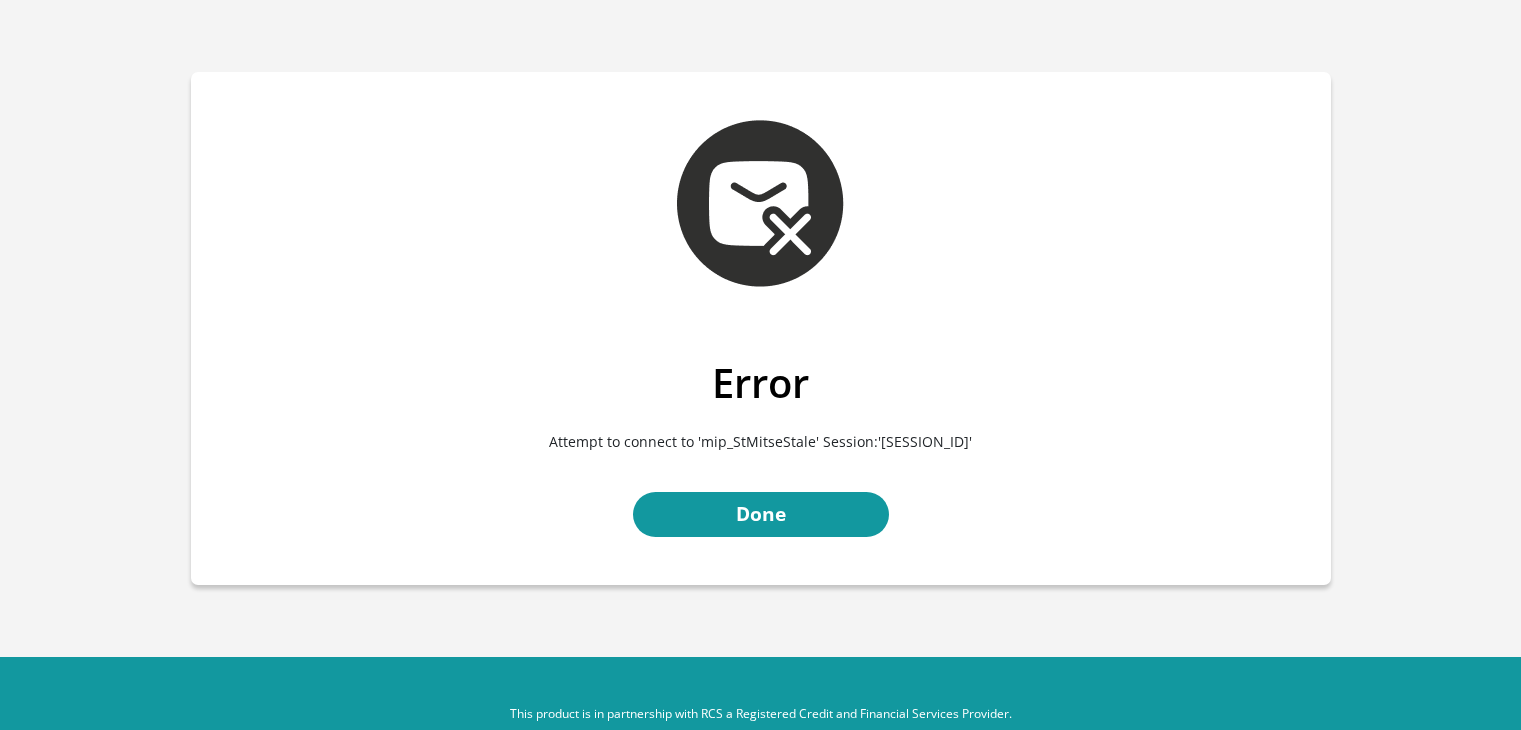 scroll, scrollTop: 0, scrollLeft: 0, axis: both 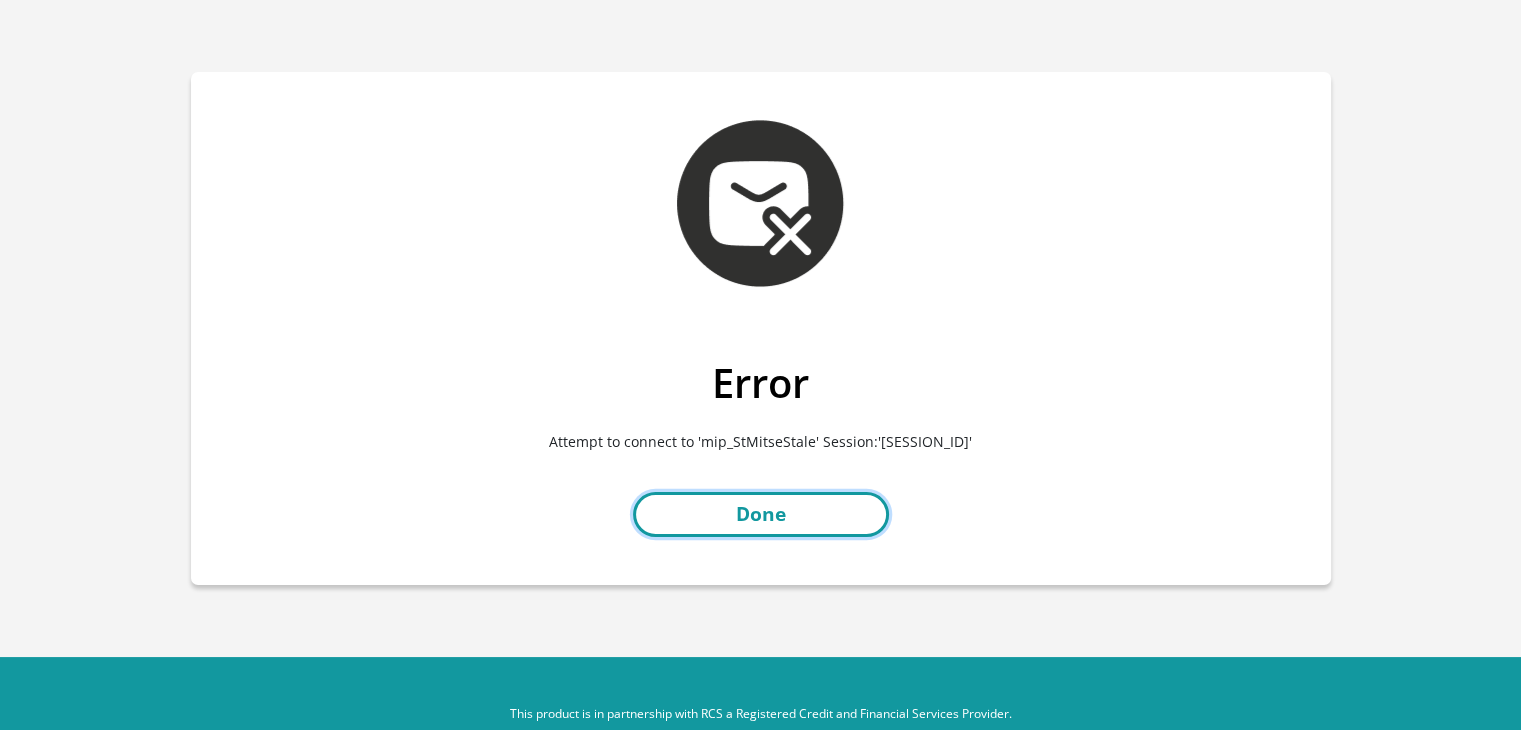 click on "Done" at bounding box center [761, 514] 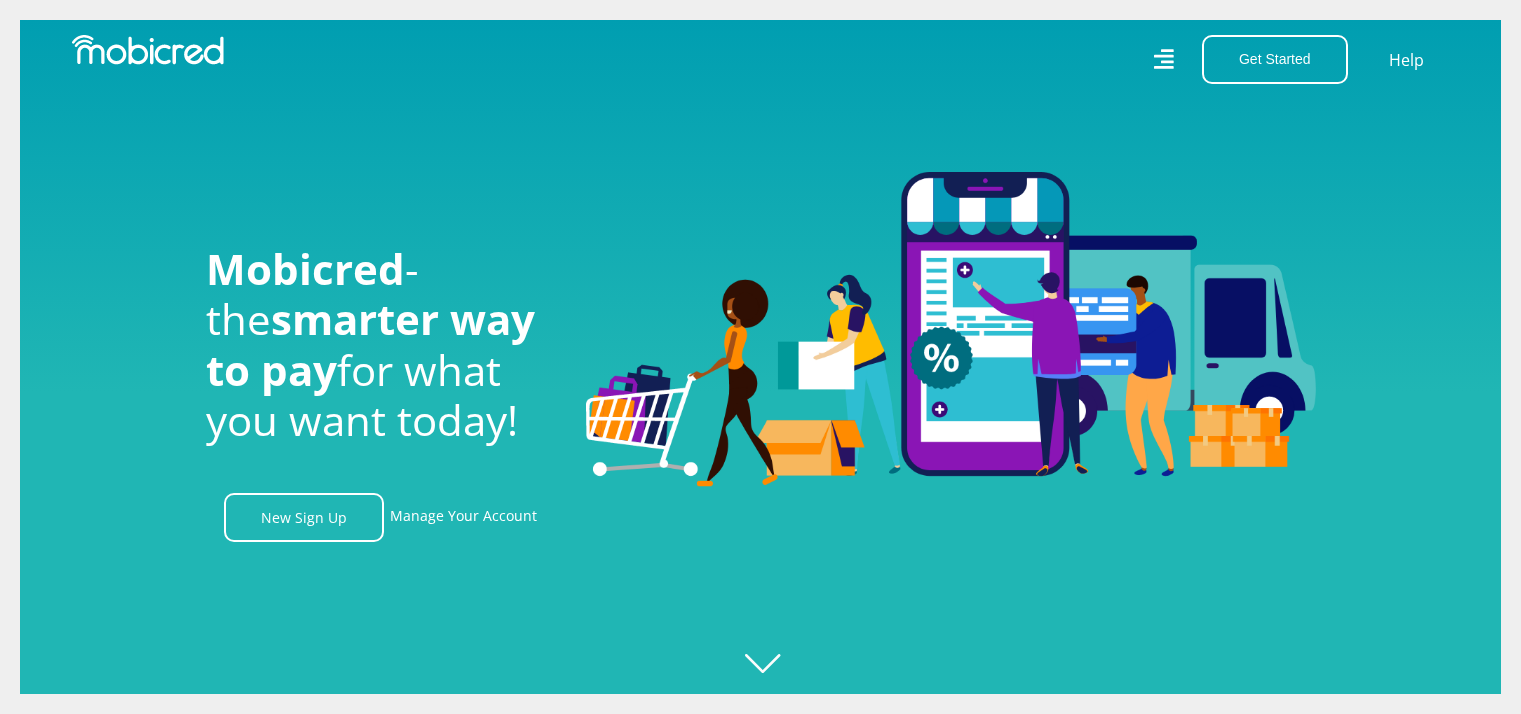 scroll, scrollTop: 0, scrollLeft: 0, axis: both 